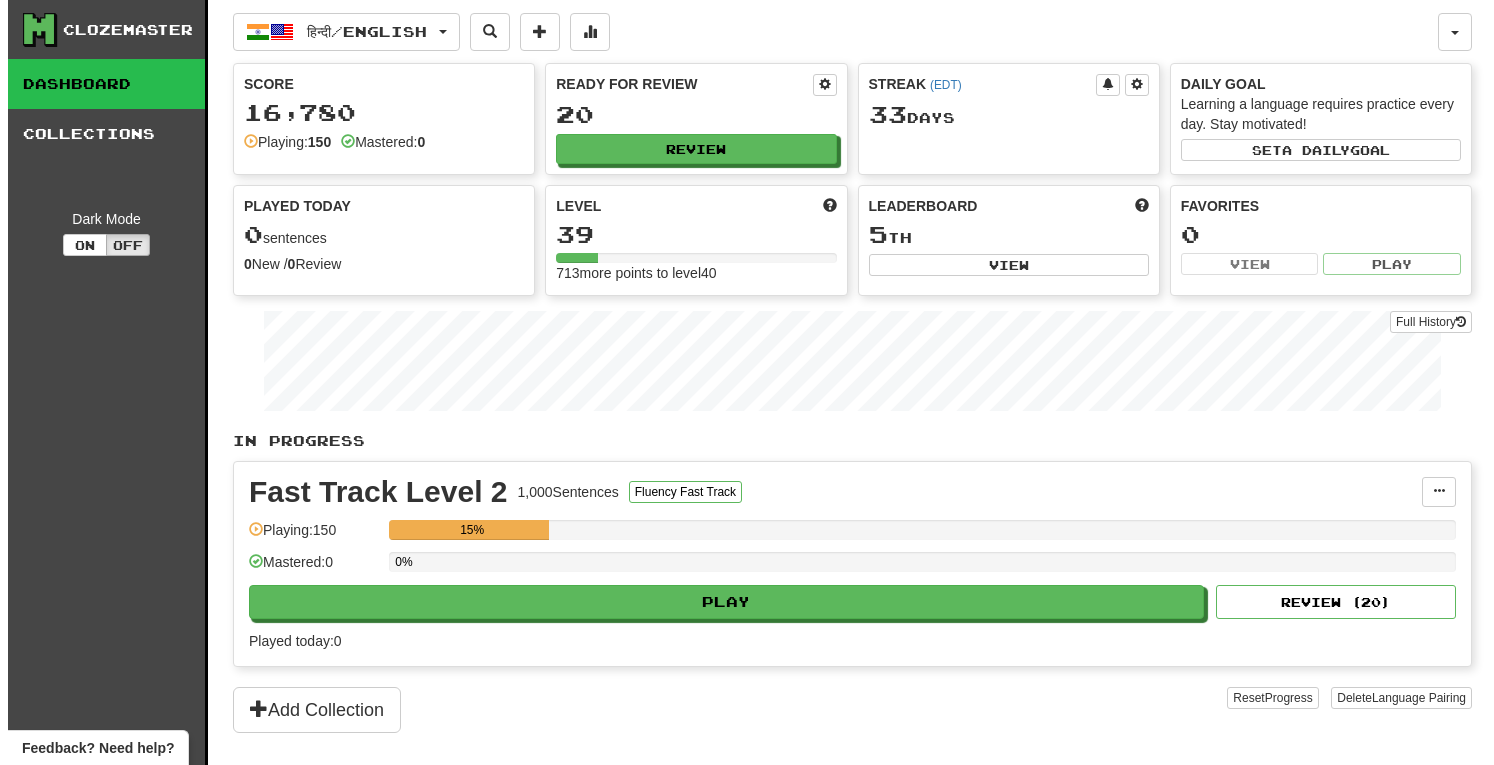scroll, scrollTop: 0, scrollLeft: 0, axis: both 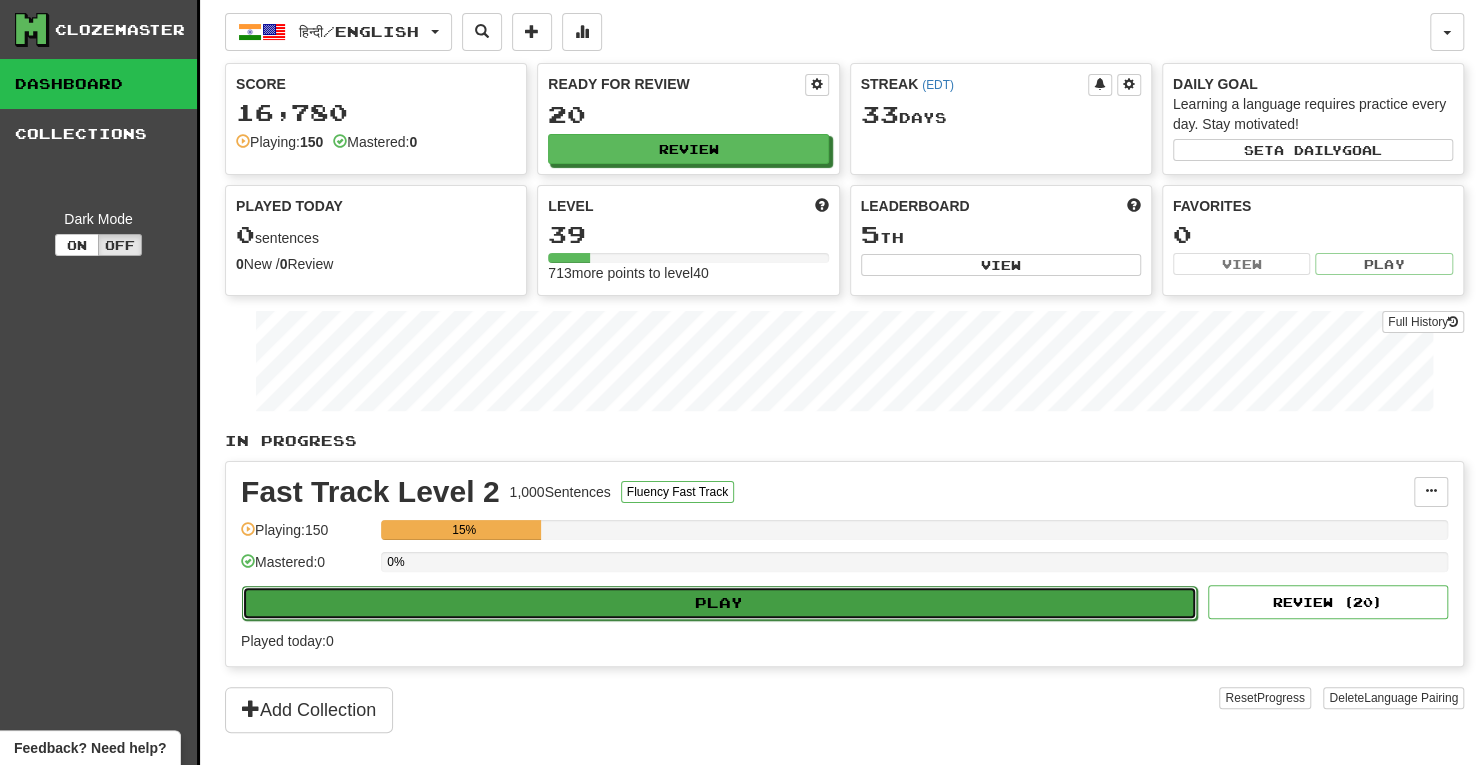 click on "Play" at bounding box center (719, 603) 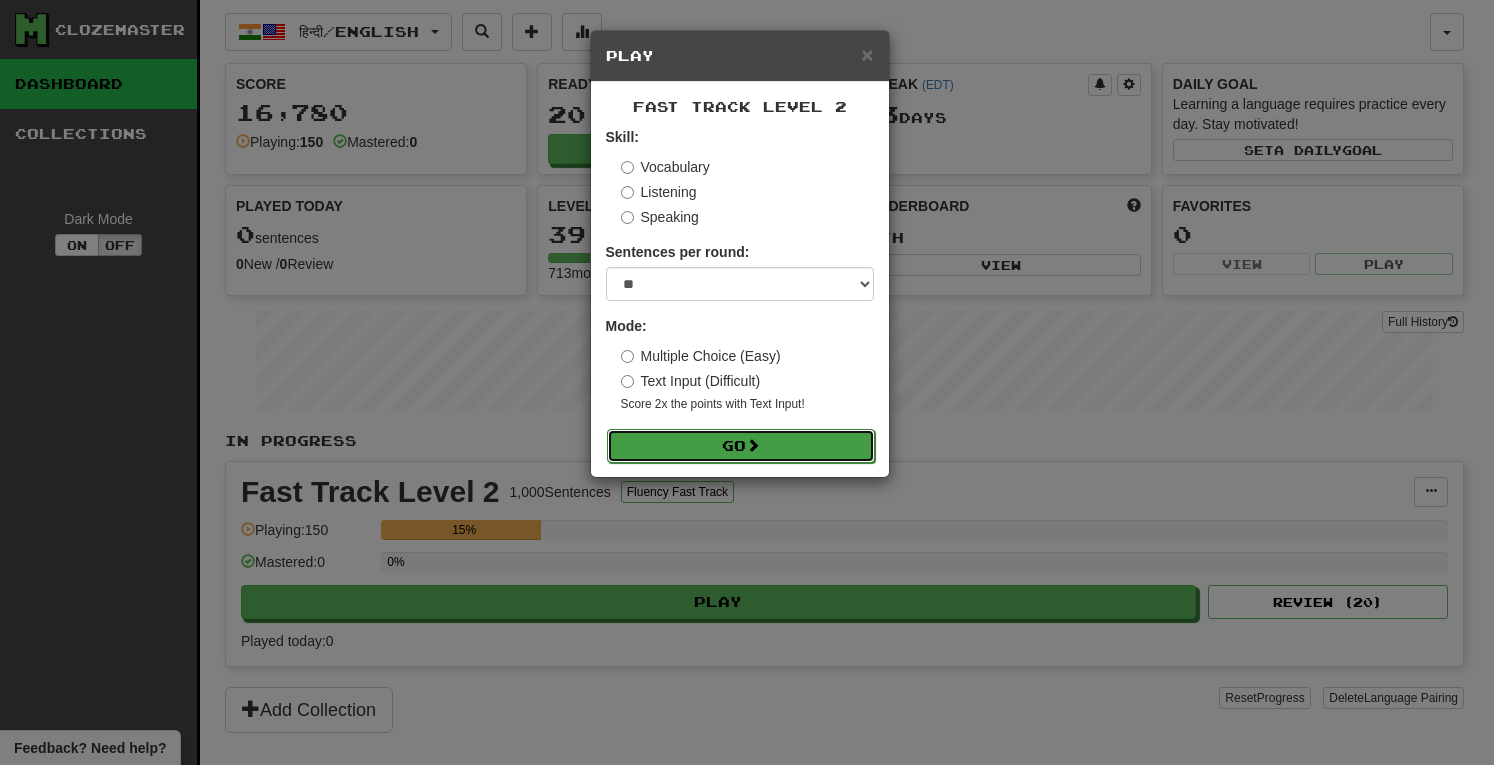click on "Go" at bounding box center [741, 446] 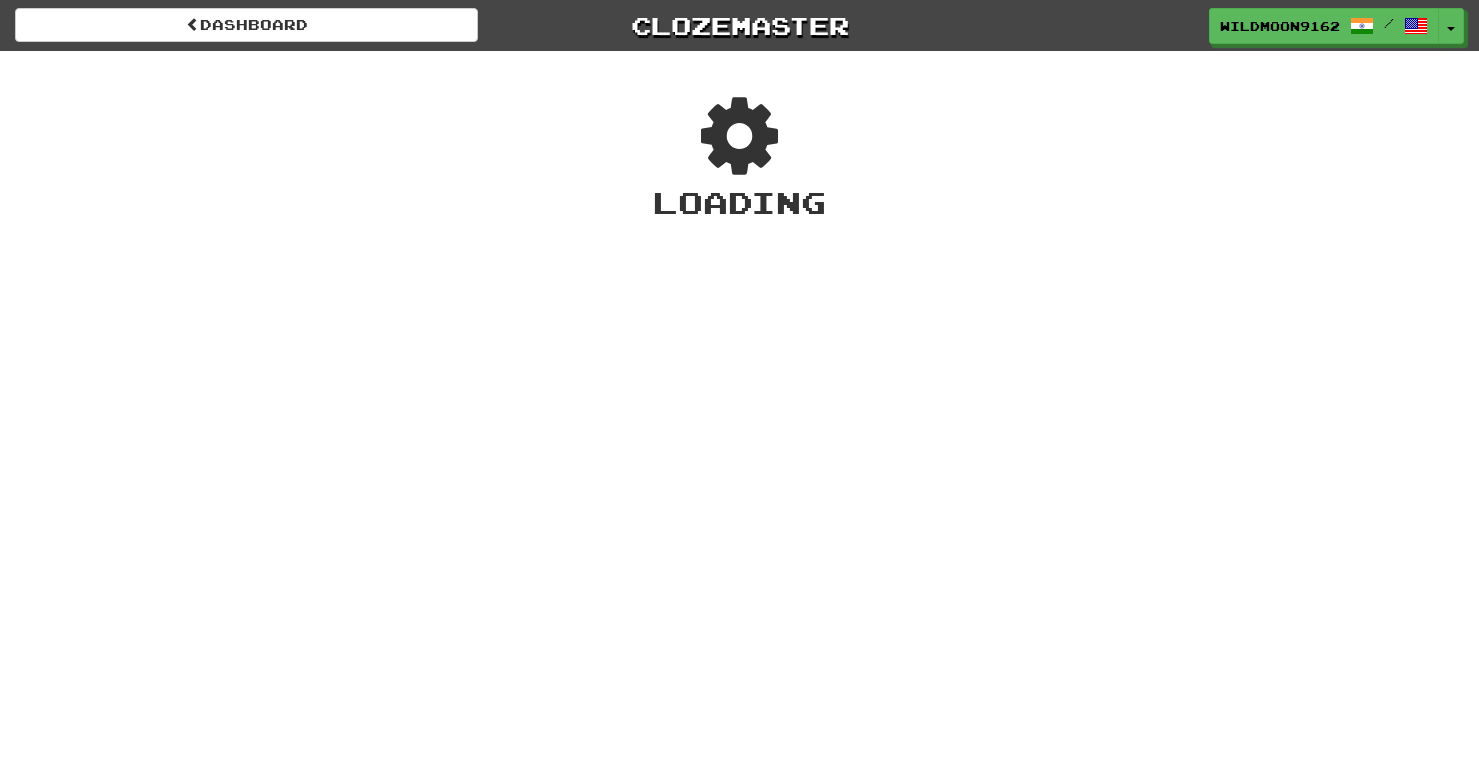 scroll, scrollTop: 0, scrollLeft: 0, axis: both 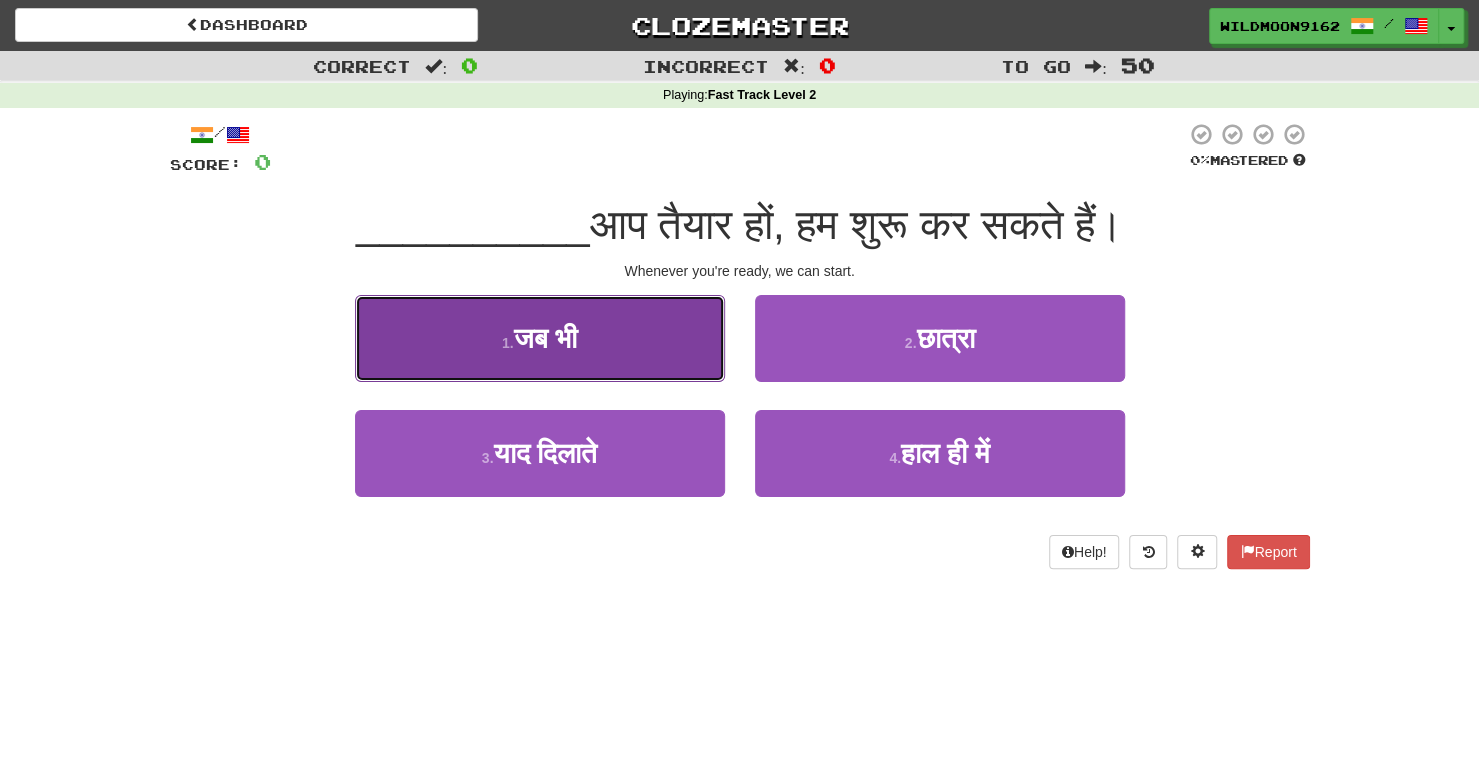 click on "1 .  जब भी" at bounding box center [540, 338] 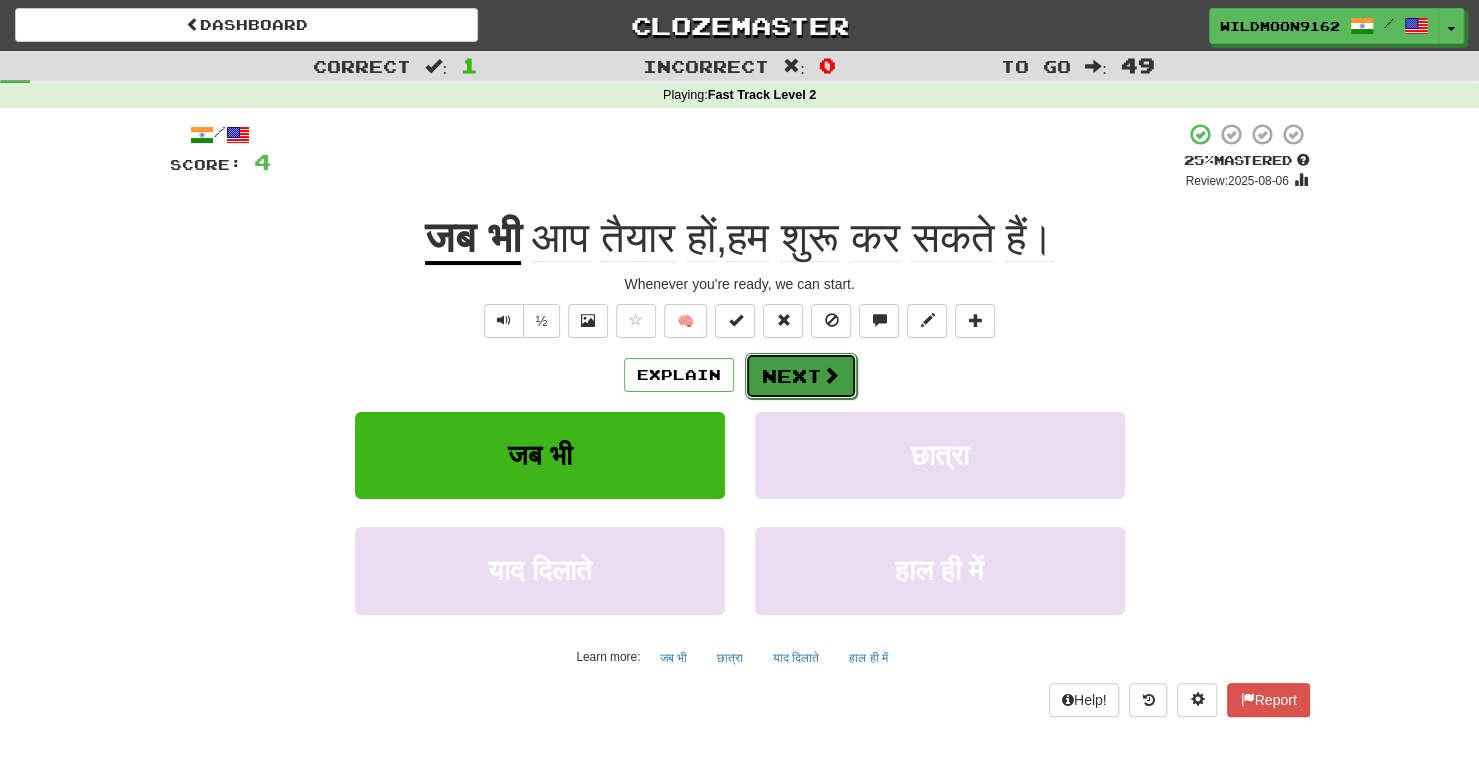 click on "Next" at bounding box center [801, 376] 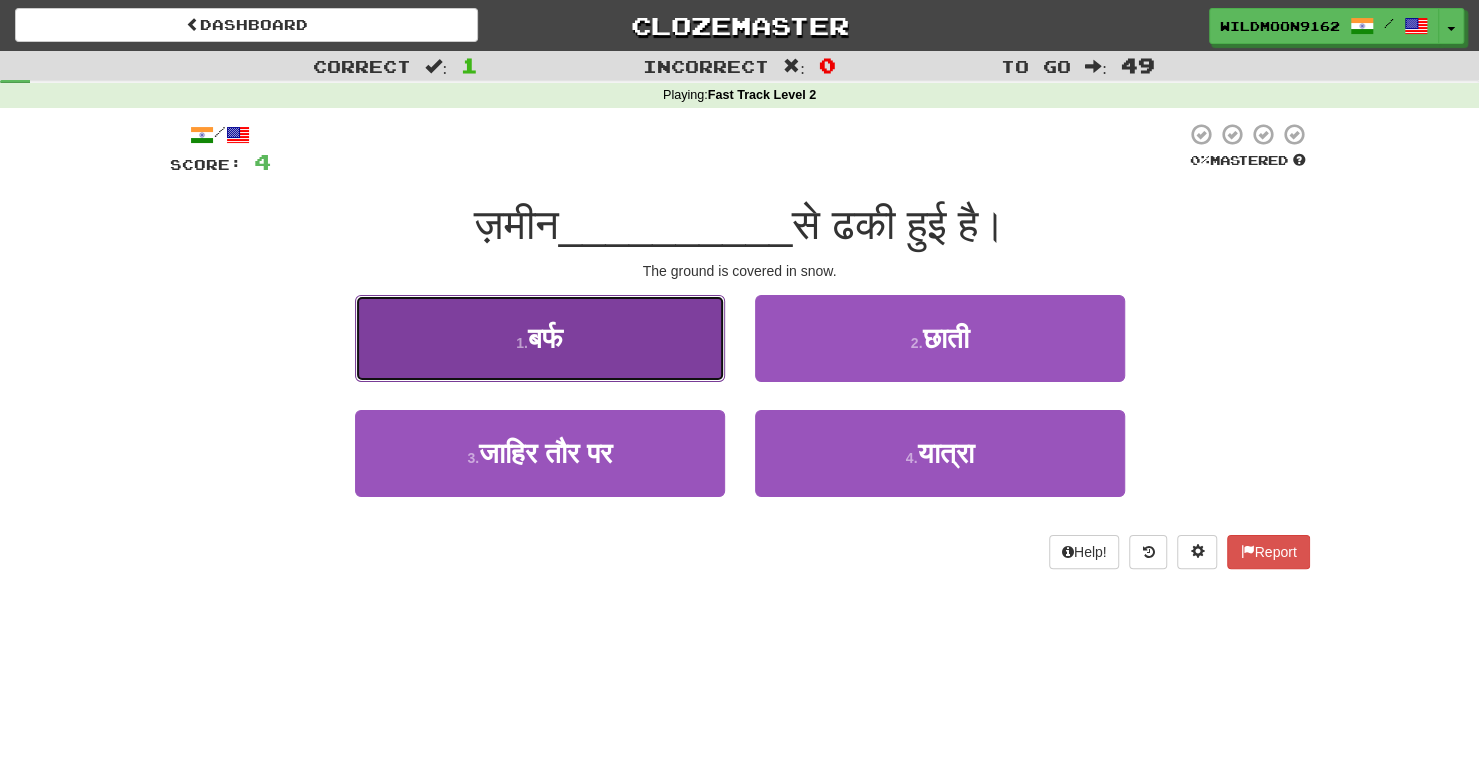 click on "1 .  बर्फ" at bounding box center (540, 338) 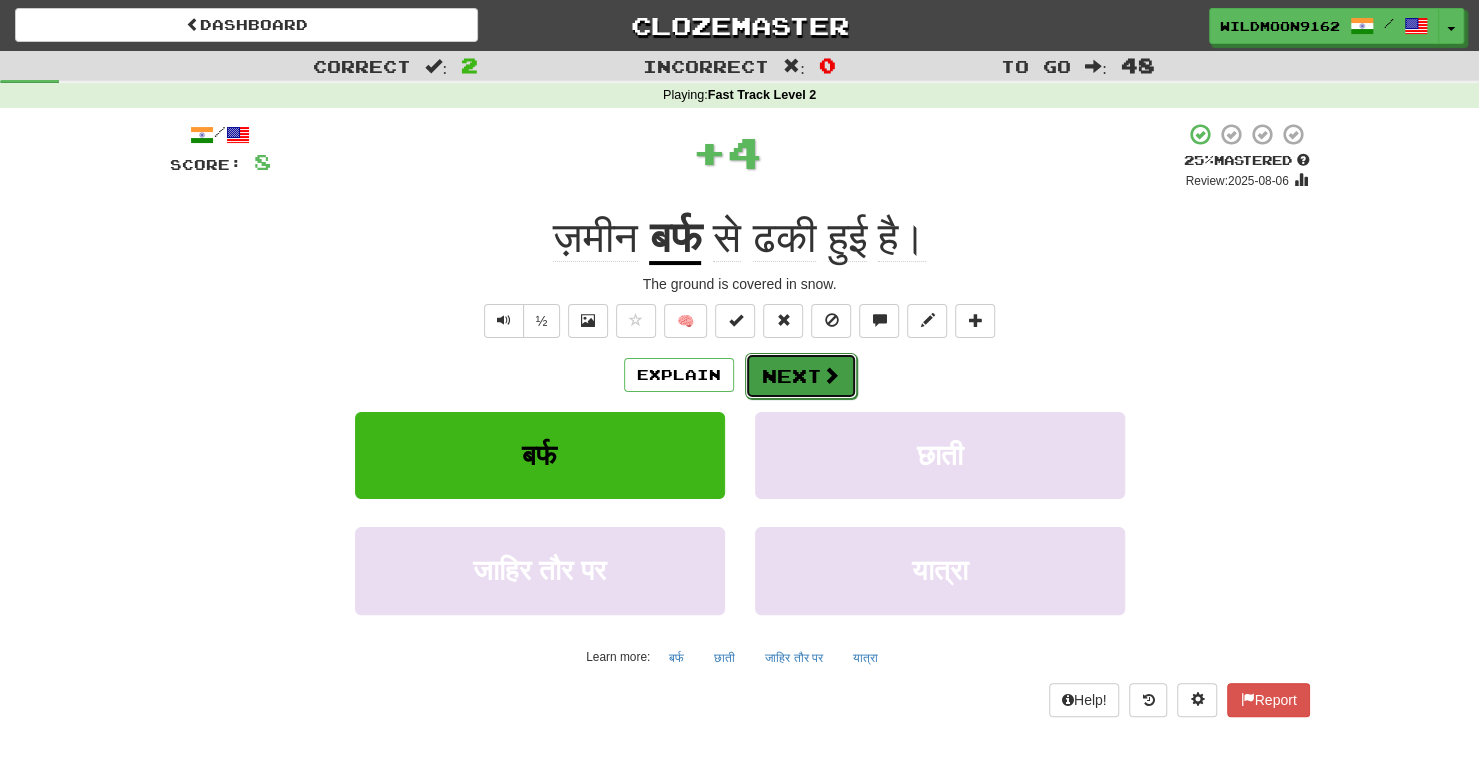 click at bounding box center [831, 375] 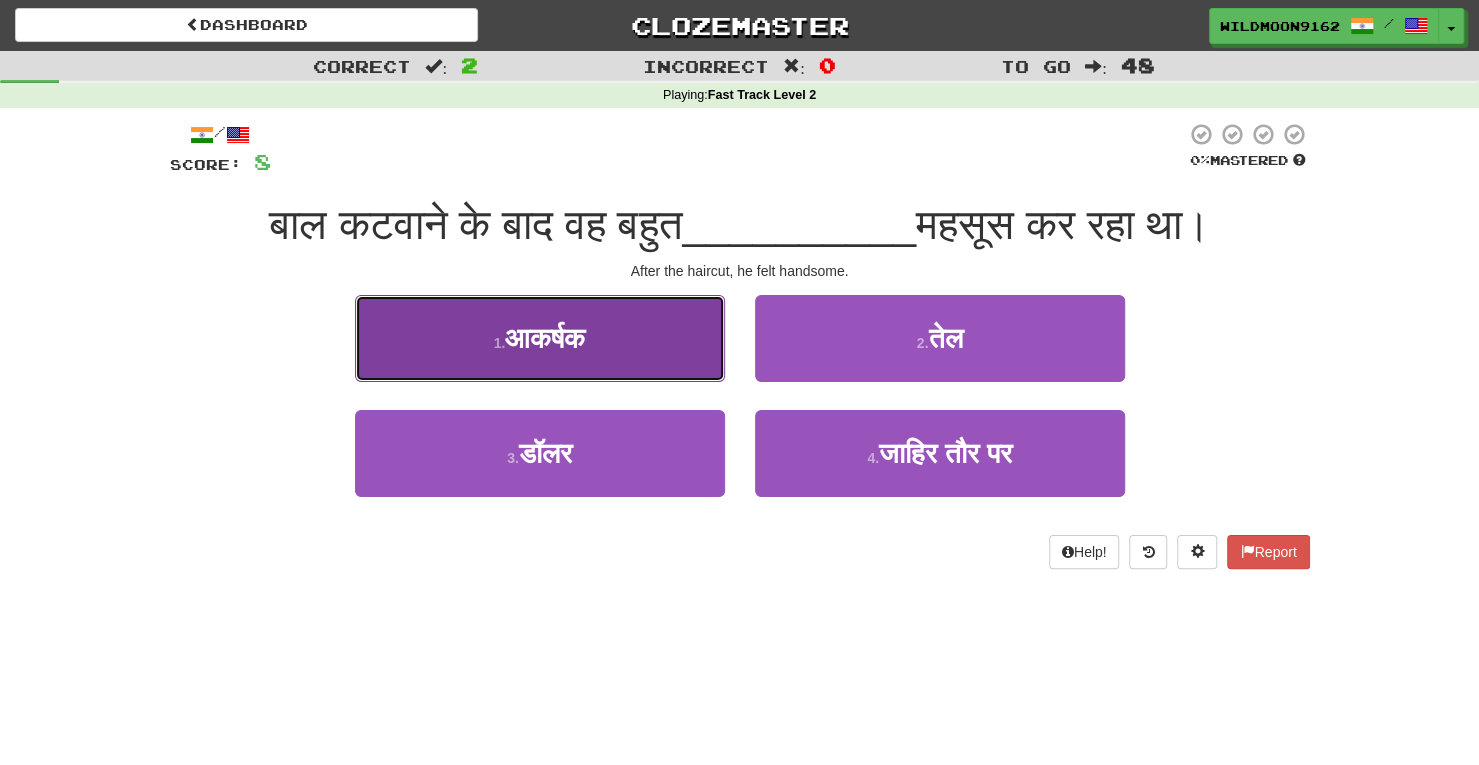 click on "1 .  आकर्षक" at bounding box center (540, 338) 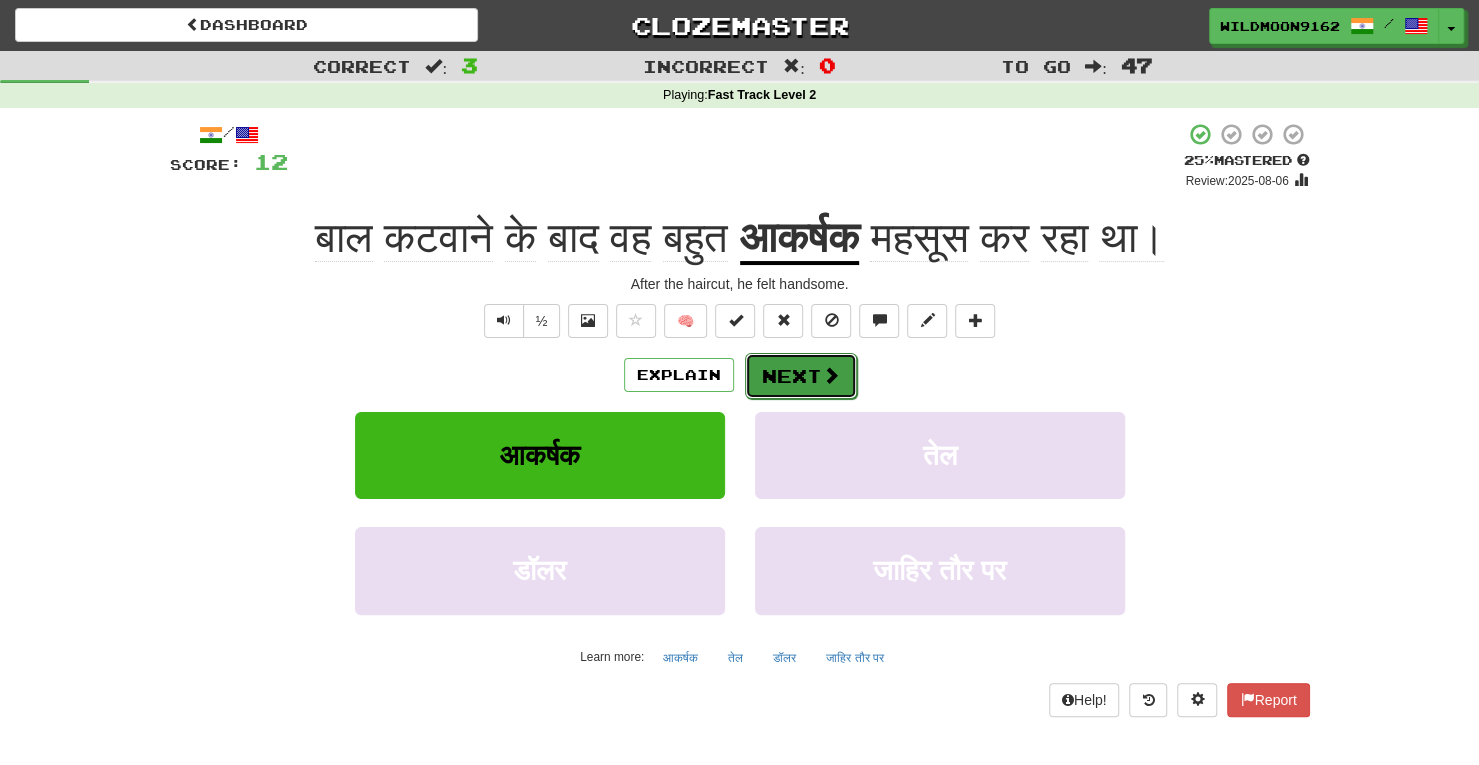 click at bounding box center [831, 375] 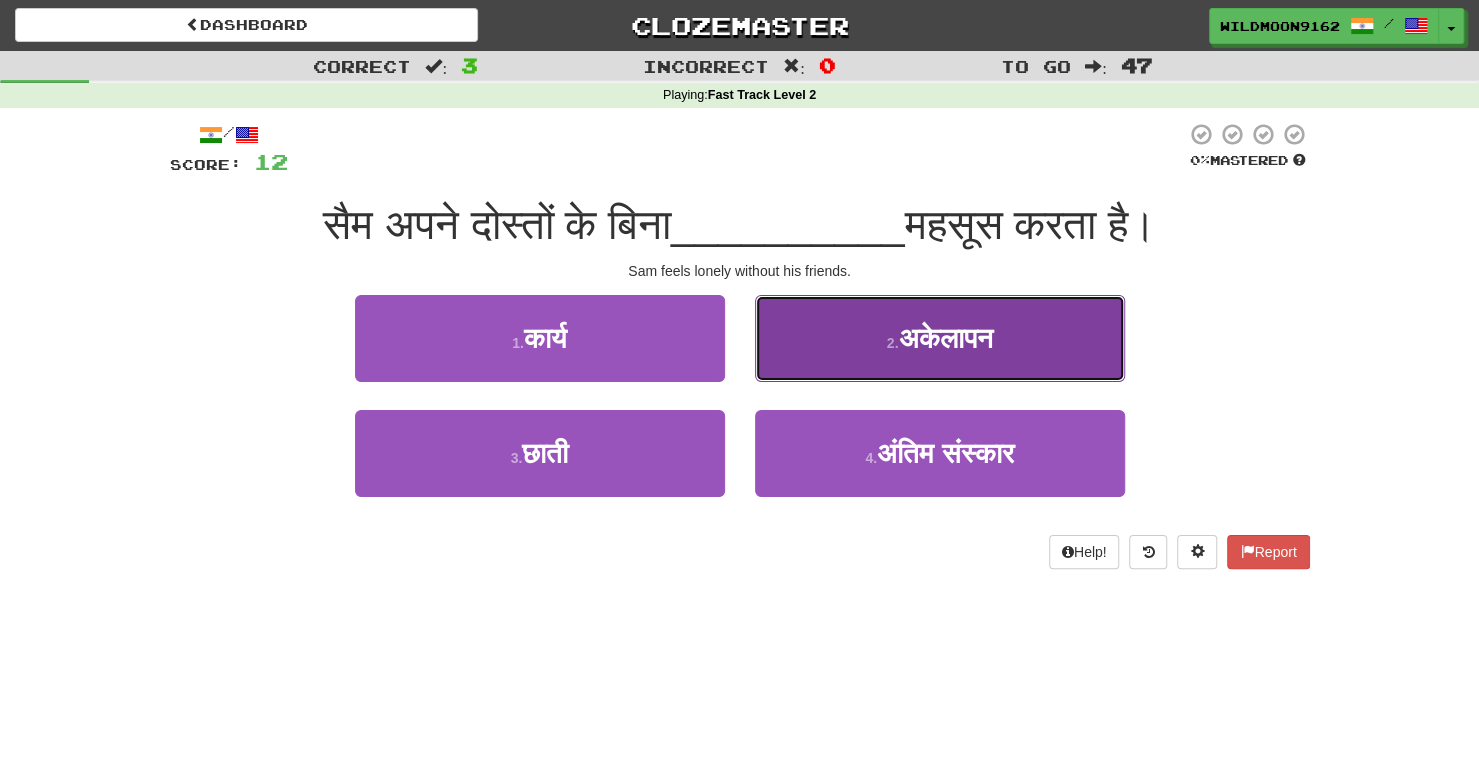 click on "अकेलापन" at bounding box center (945, 338) 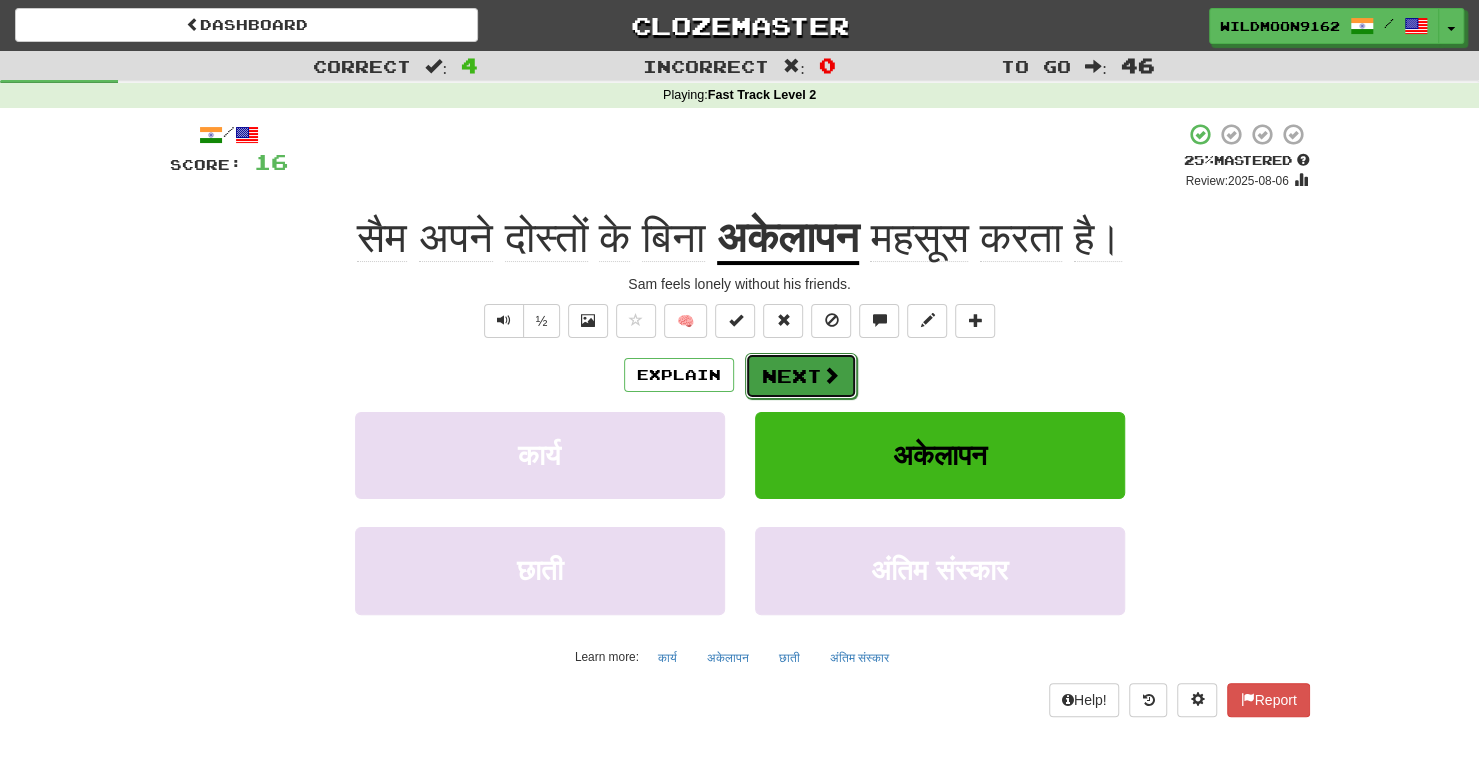 click on "Next" at bounding box center [801, 376] 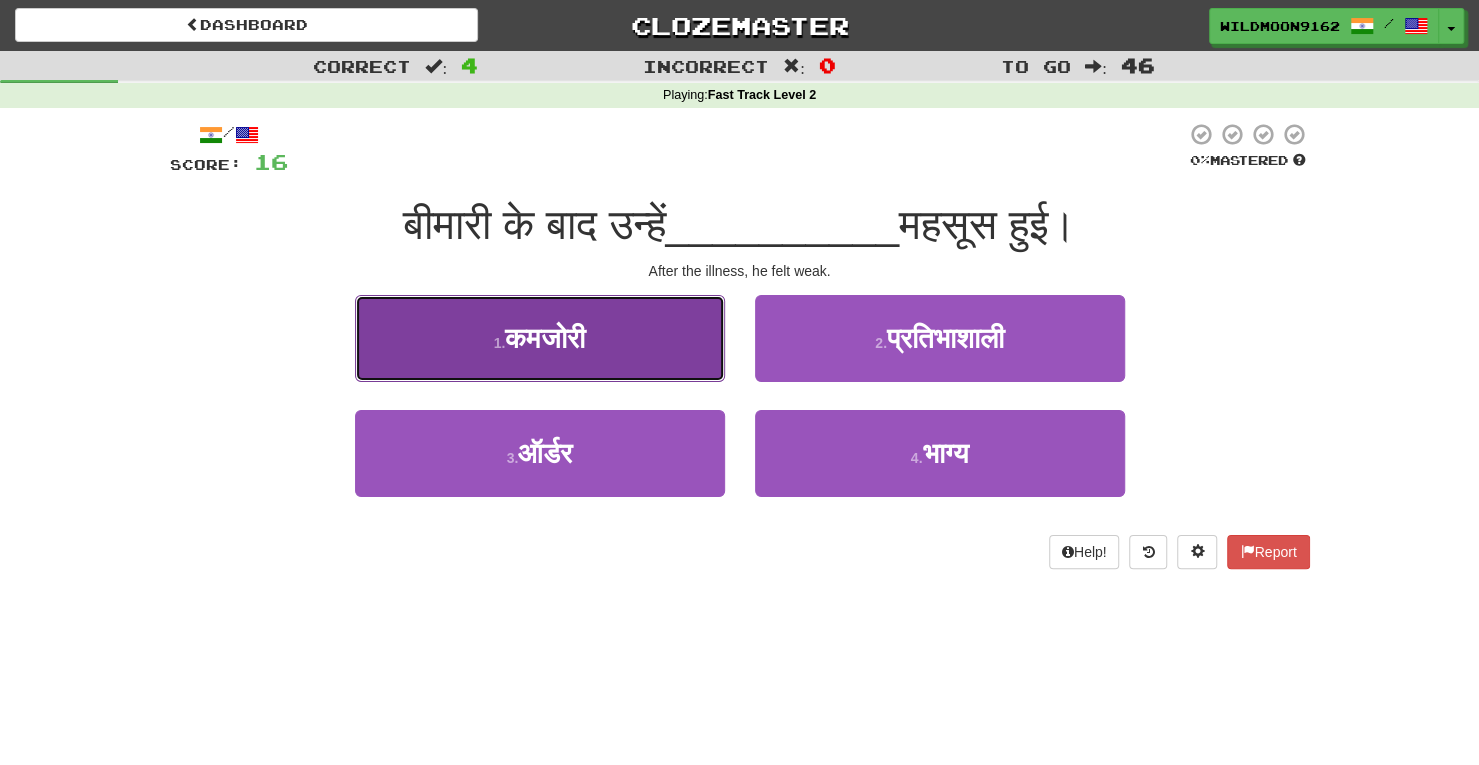 click on "1 .  कमजोरी" at bounding box center [540, 338] 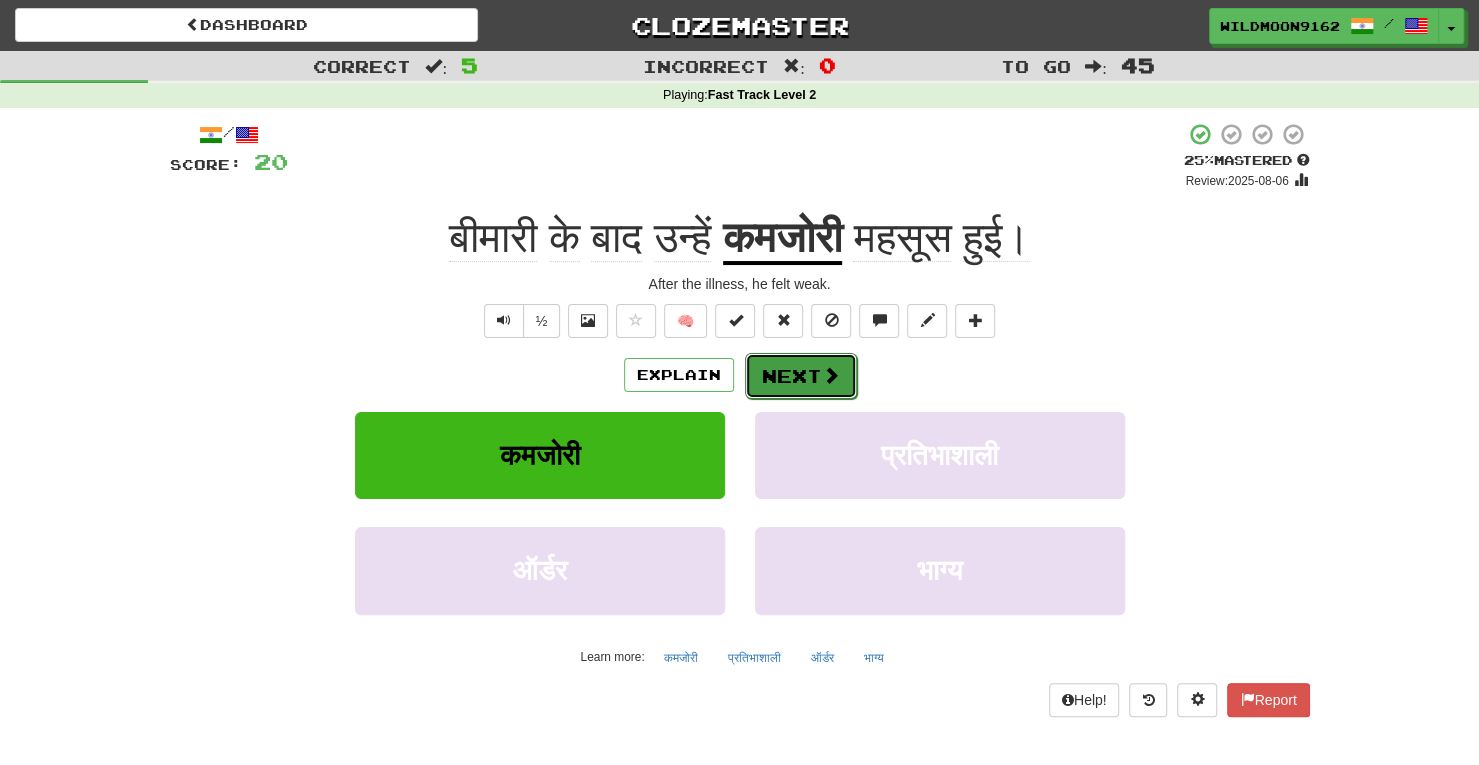 click on "Next" at bounding box center (801, 376) 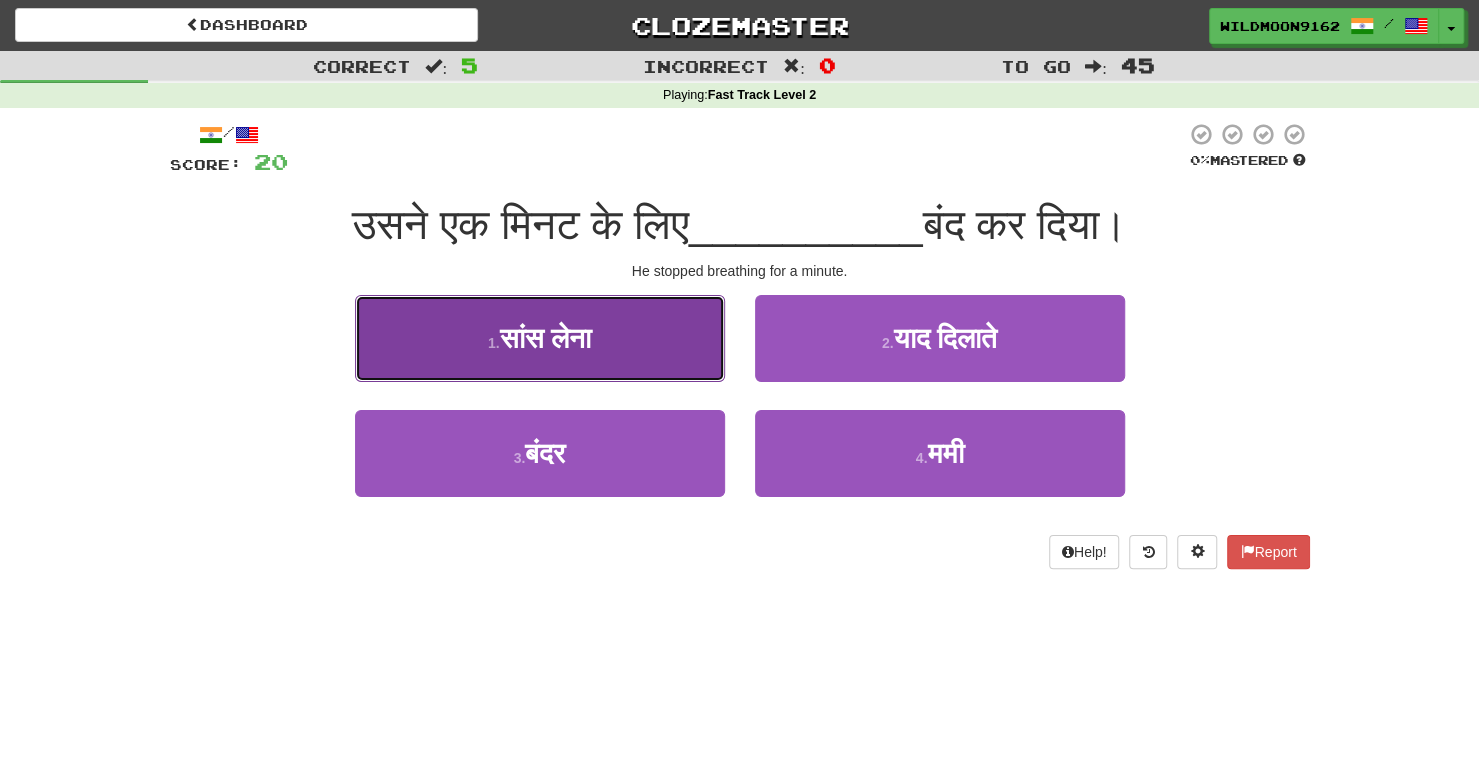 click on "1 .  सांस लेना" at bounding box center (540, 338) 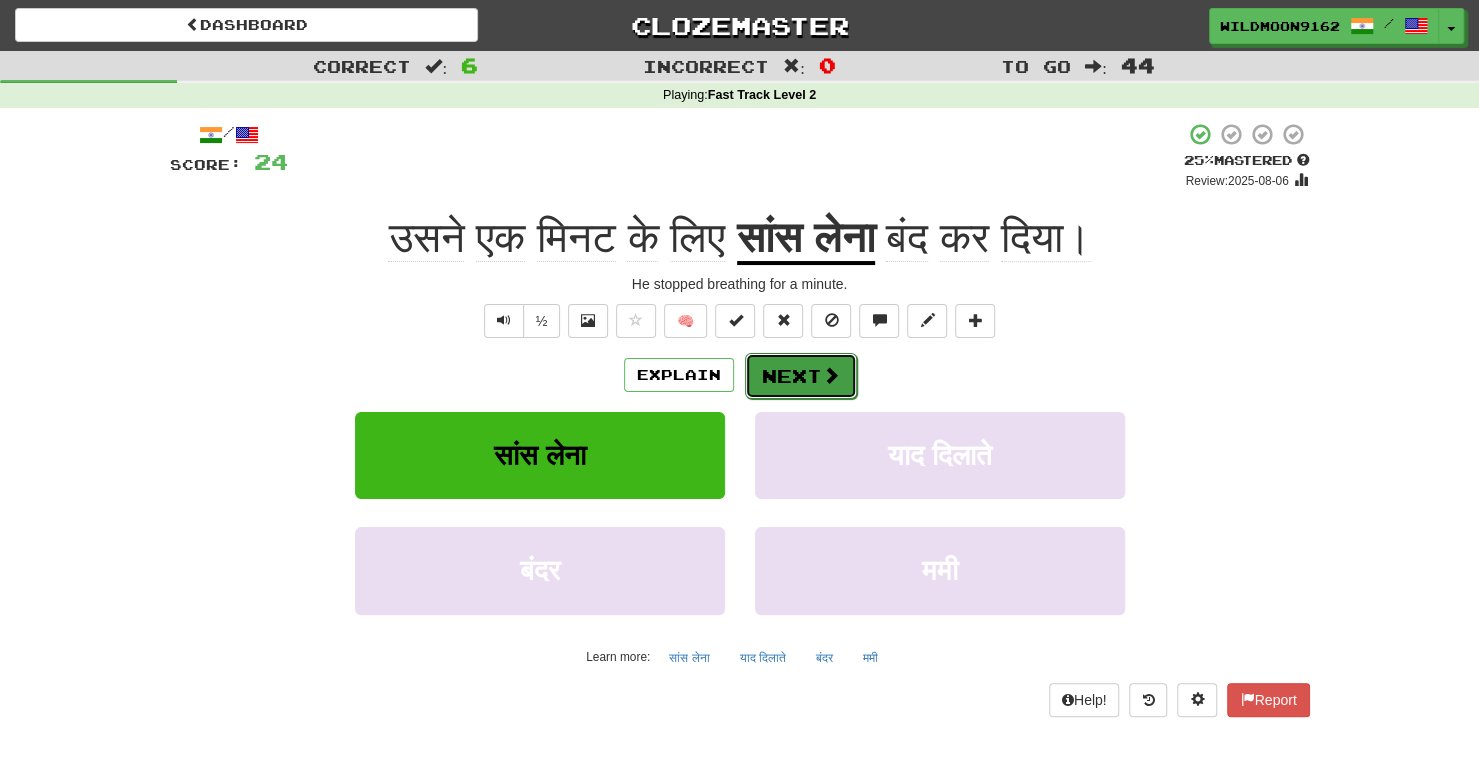click on "Next" at bounding box center (801, 376) 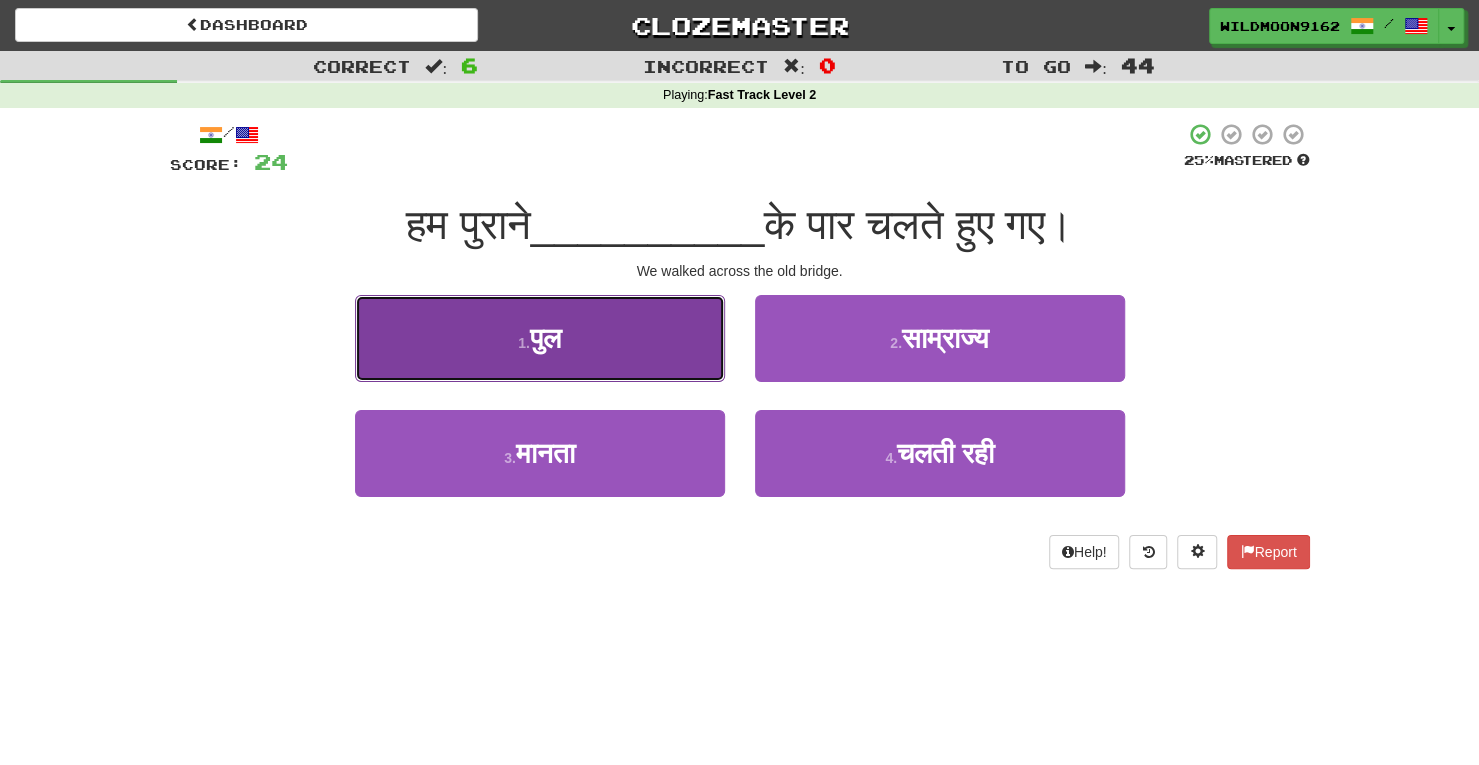 click on "1 .  पुल" at bounding box center (540, 338) 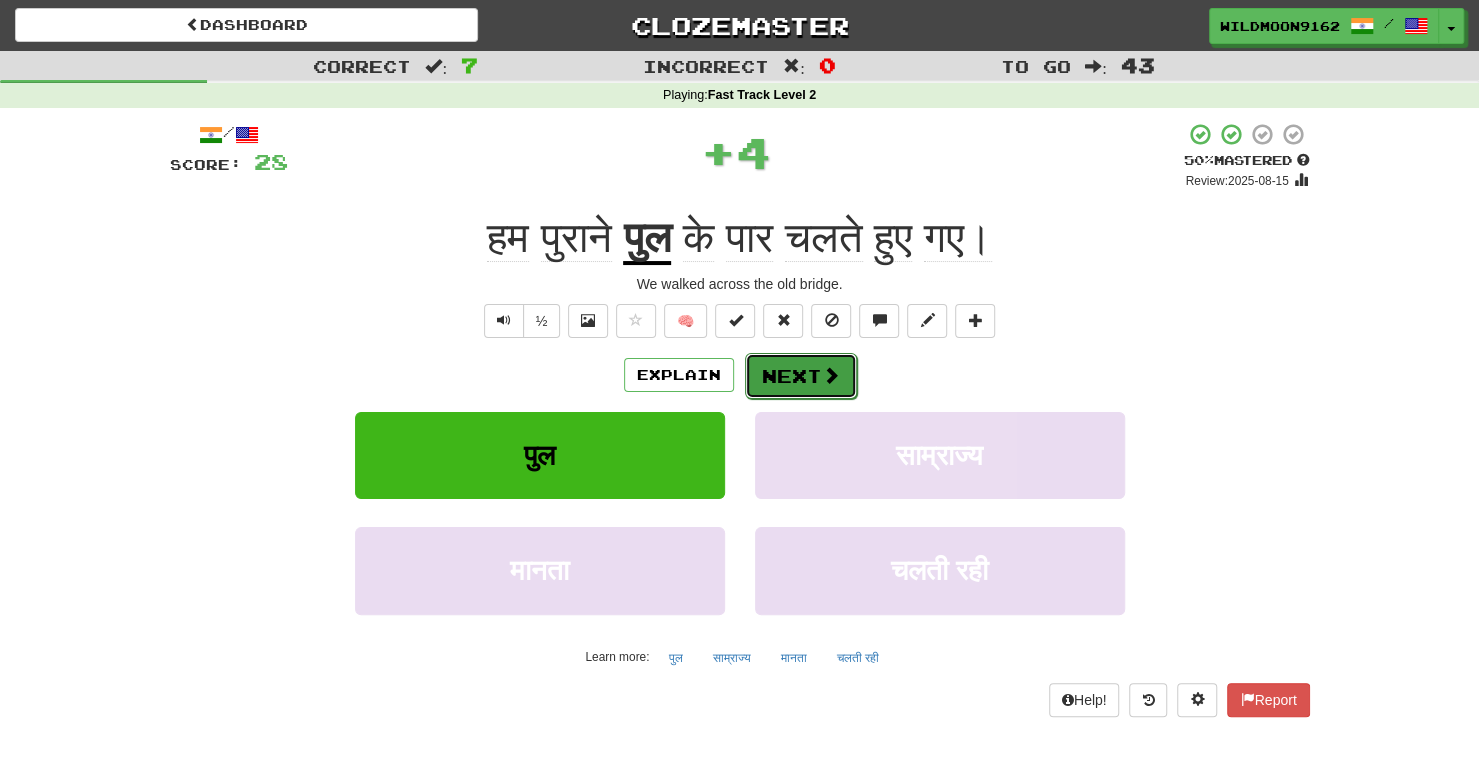 click at bounding box center [831, 375] 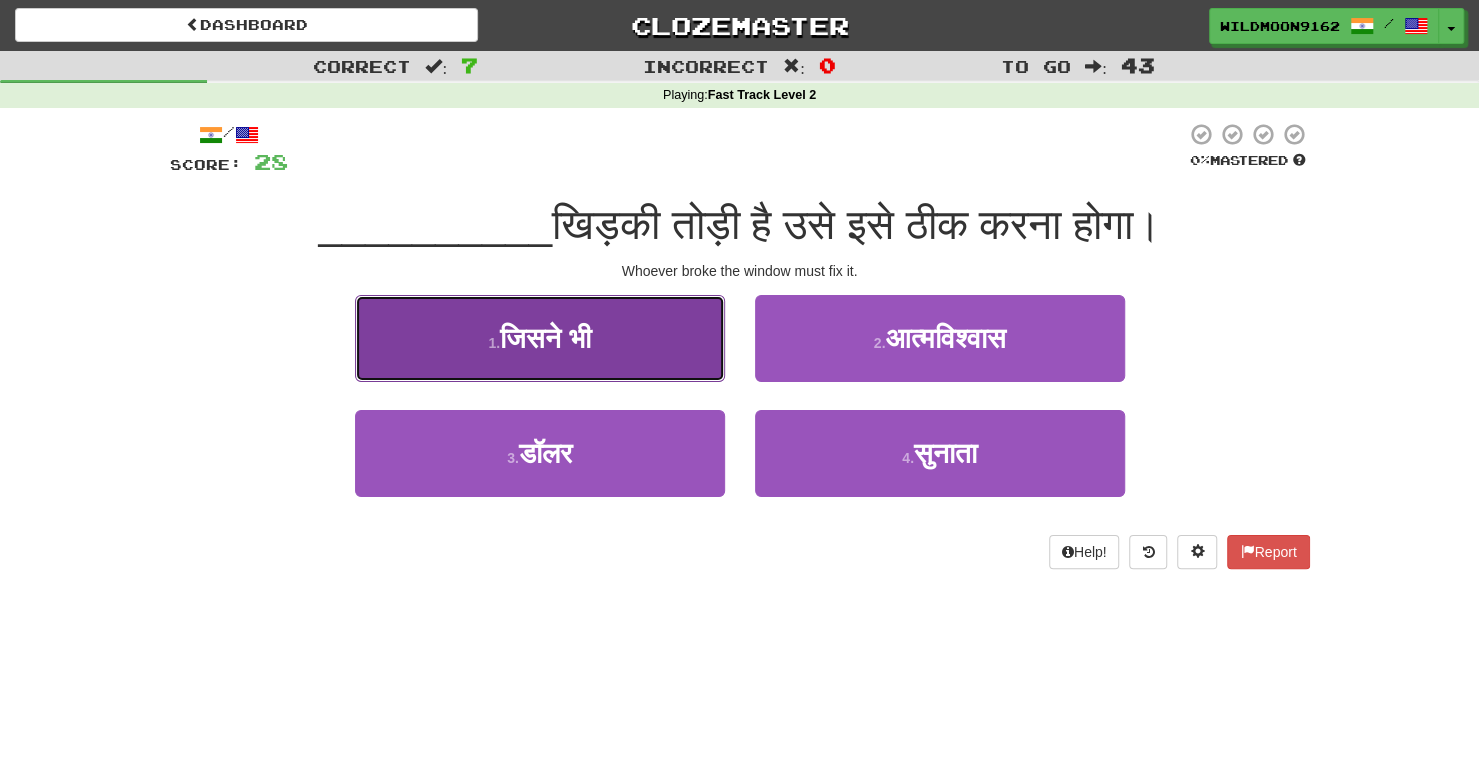 click on "1 .  जिसने भी" at bounding box center [540, 338] 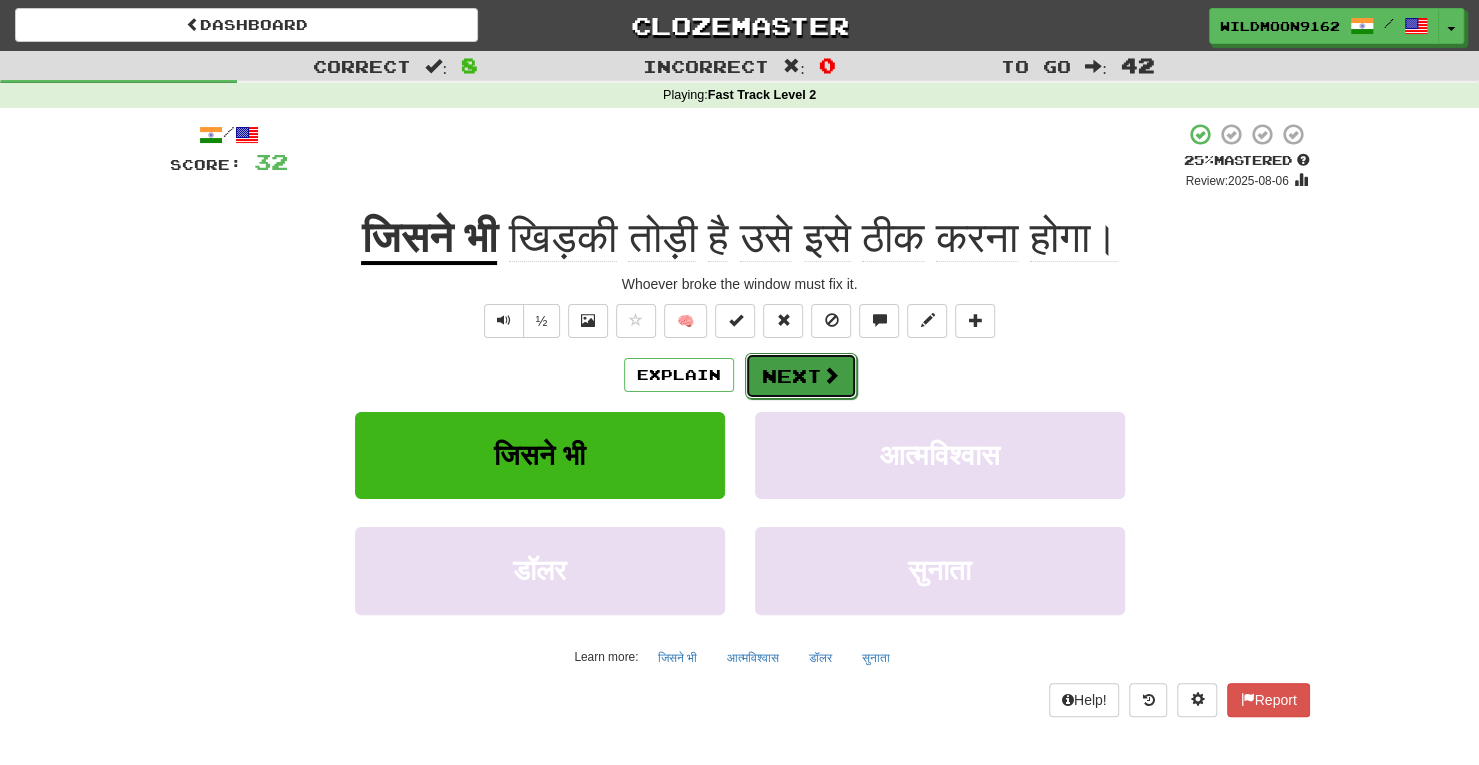 click on "Next" at bounding box center (801, 376) 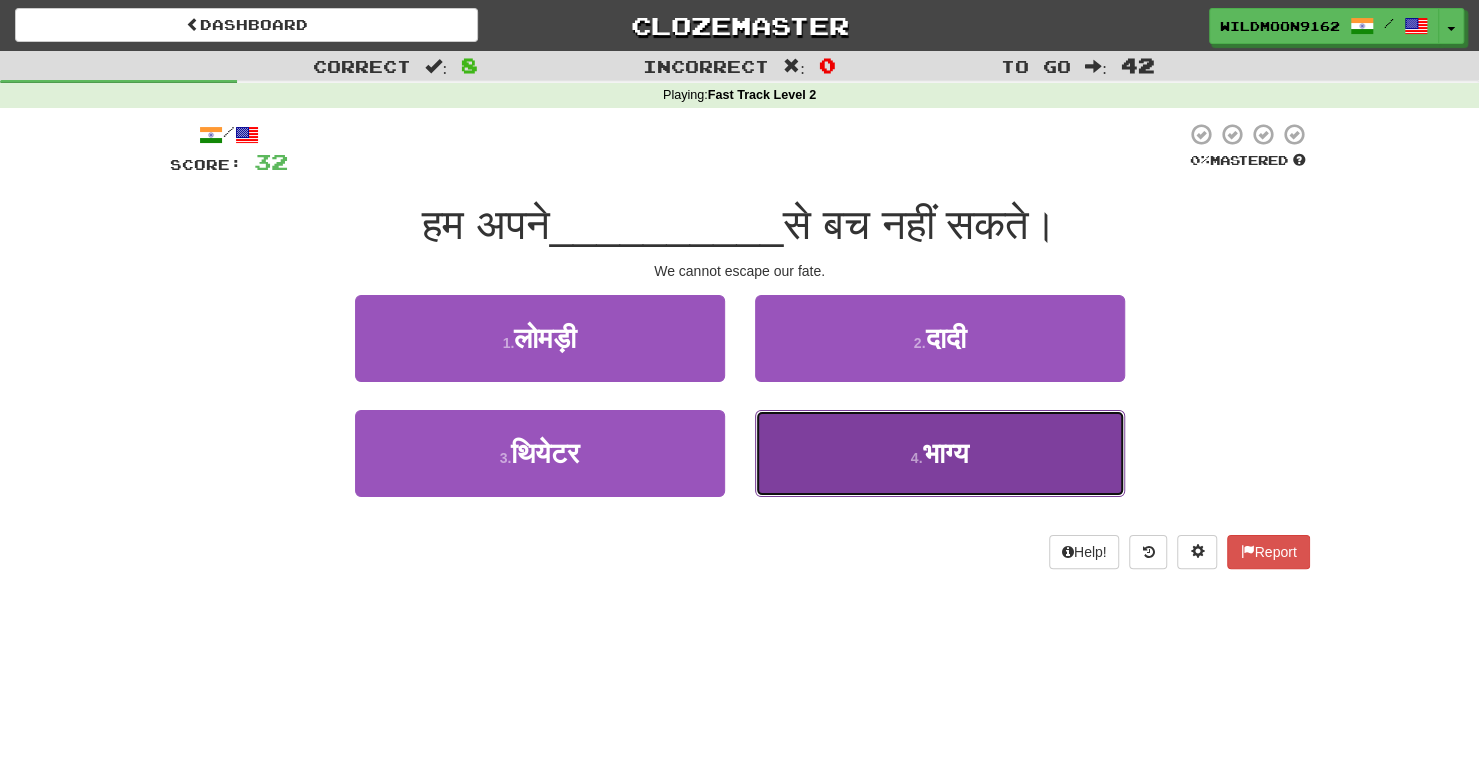 click on "4 .  भाग्य" at bounding box center [940, 453] 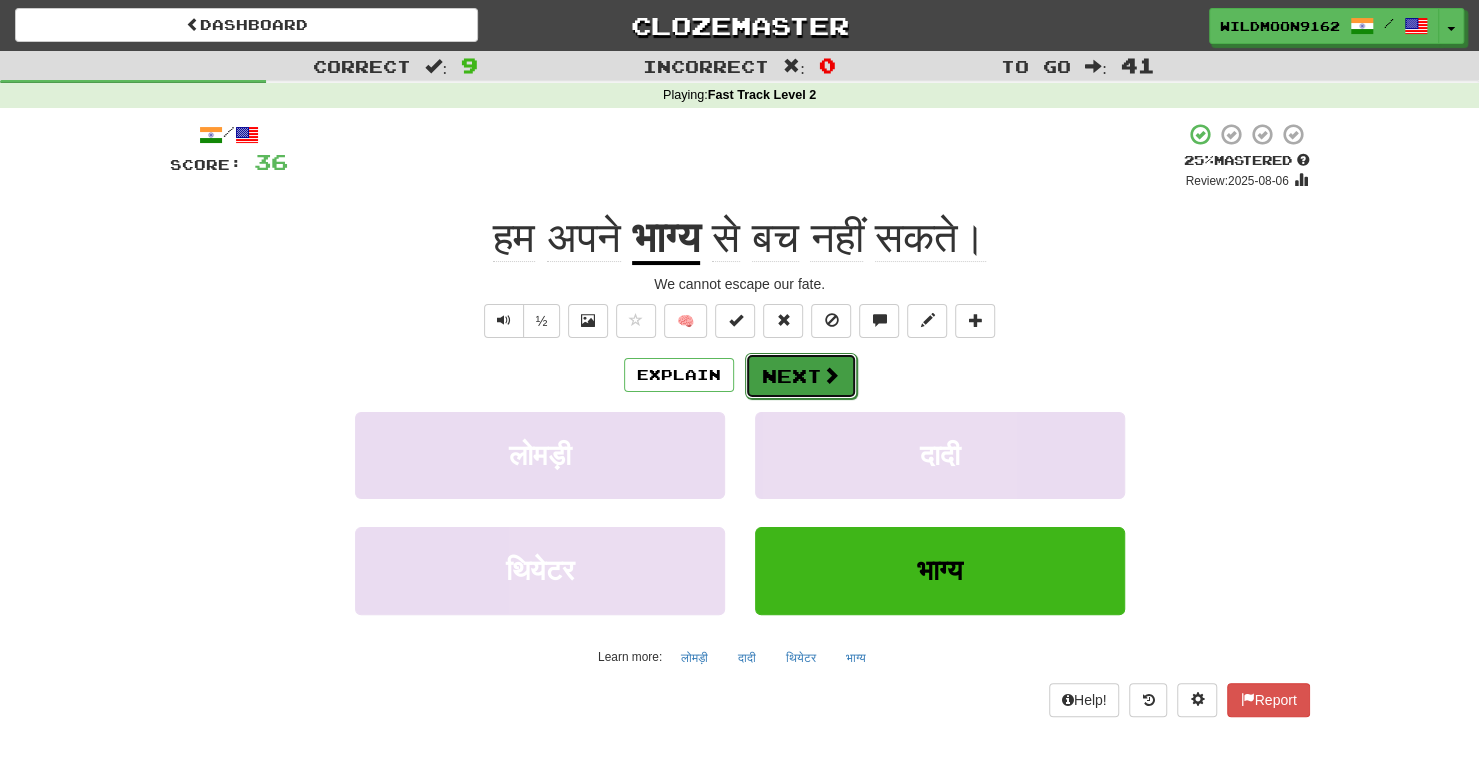 click on "Next" at bounding box center [801, 376] 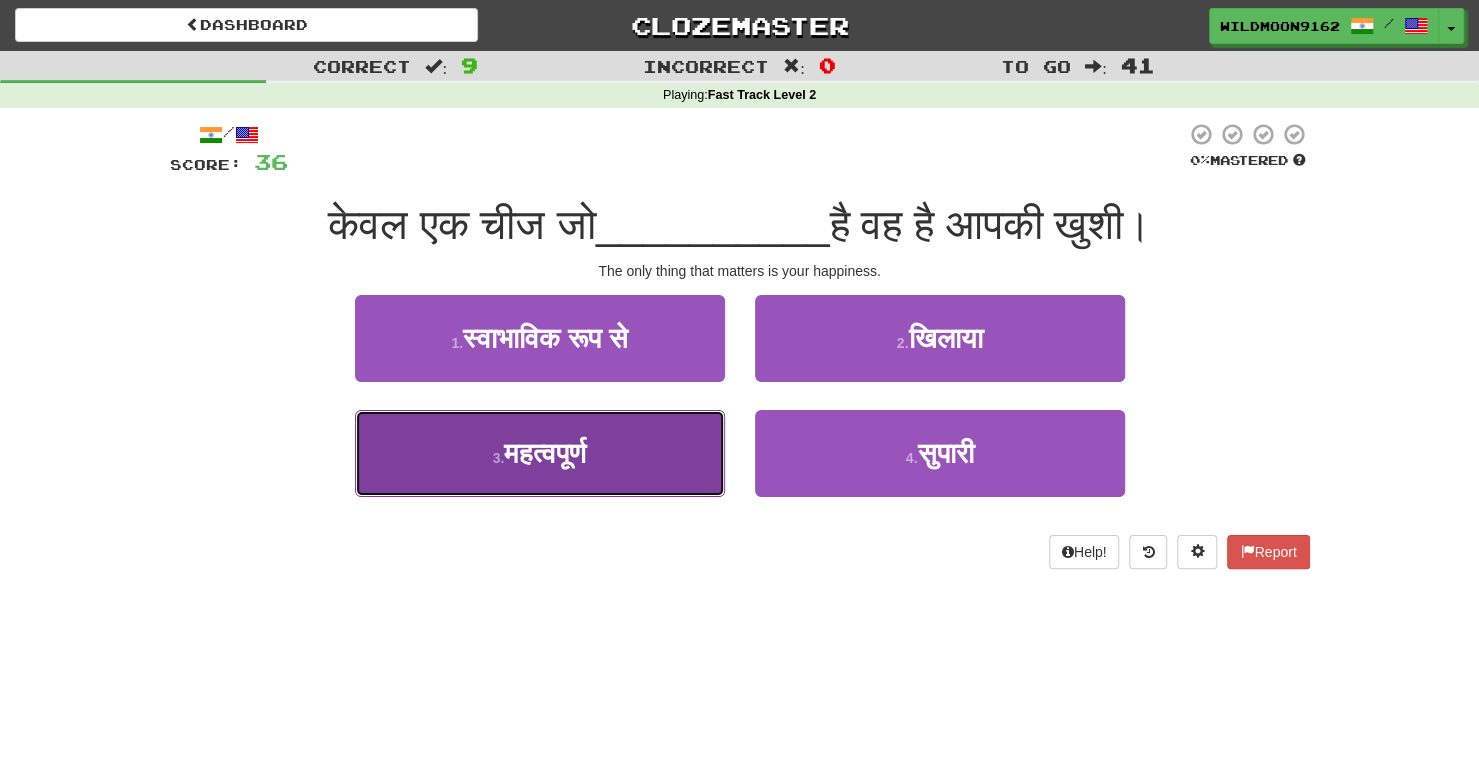 click on "3 .  महत्वपूर्ण" at bounding box center (540, 453) 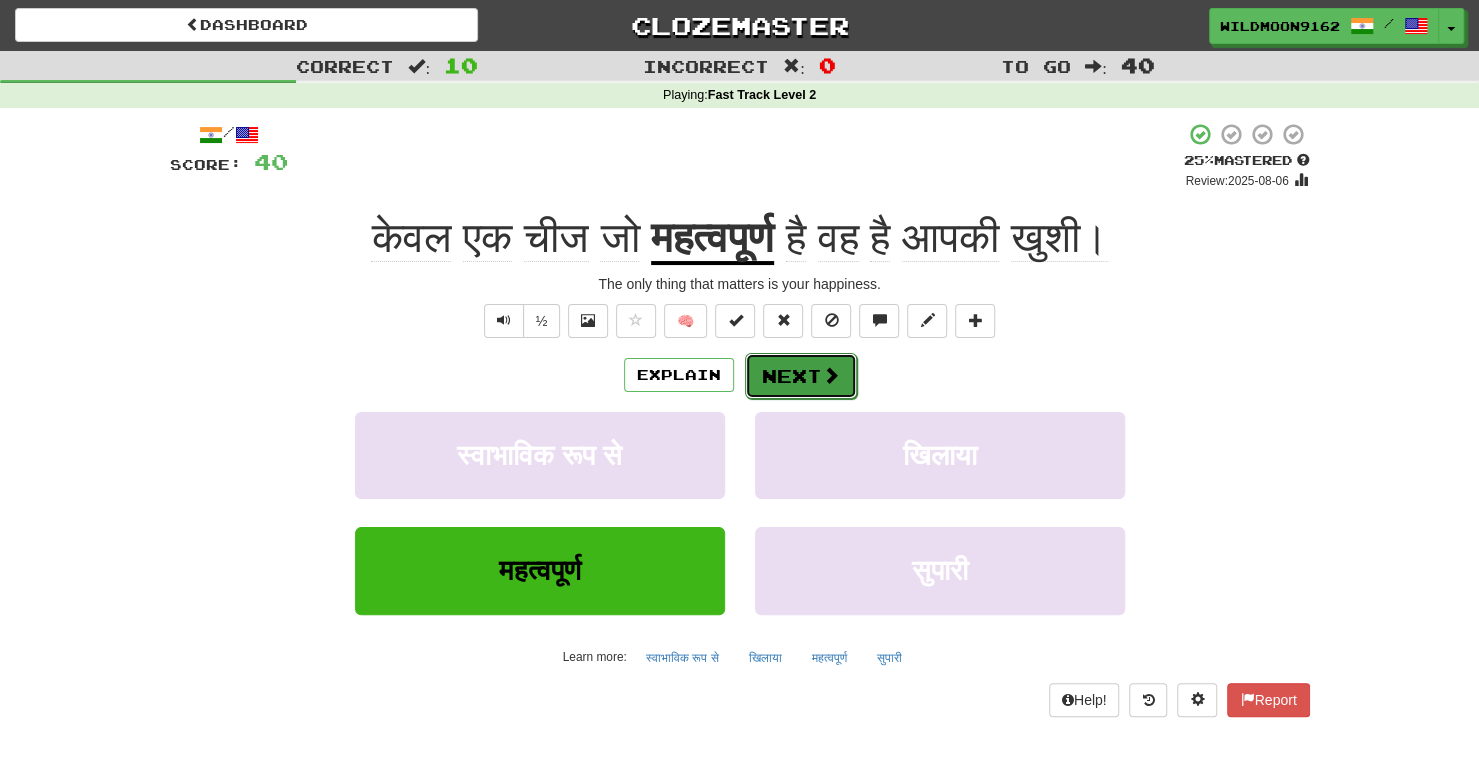 click on "Next" at bounding box center [801, 376] 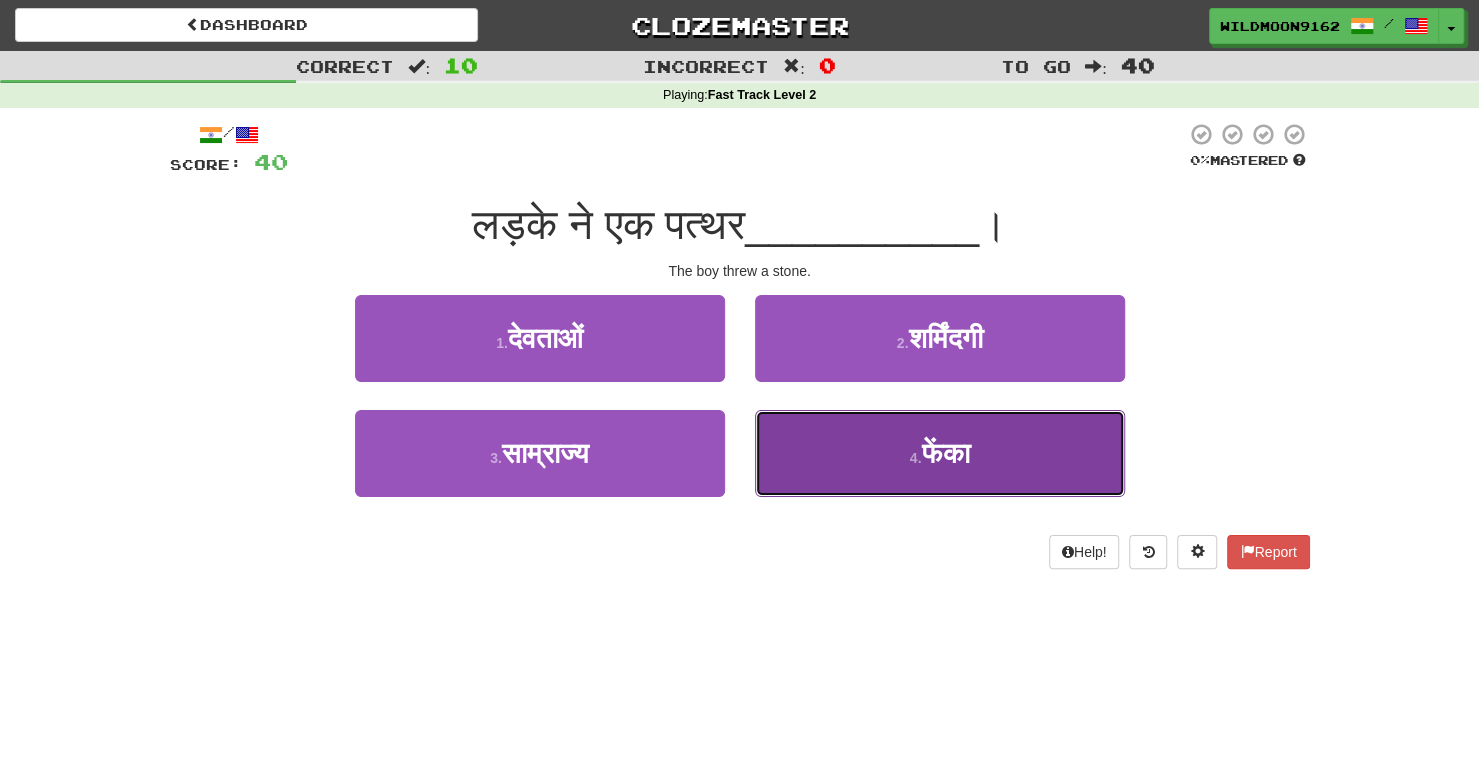 click on "4 .  फेंका" at bounding box center (940, 453) 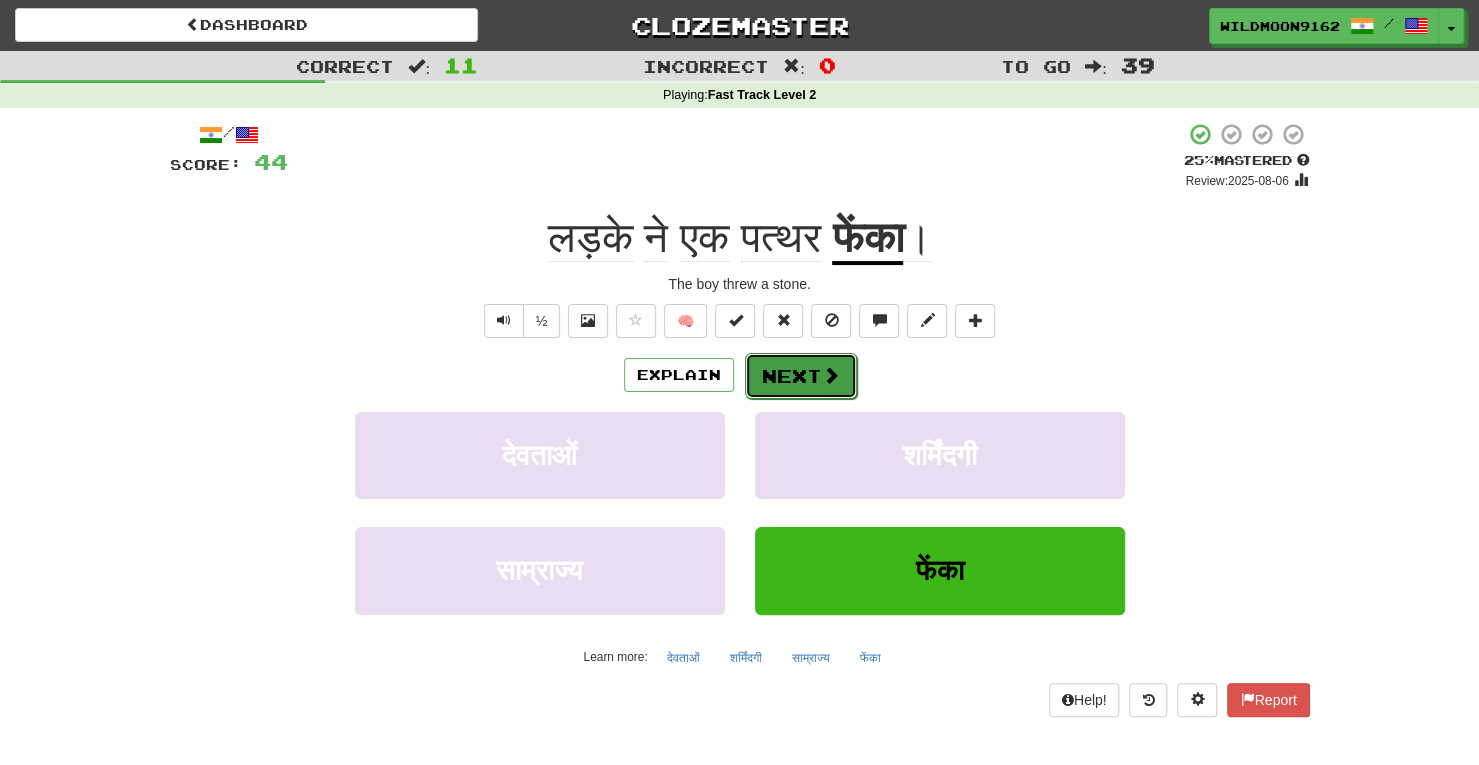 click on "Next" at bounding box center [801, 376] 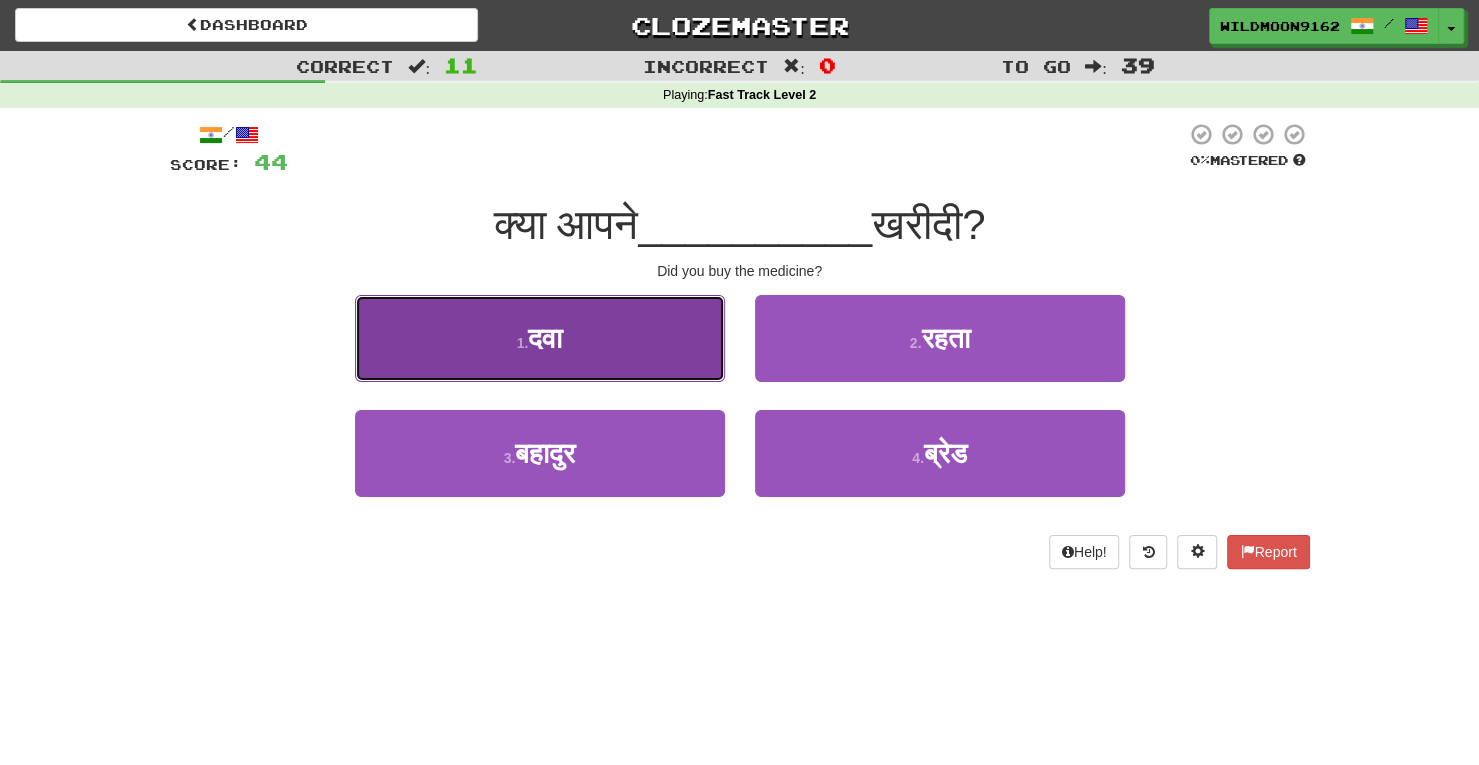 click on "1 .  दवा" at bounding box center [540, 338] 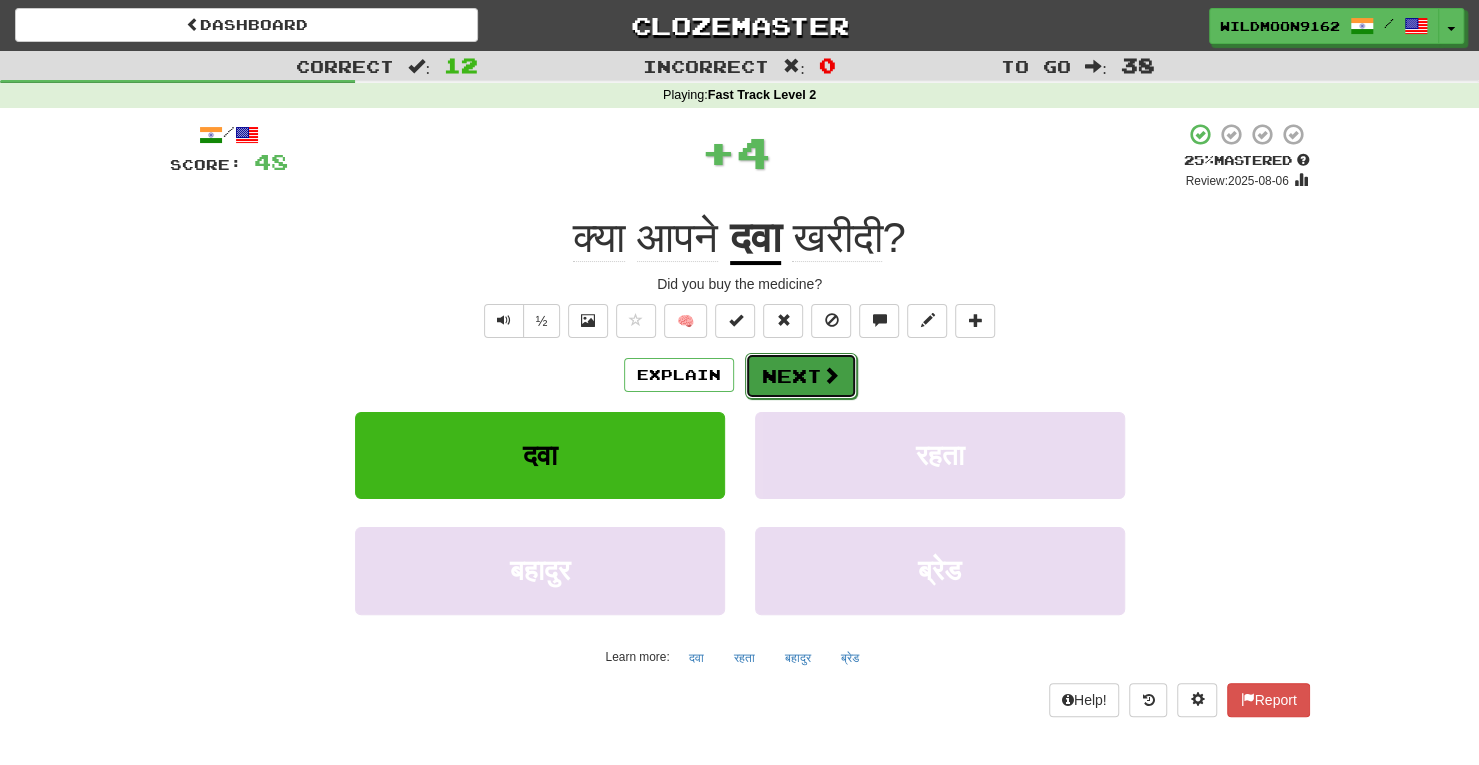click on "Next" at bounding box center [801, 376] 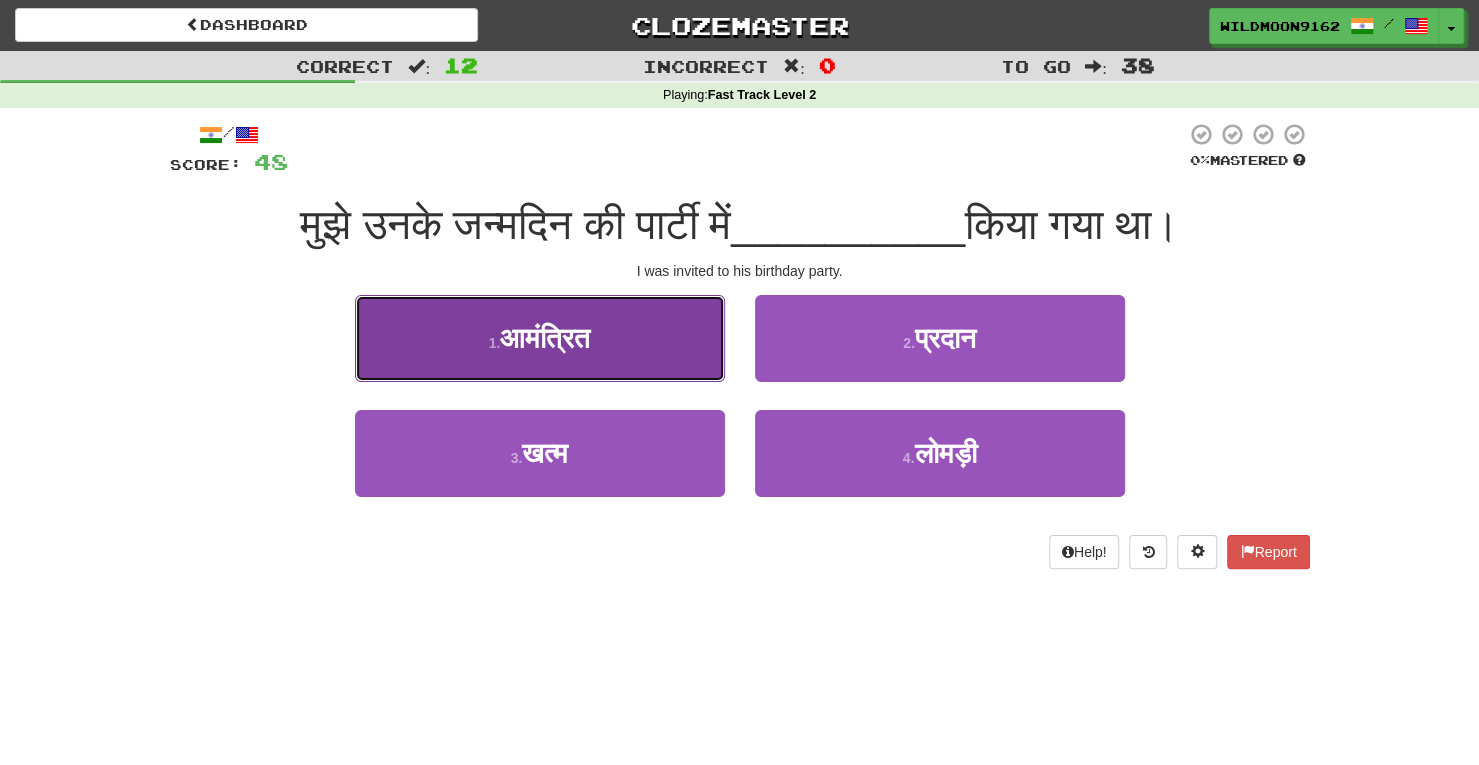 click on "1 .  आमंत्रित" at bounding box center [540, 338] 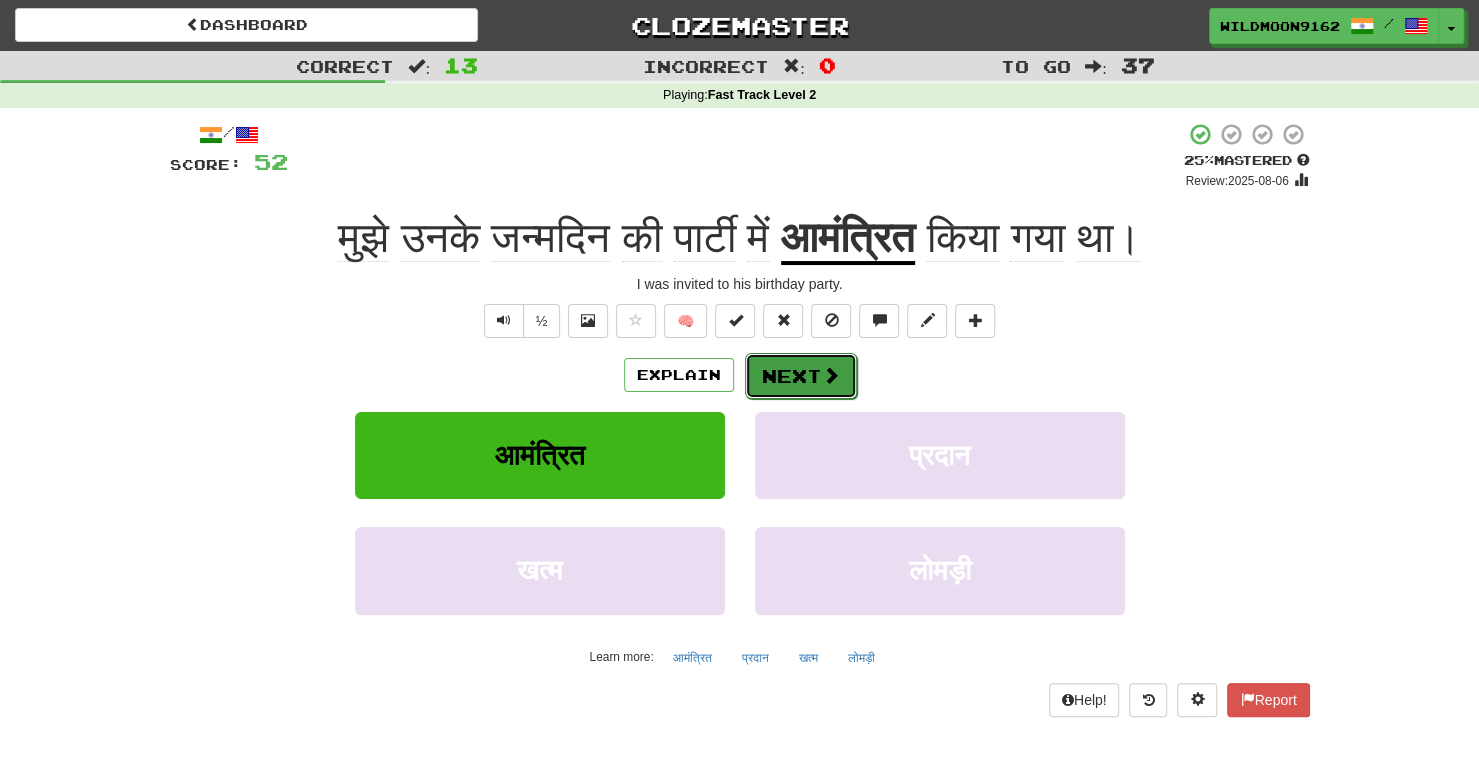 click on "Next" at bounding box center (801, 376) 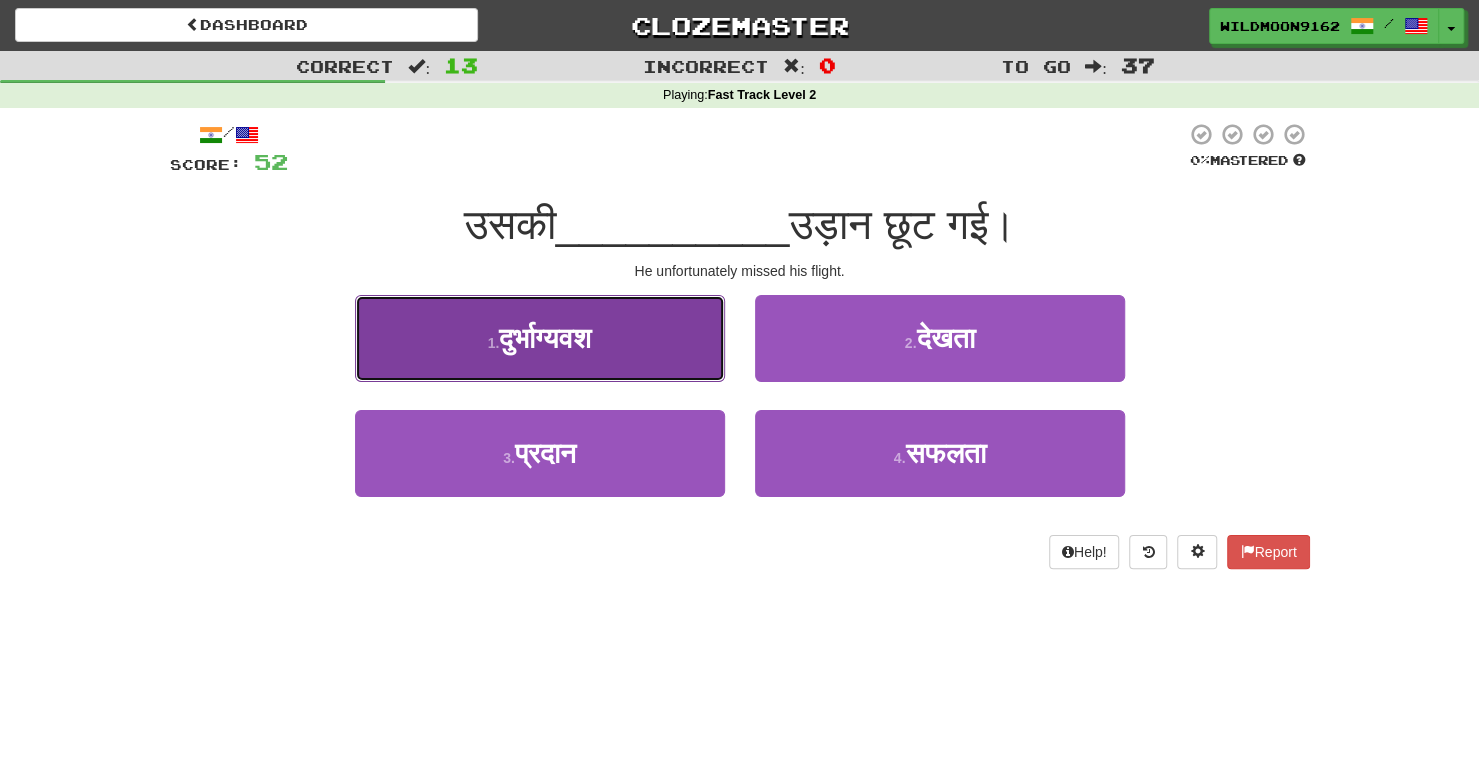 click on "1 .  दुर्भाग्यवश" at bounding box center (540, 338) 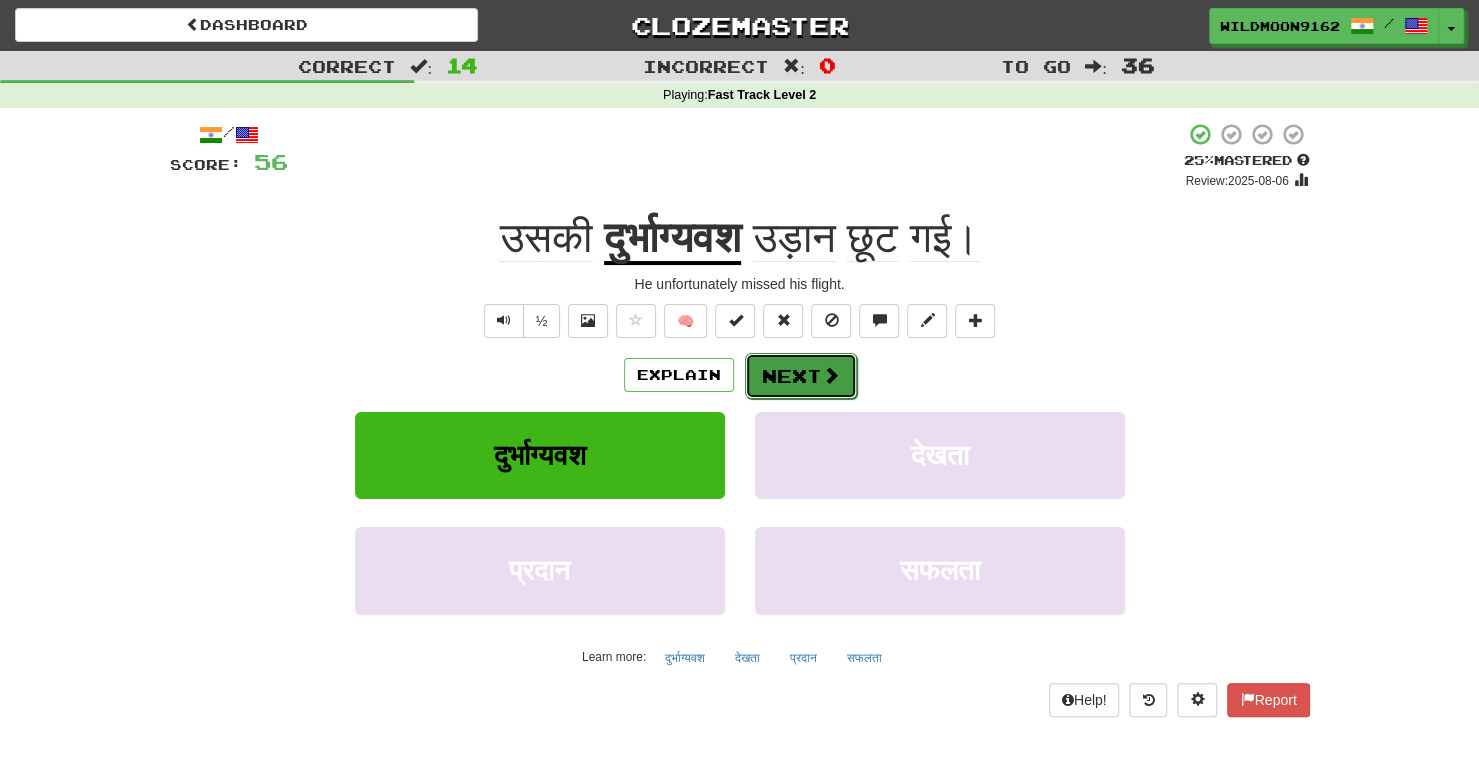 click at bounding box center [831, 375] 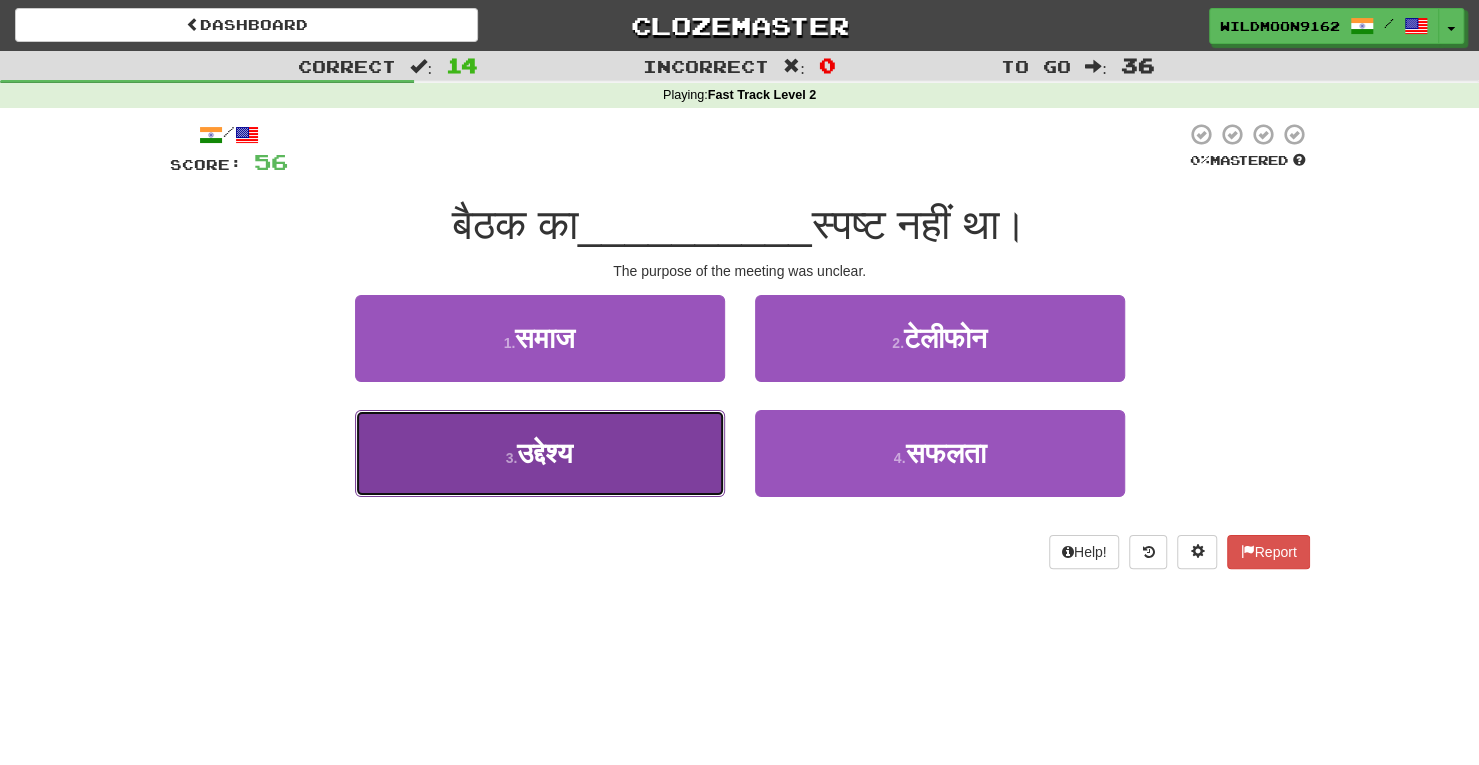 click on "3 .  उद्देश्य" at bounding box center (540, 453) 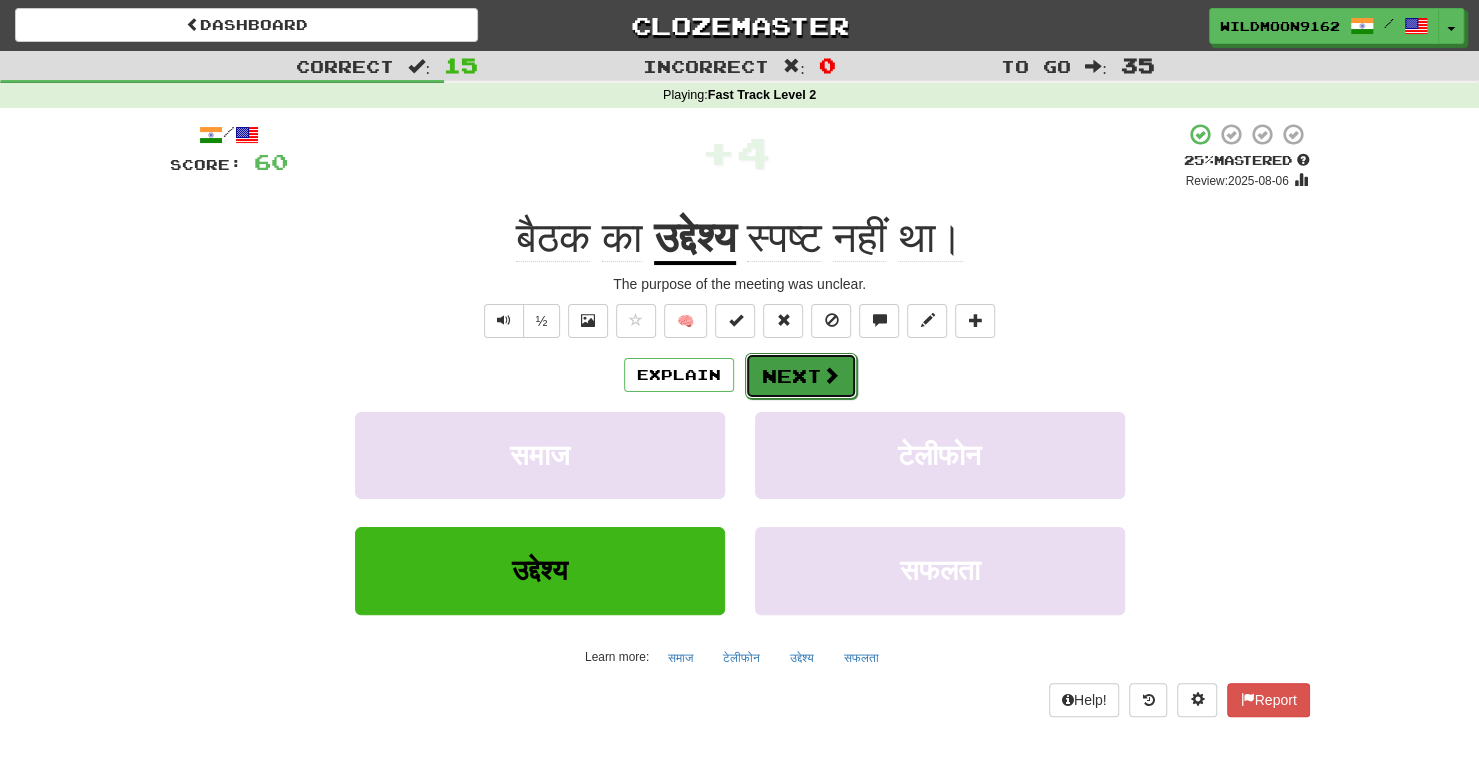 click on "Next" at bounding box center (801, 376) 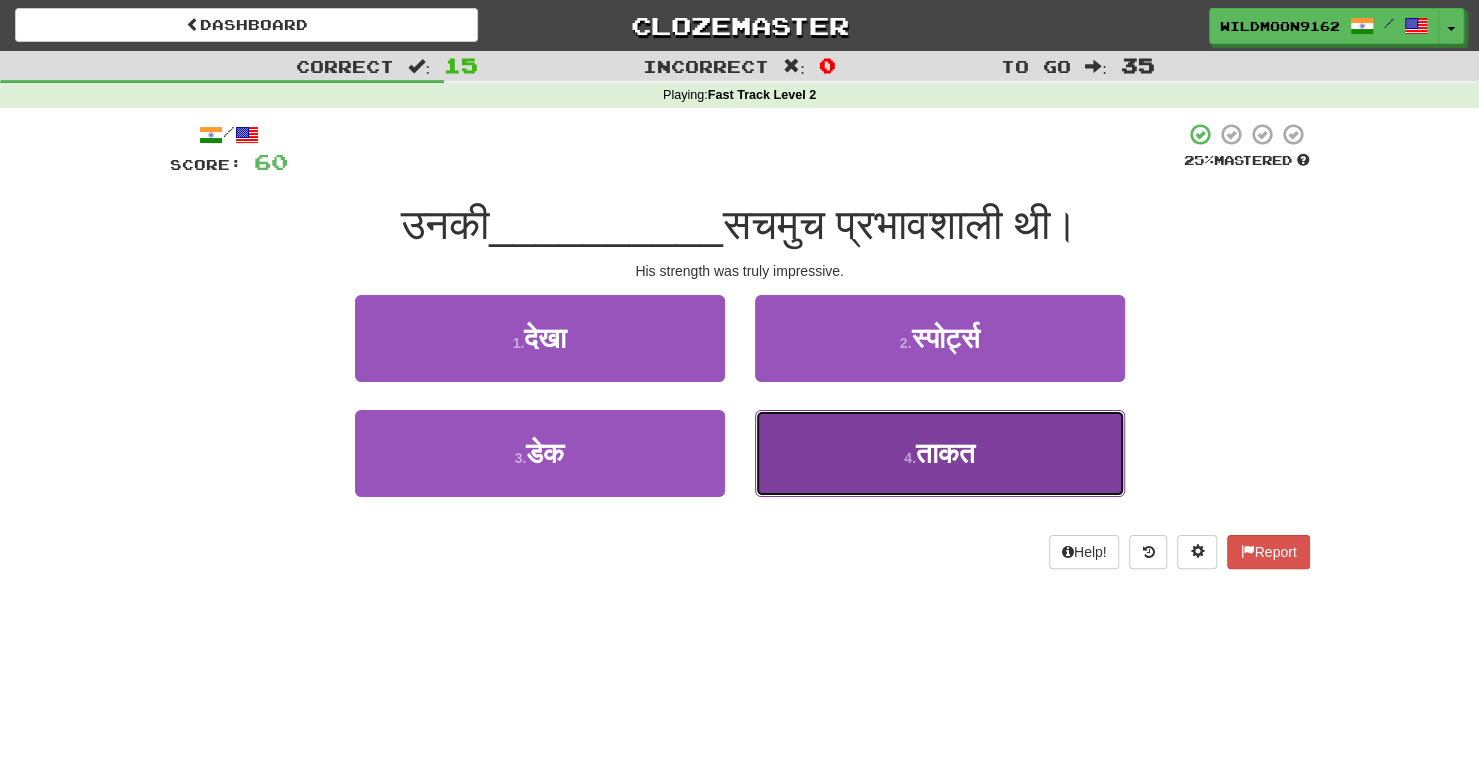 click on "4 .  ताकत" at bounding box center [940, 453] 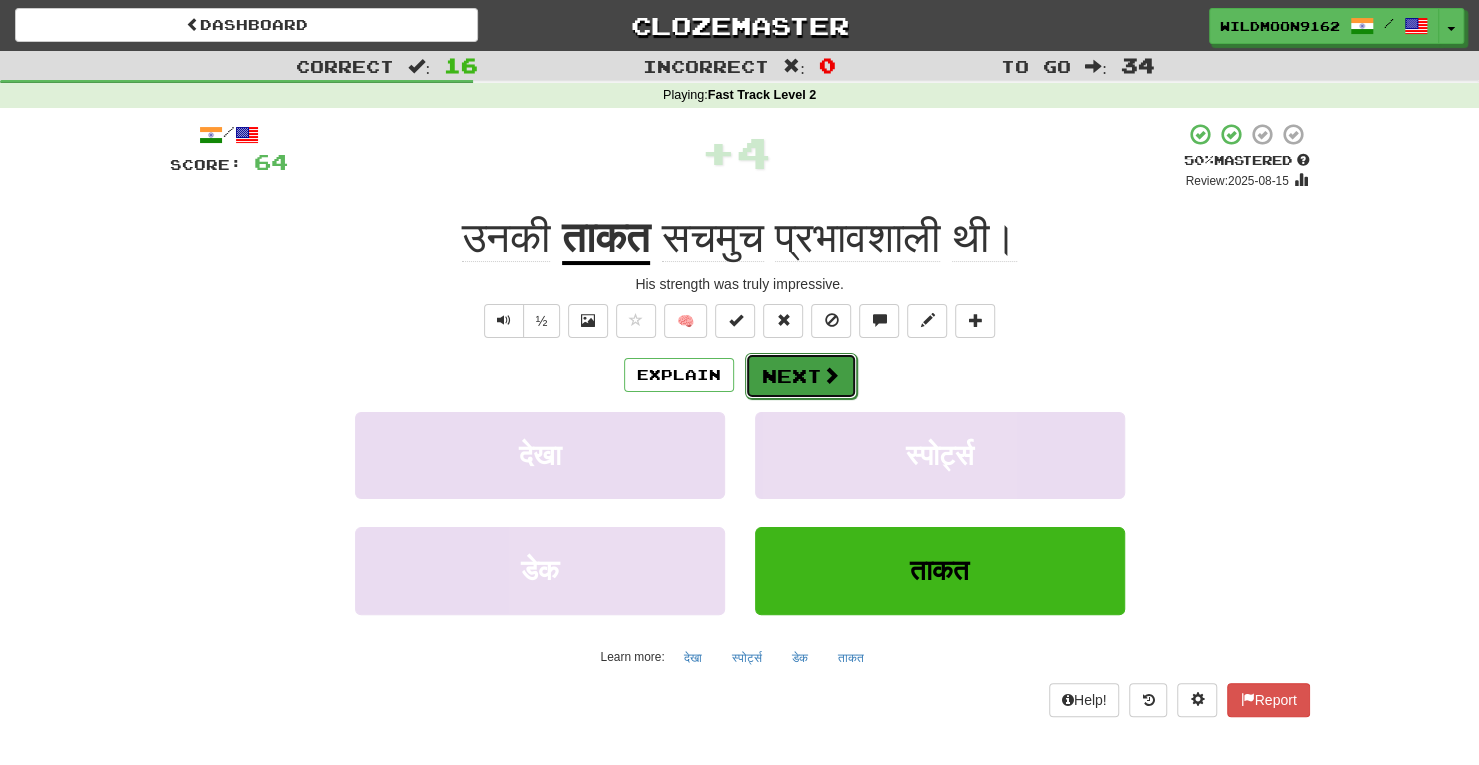 click on "Next" at bounding box center (801, 376) 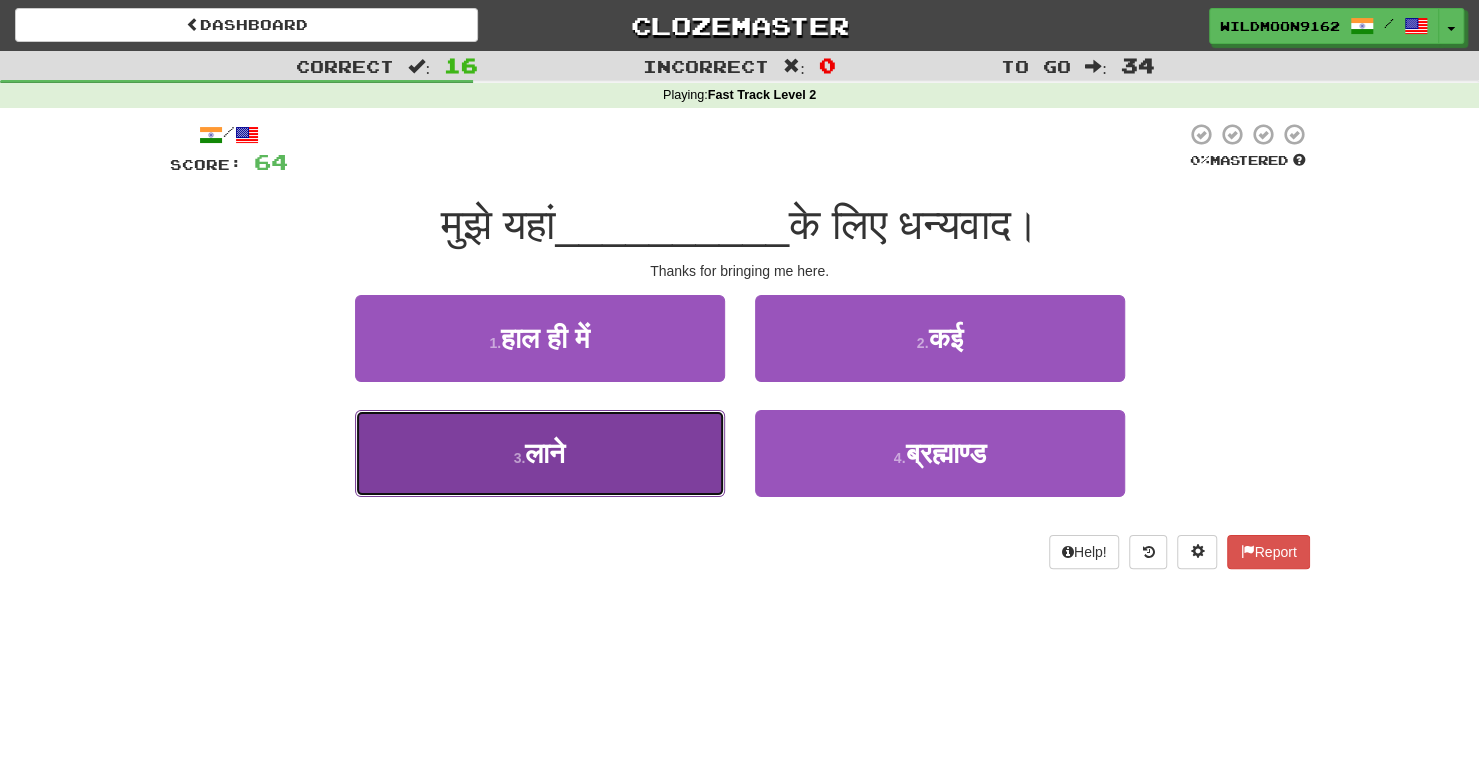 click on "3 .  लाने" at bounding box center (540, 453) 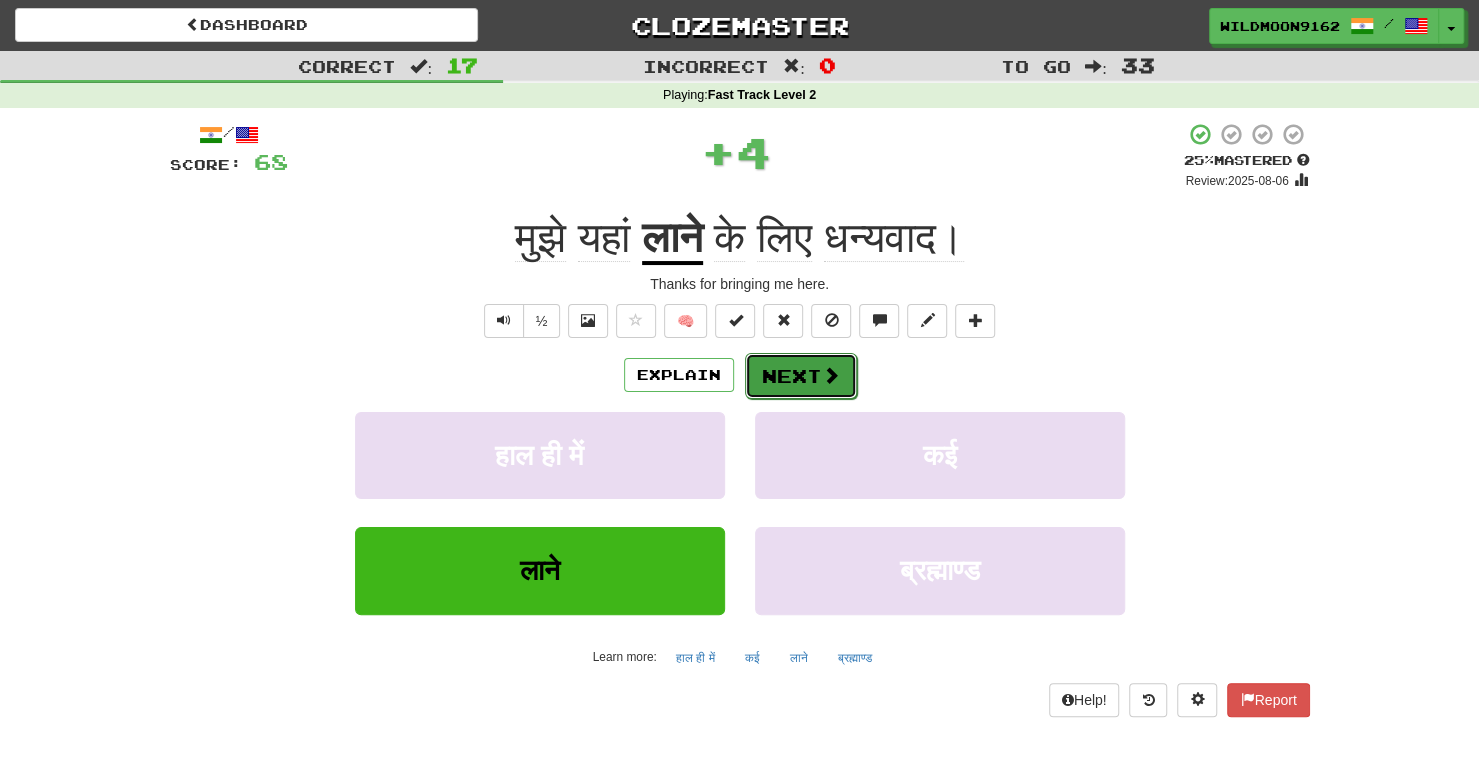 click on "Next" at bounding box center [801, 376] 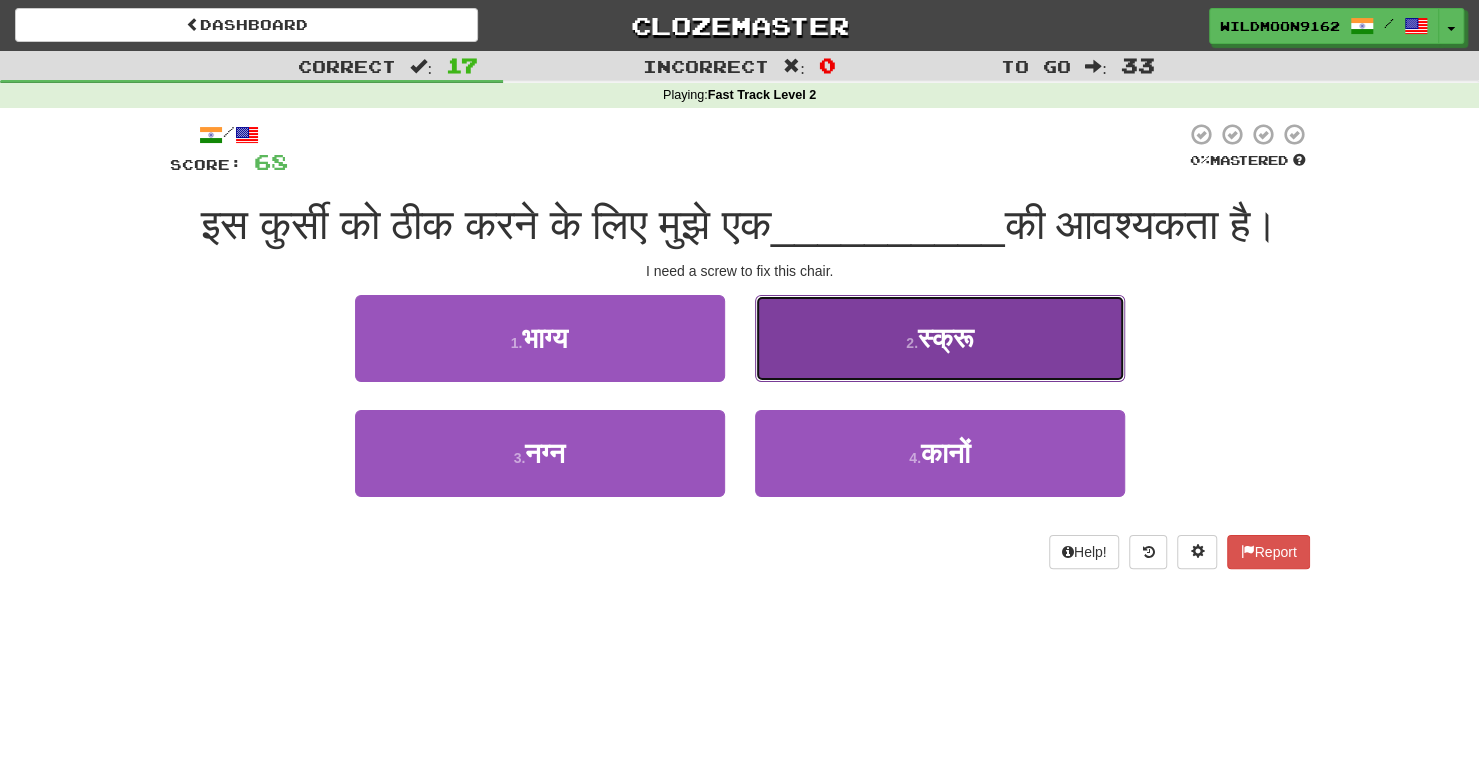 click on "2 .  स्क्रू" at bounding box center [940, 338] 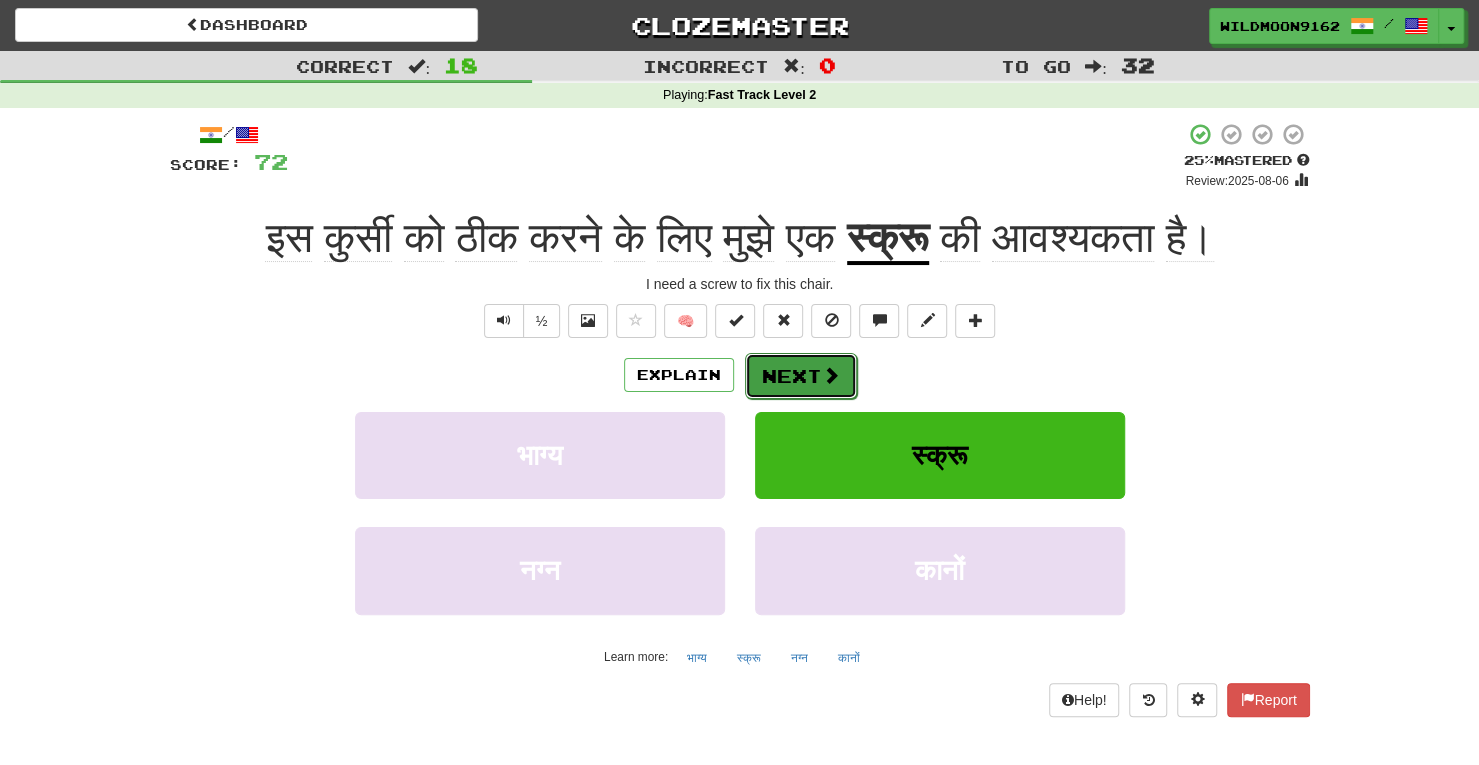 click on "Next" at bounding box center [801, 376] 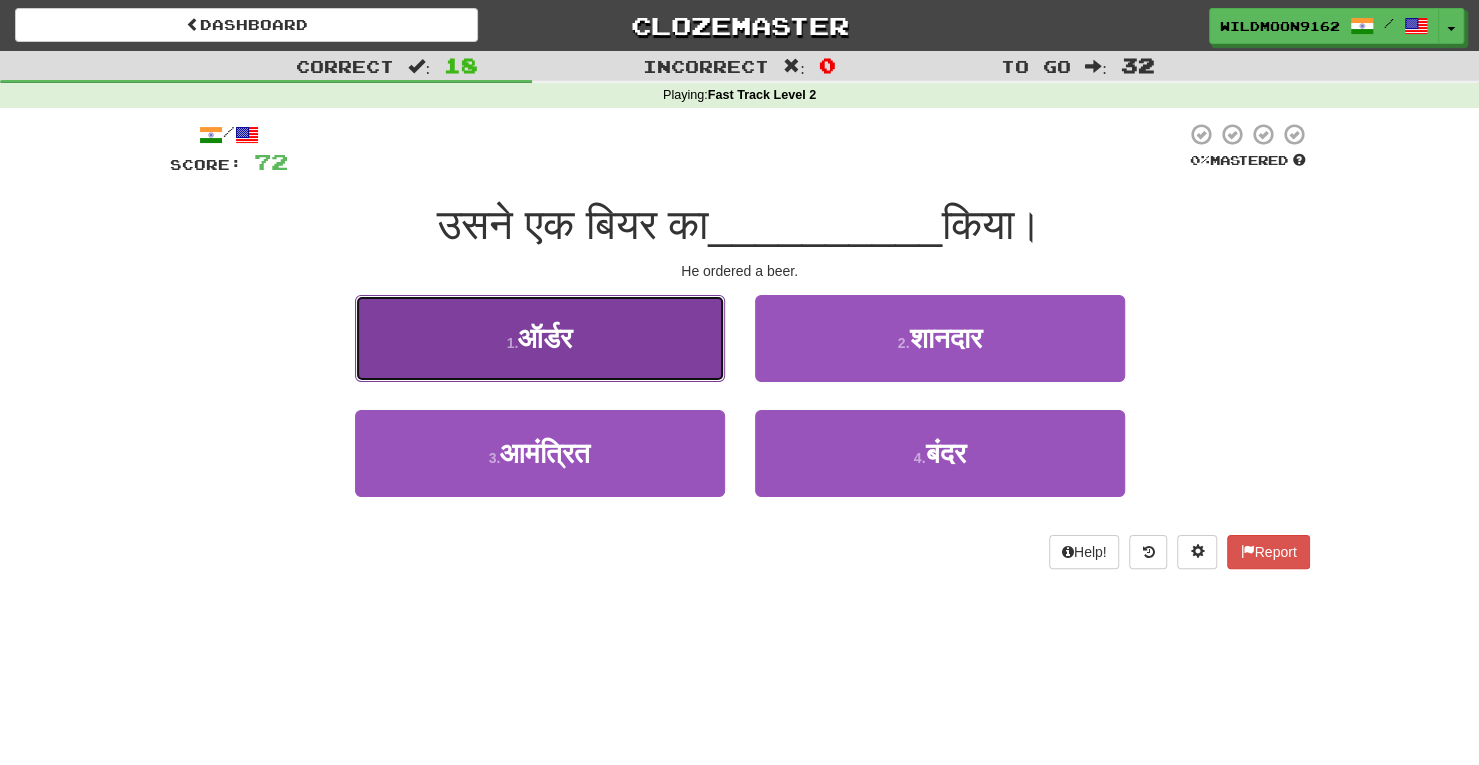 click on "1 .  ऑर्डर" at bounding box center [540, 338] 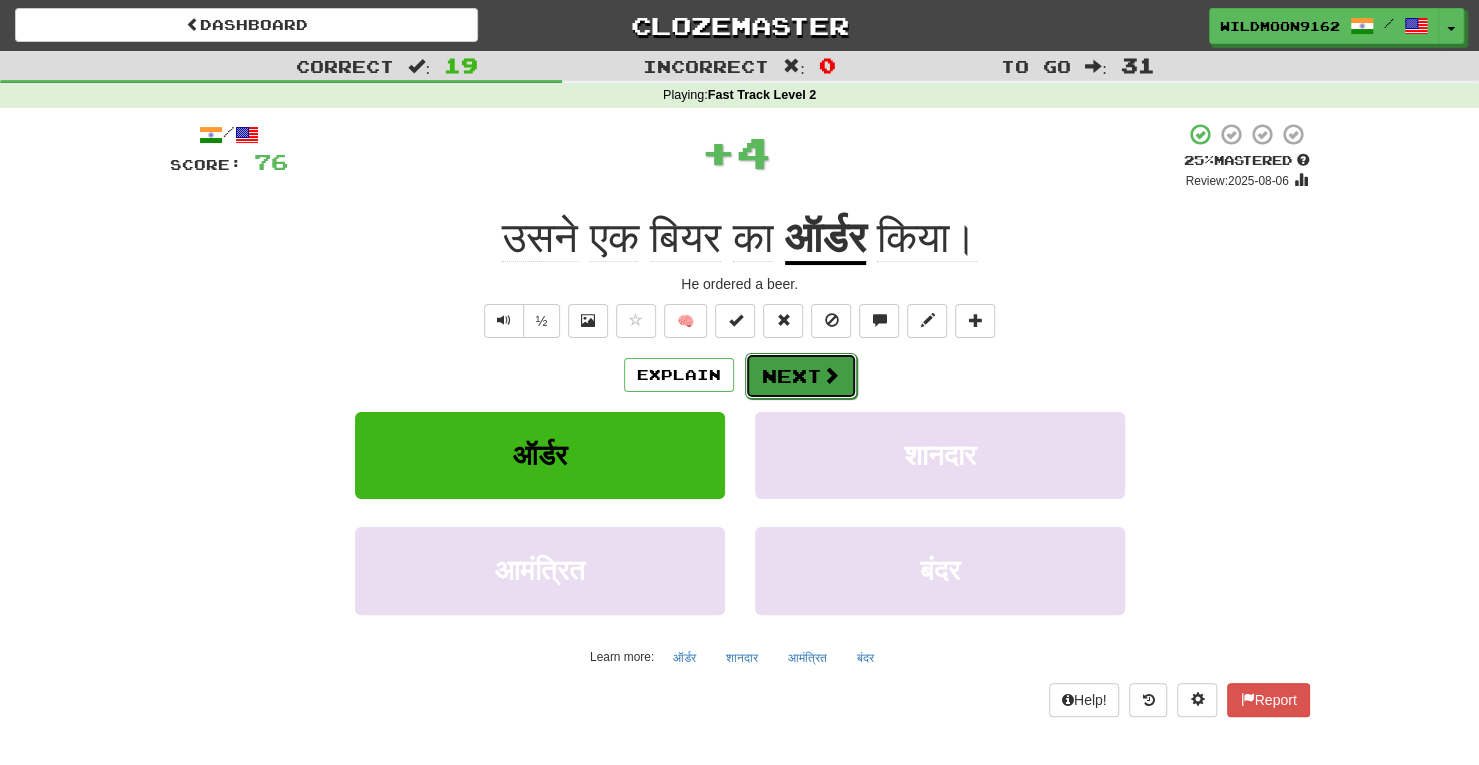 click on "Next" at bounding box center (801, 376) 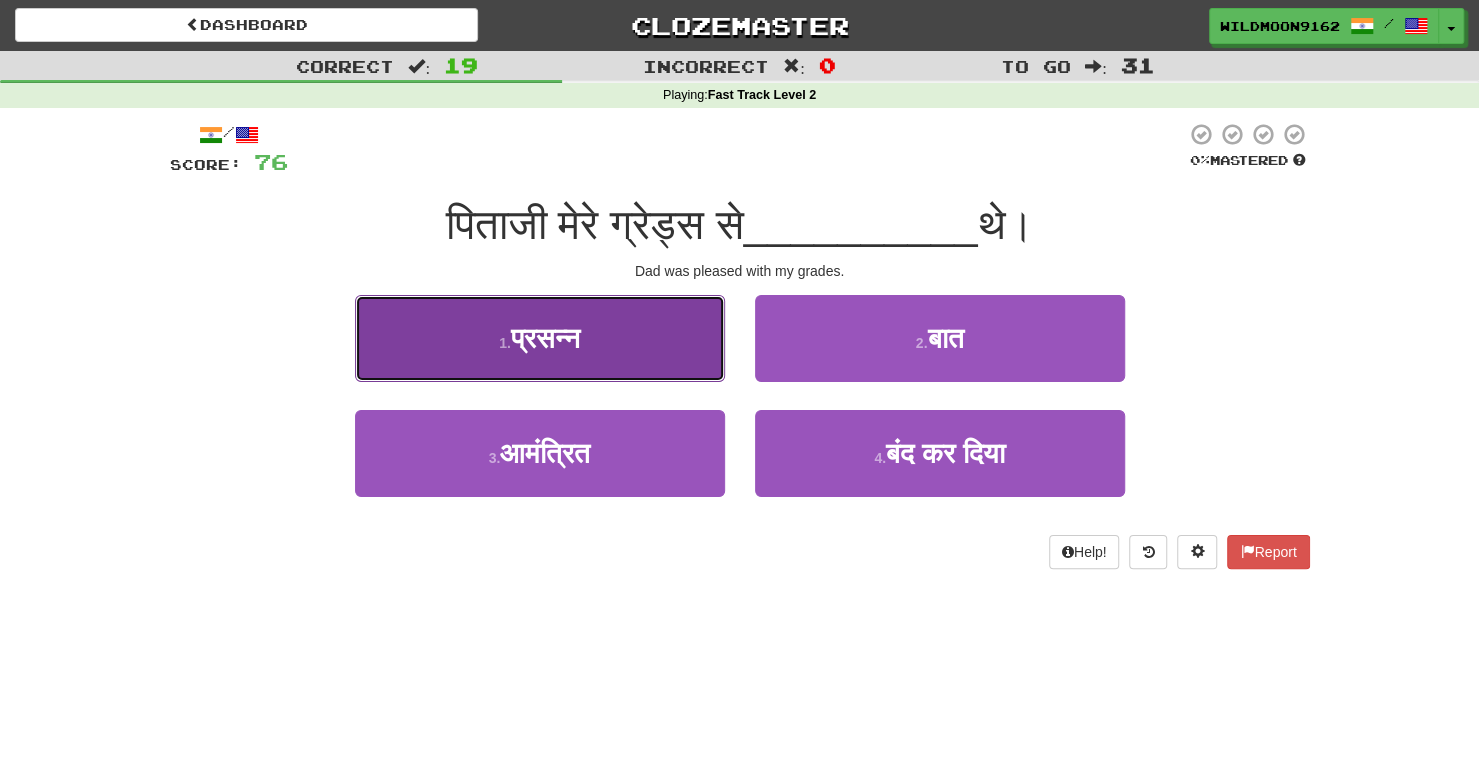 click on "1 .  प्रसन्न" at bounding box center (540, 338) 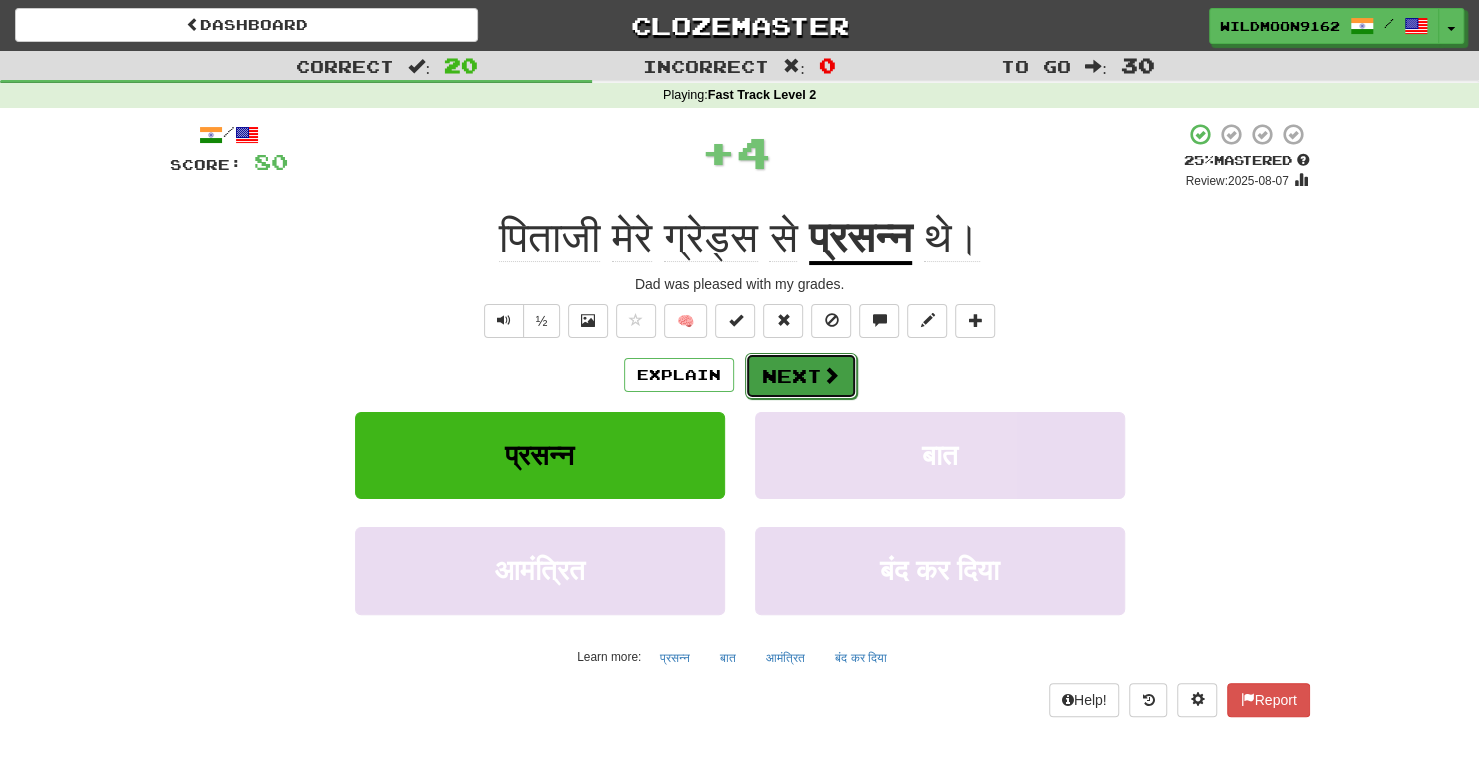 click at bounding box center [831, 375] 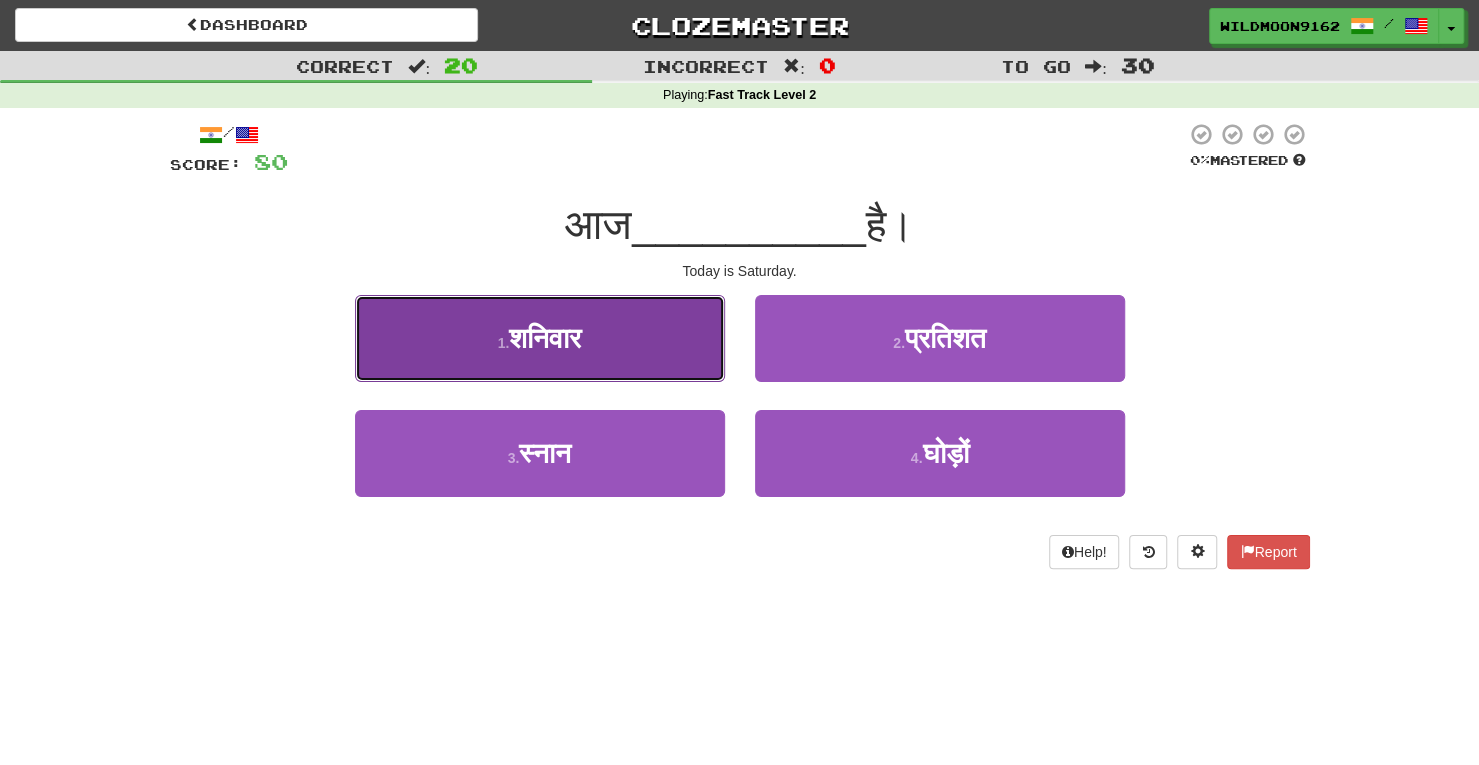 click on "1 .  शनिवार" at bounding box center (540, 338) 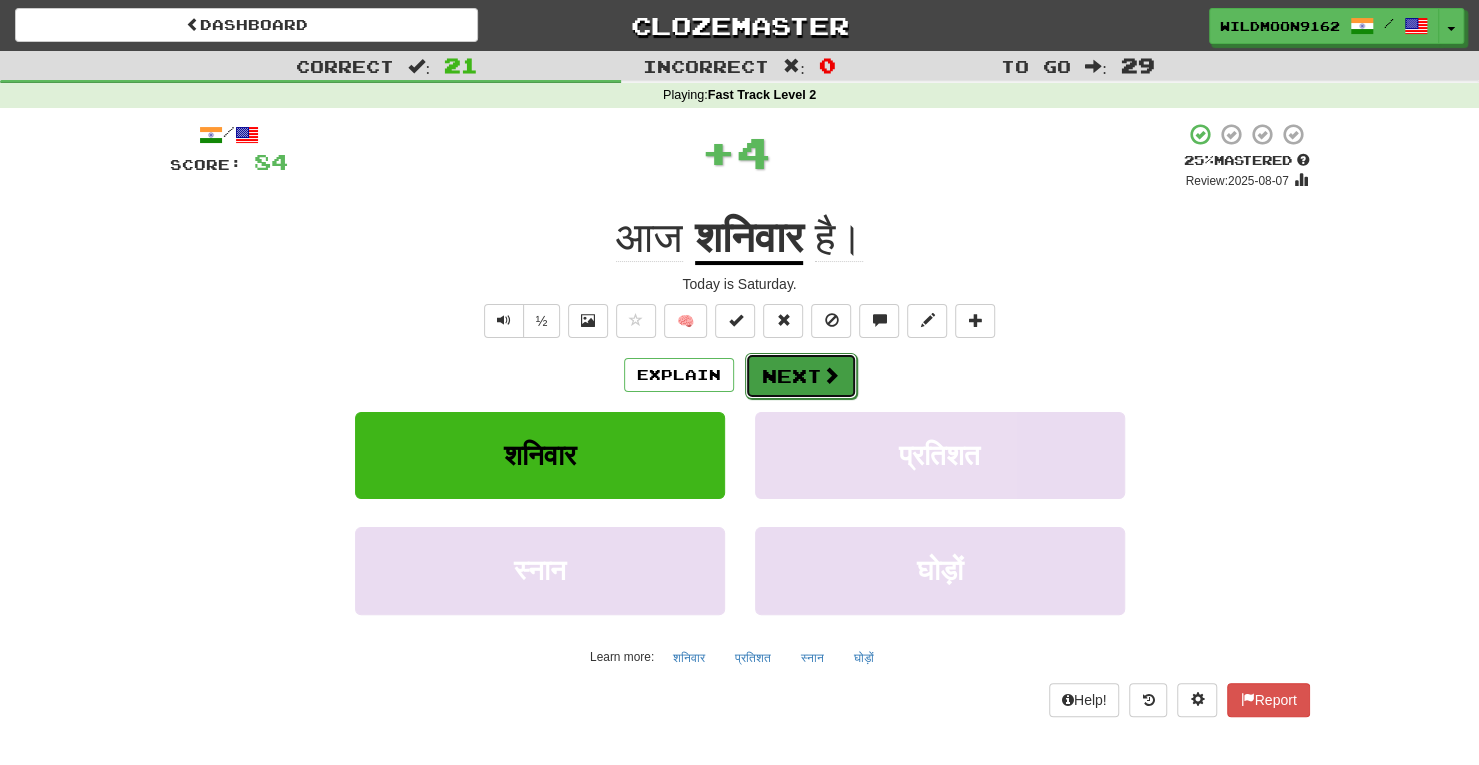 click on "Next" at bounding box center [801, 376] 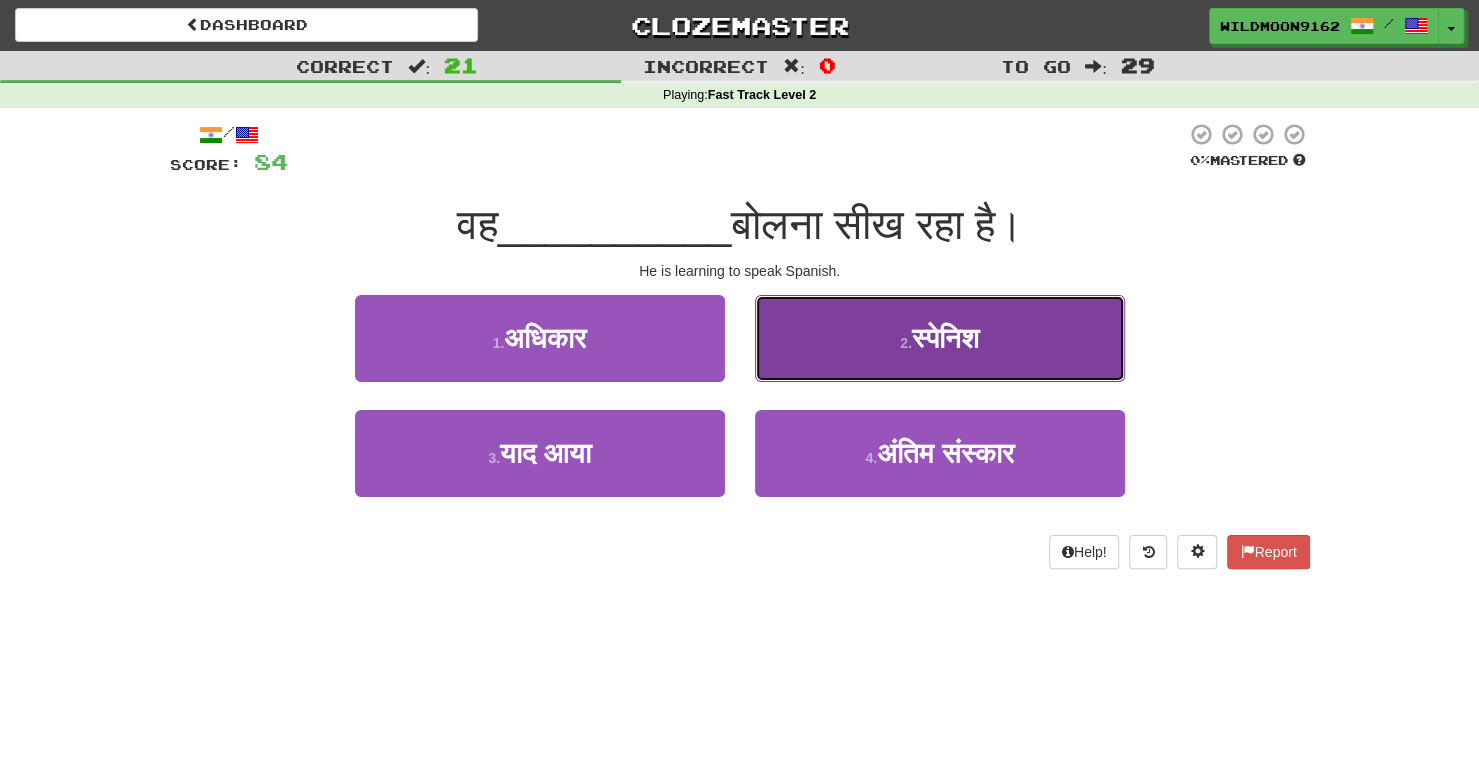 click on "2 .  स्पेनिश" at bounding box center [940, 338] 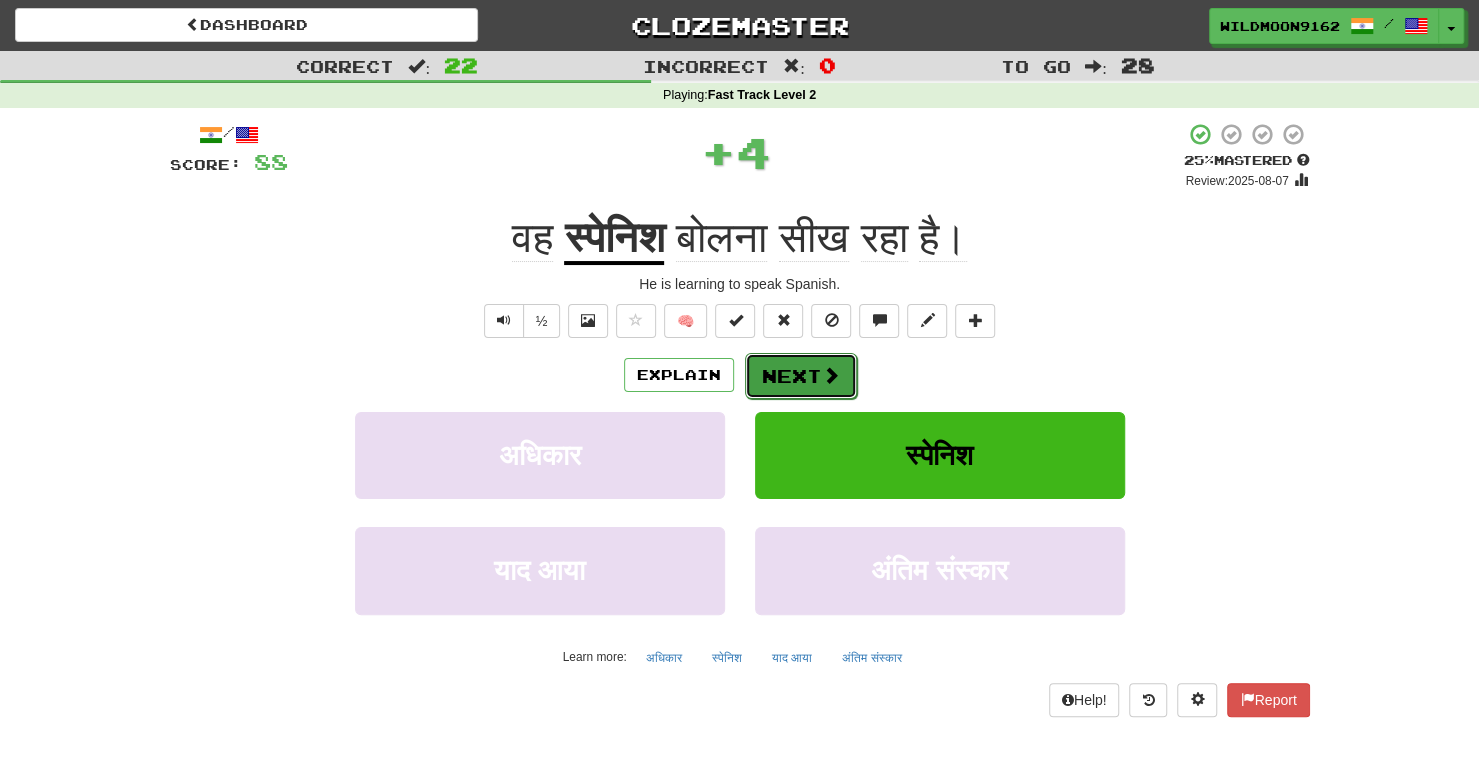 click on "Next" at bounding box center [801, 376] 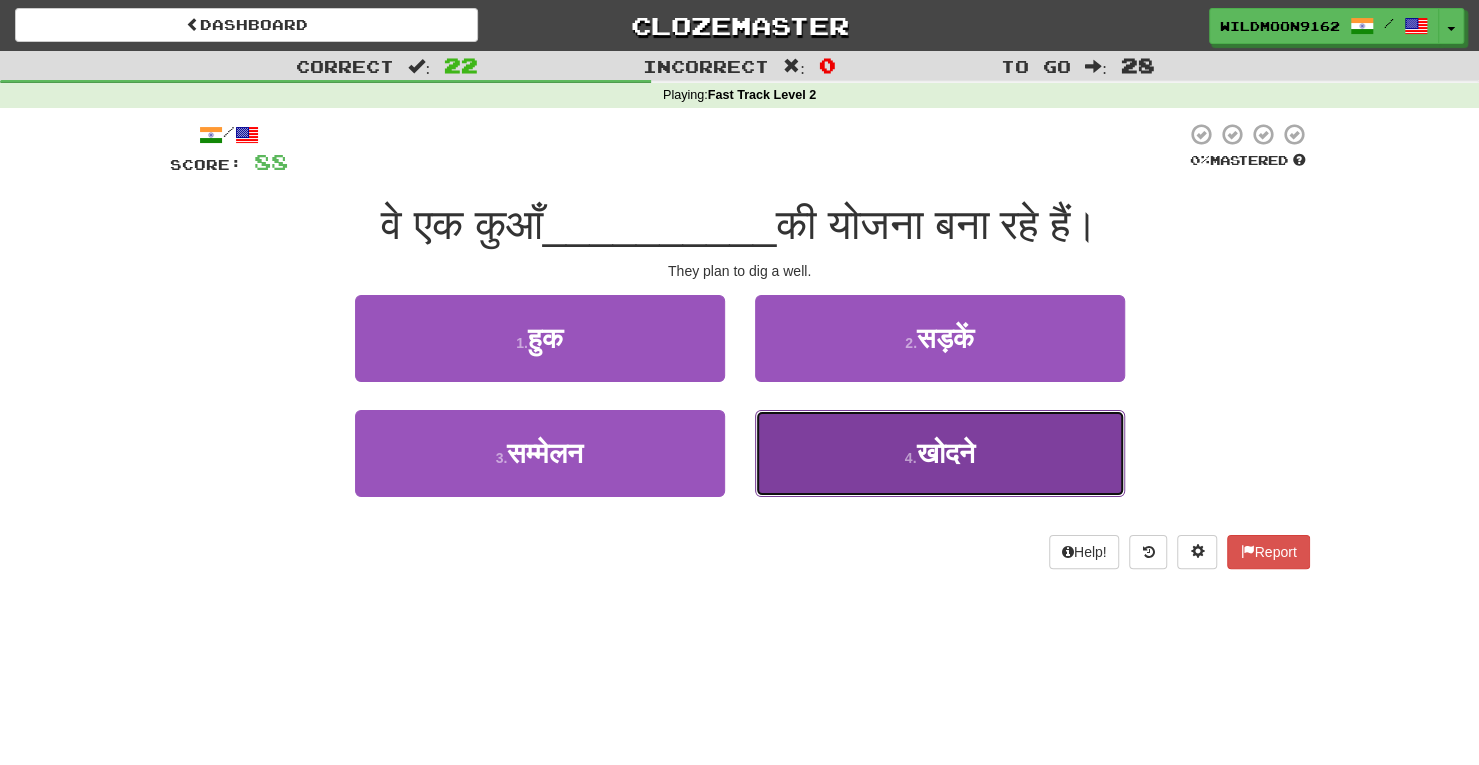 click on "4 ." at bounding box center (911, 458) 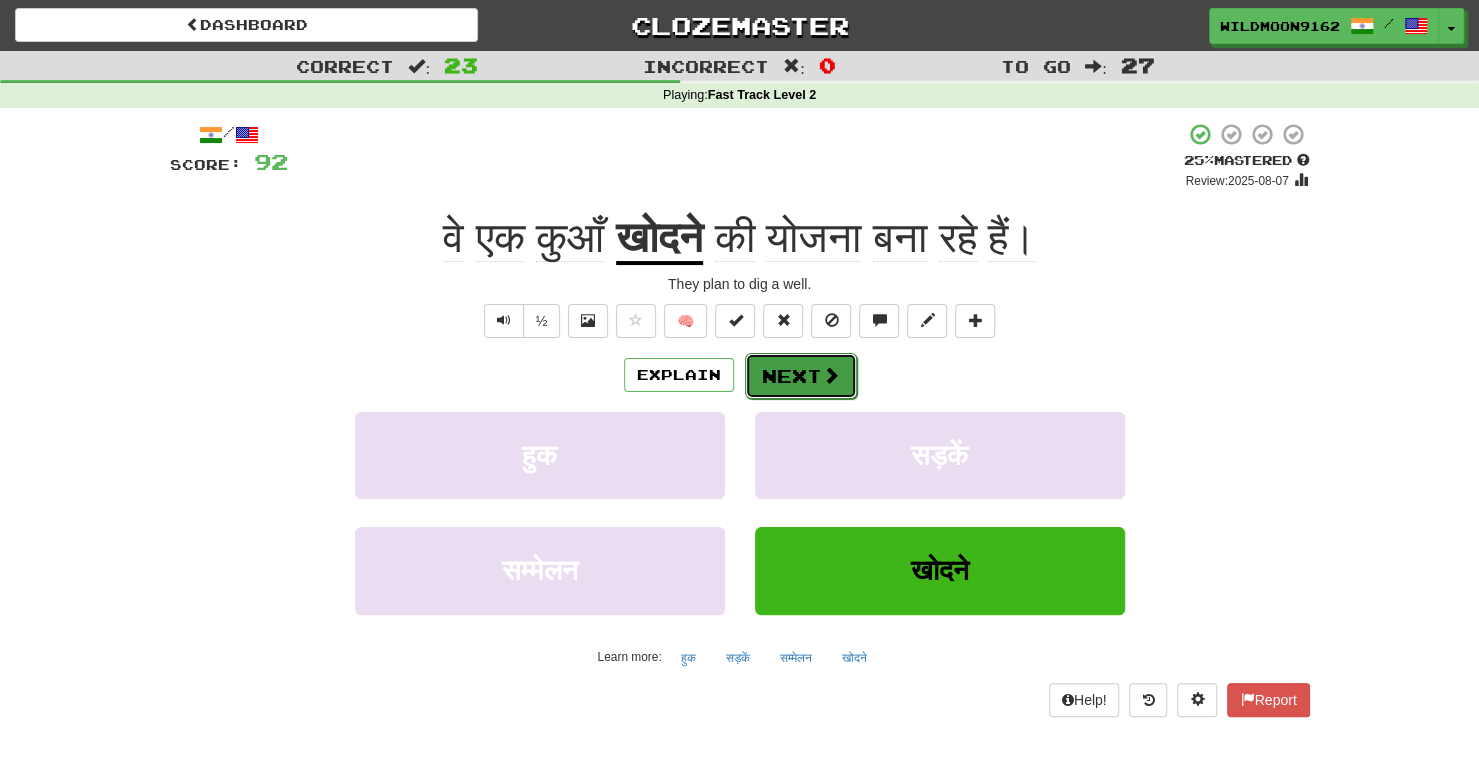 click on "Next" at bounding box center (801, 376) 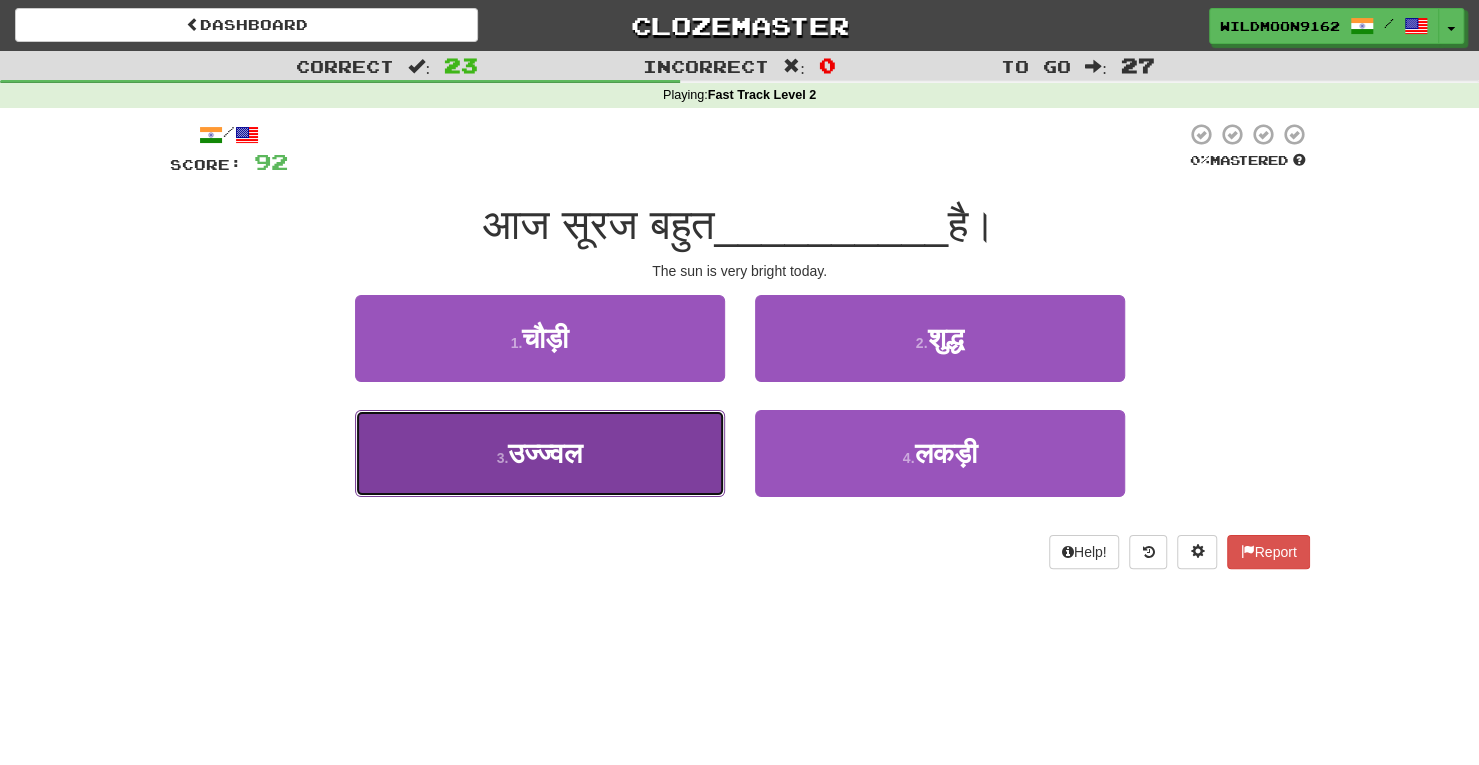 click on "3 .  उज्ज्वल" at bounding box center (540, 453) 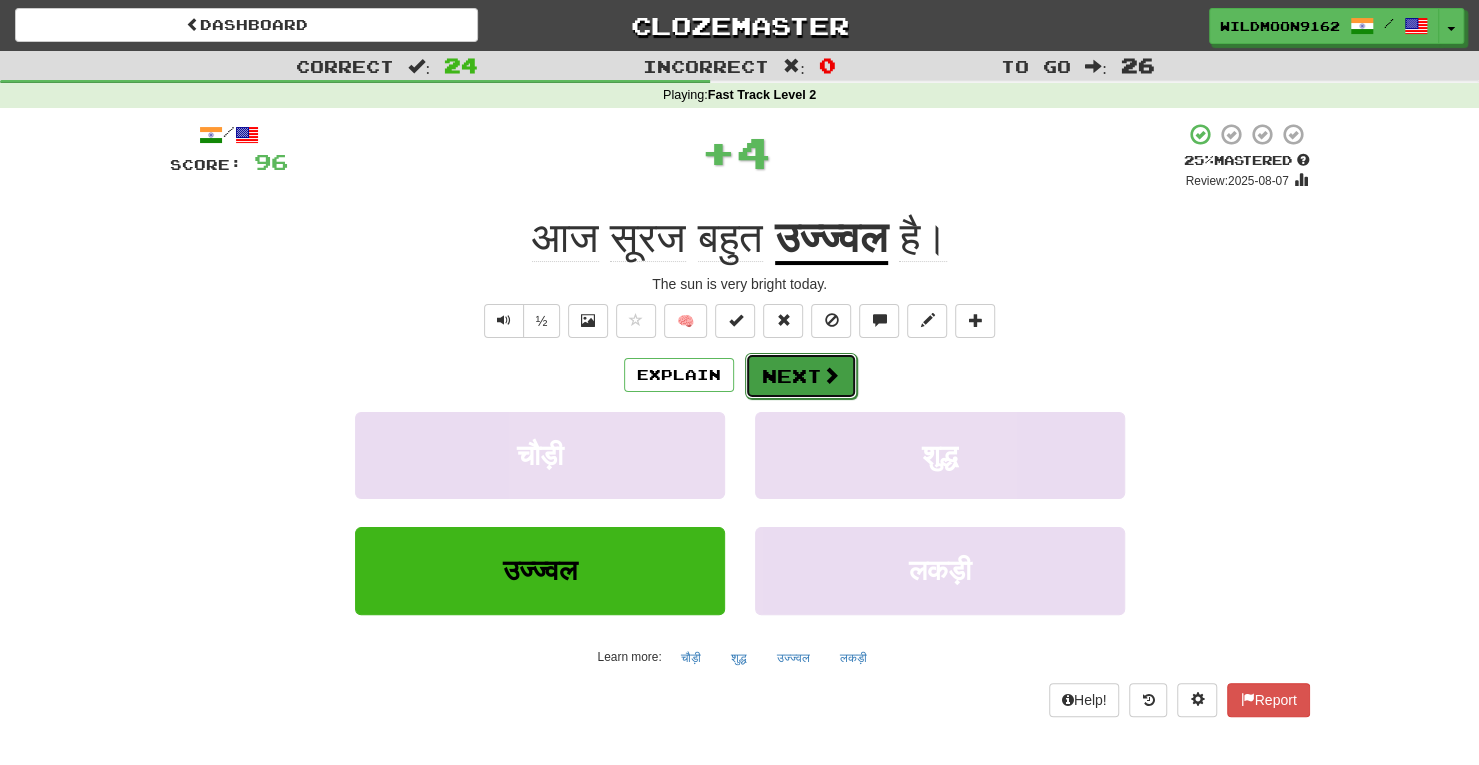 click on "Next" at bounding box center (801, 376) 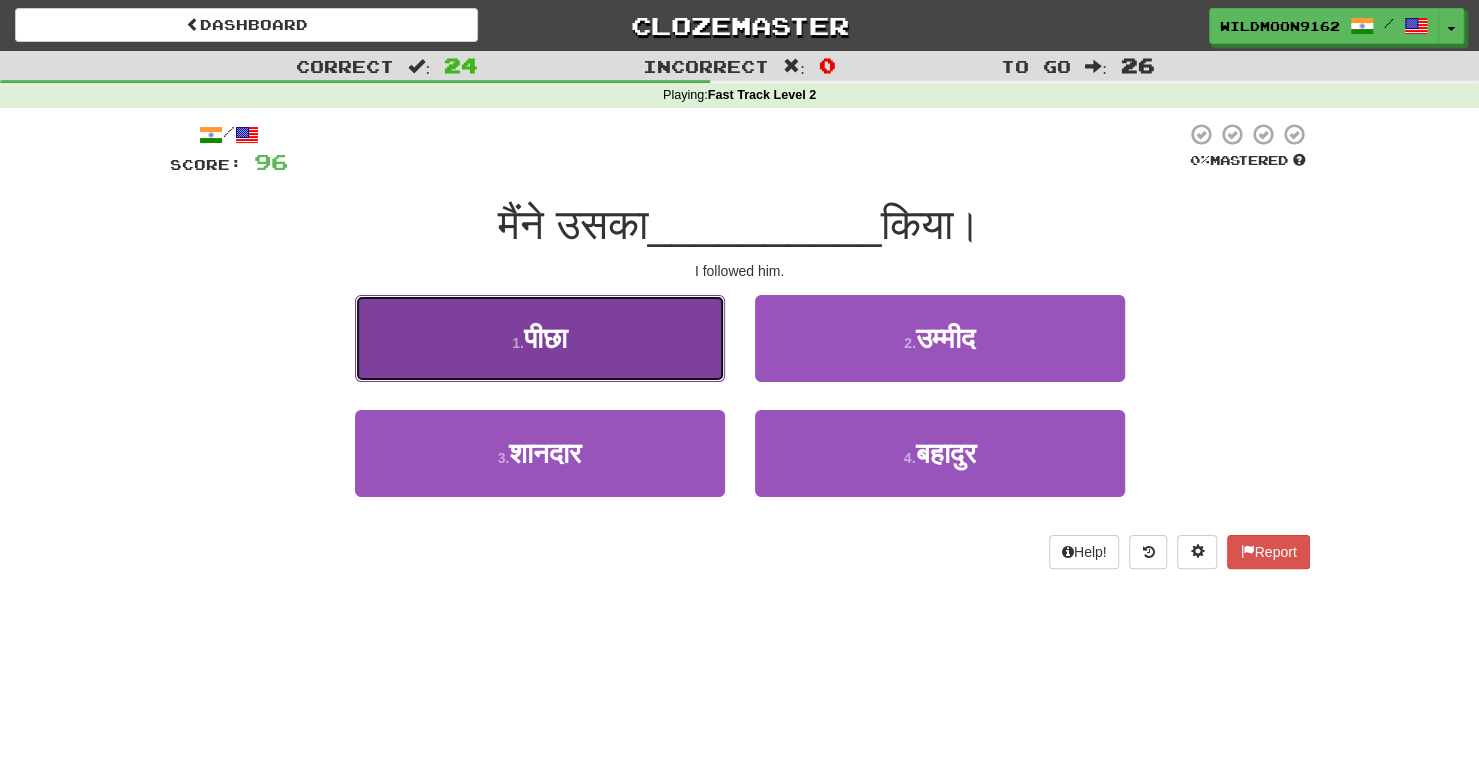 click on "1 .  पीछा" at bounding box center (540, 338) 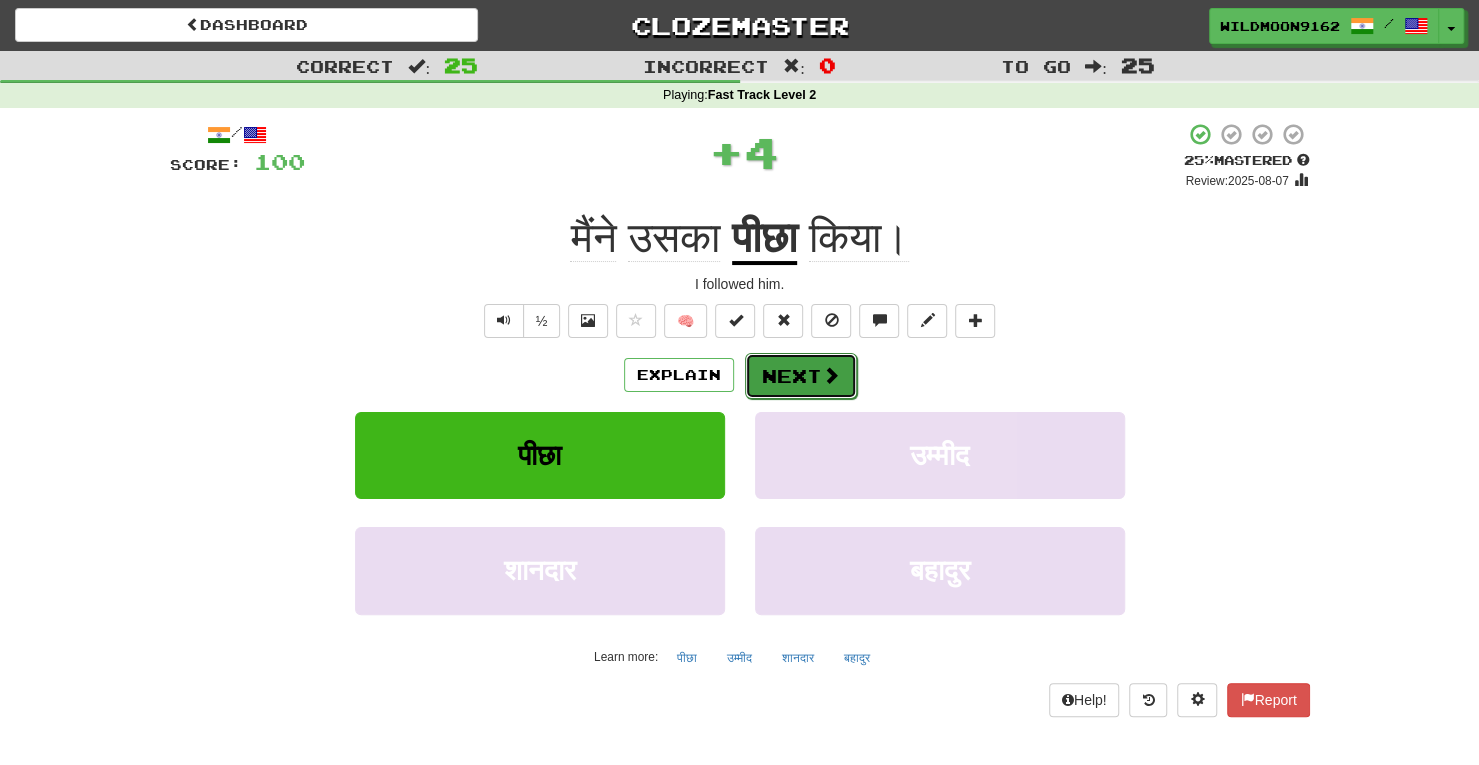 click on "Next" at bounding box center (801, 376) 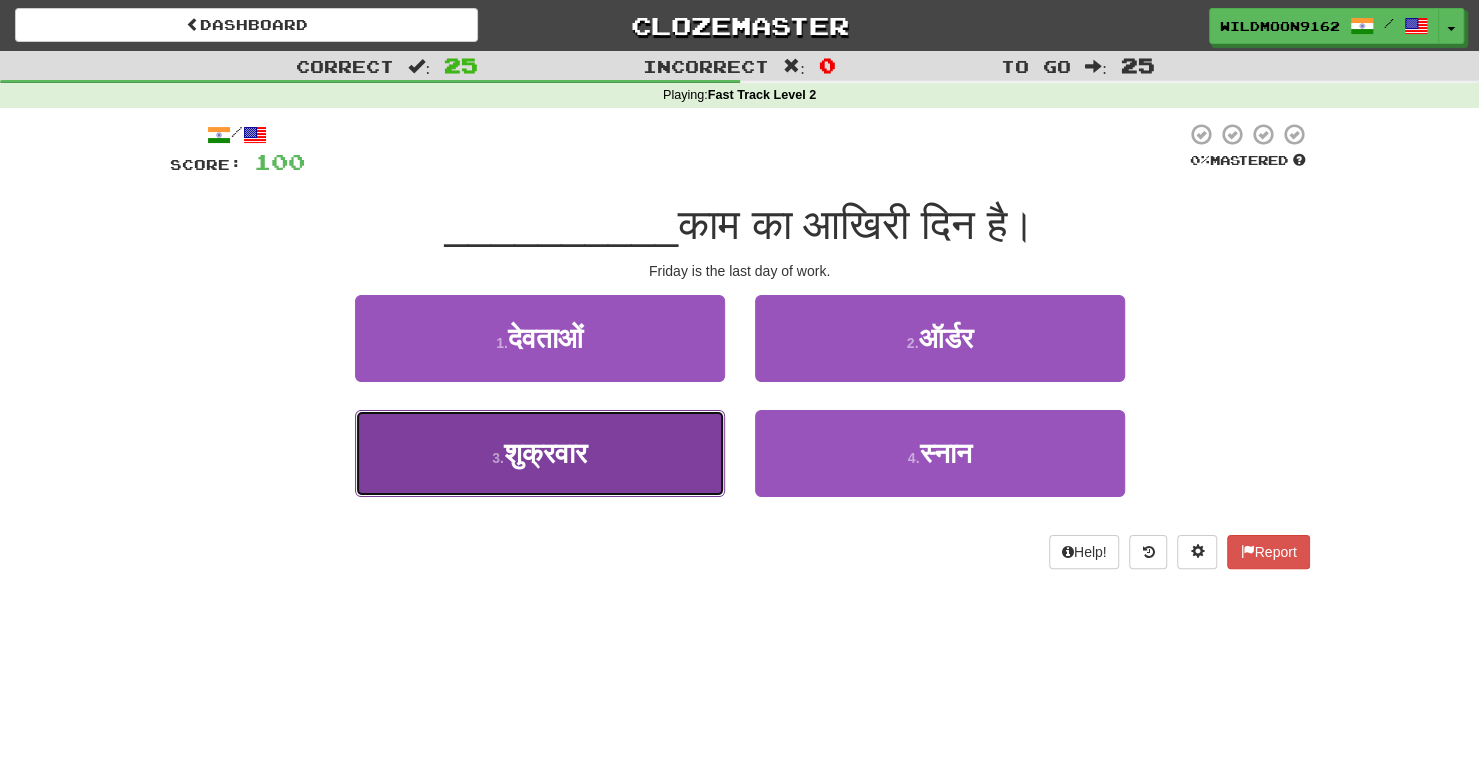 click on "3 .  शुक्रवार" at bounding box center (540, 453) 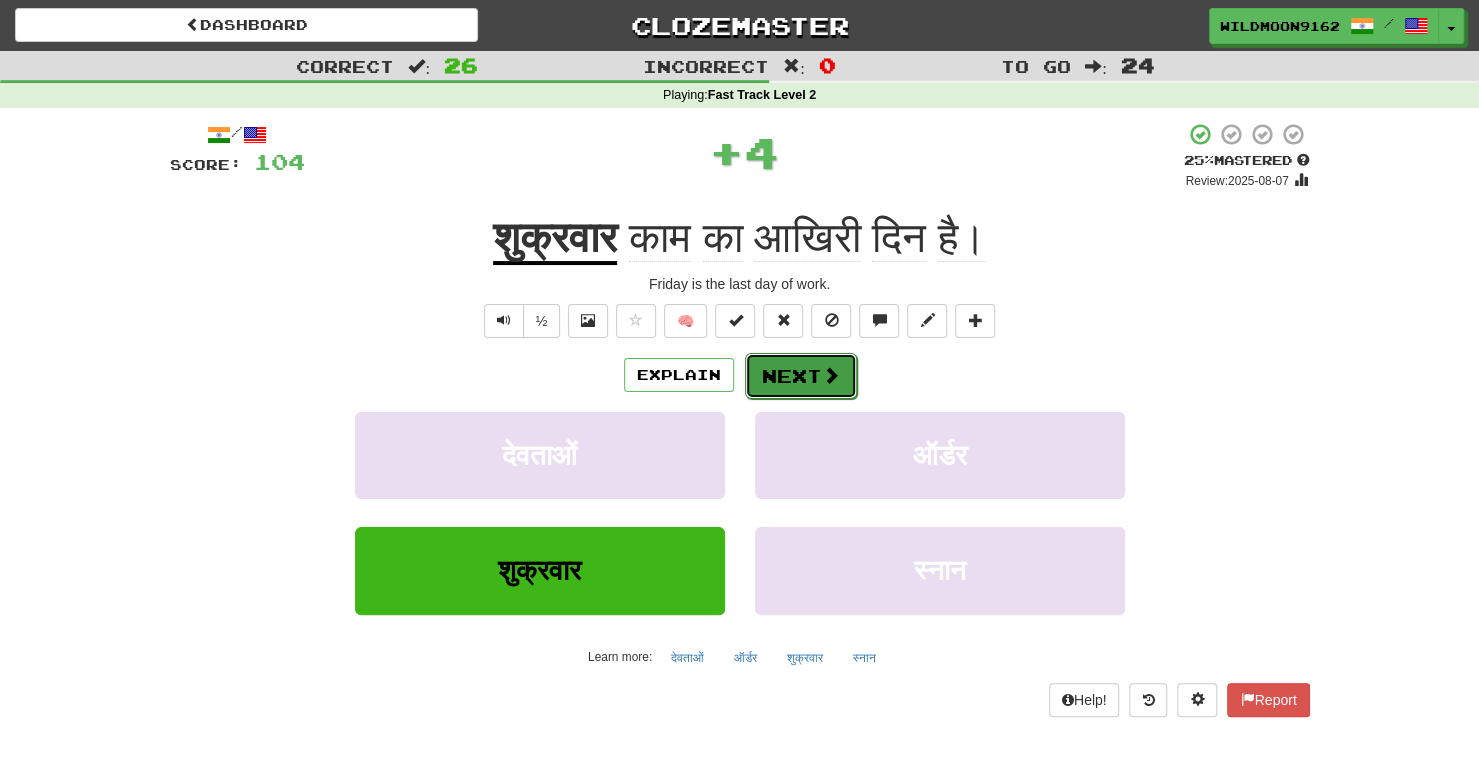 click on "Next" at bounding box center (801, 376) 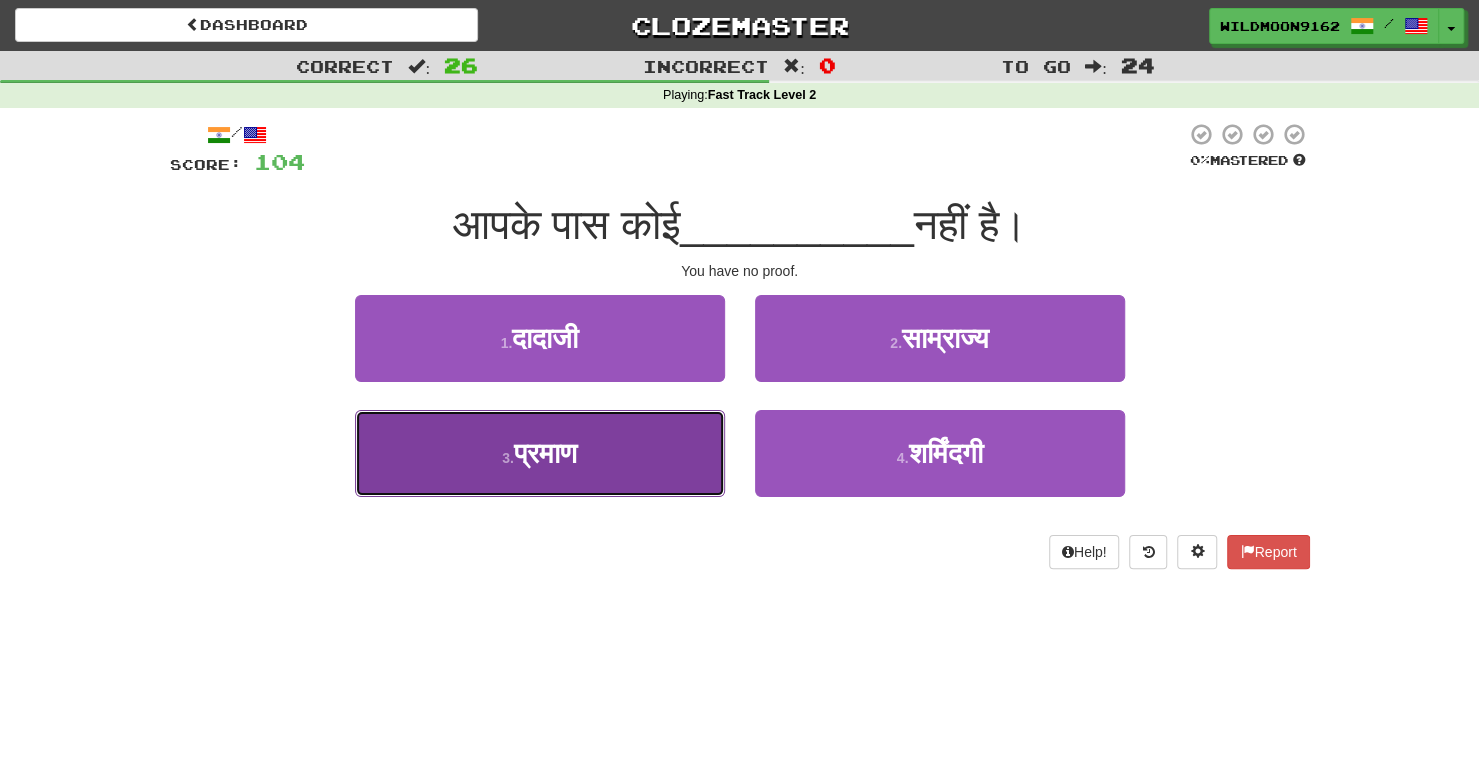 click on "प्रमाण" at bounding box center (545, 453) 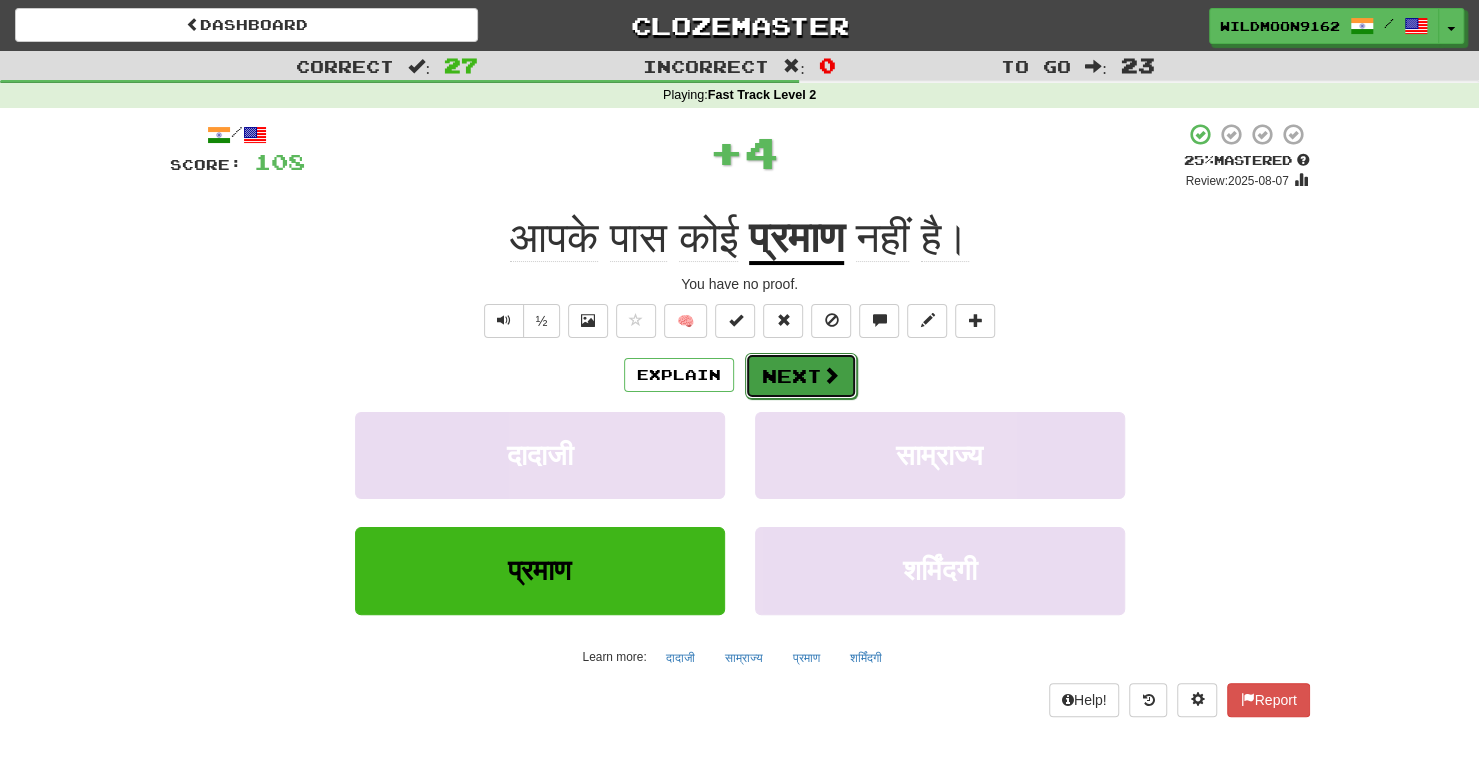click on "Next" at bounding box center (801, 376) 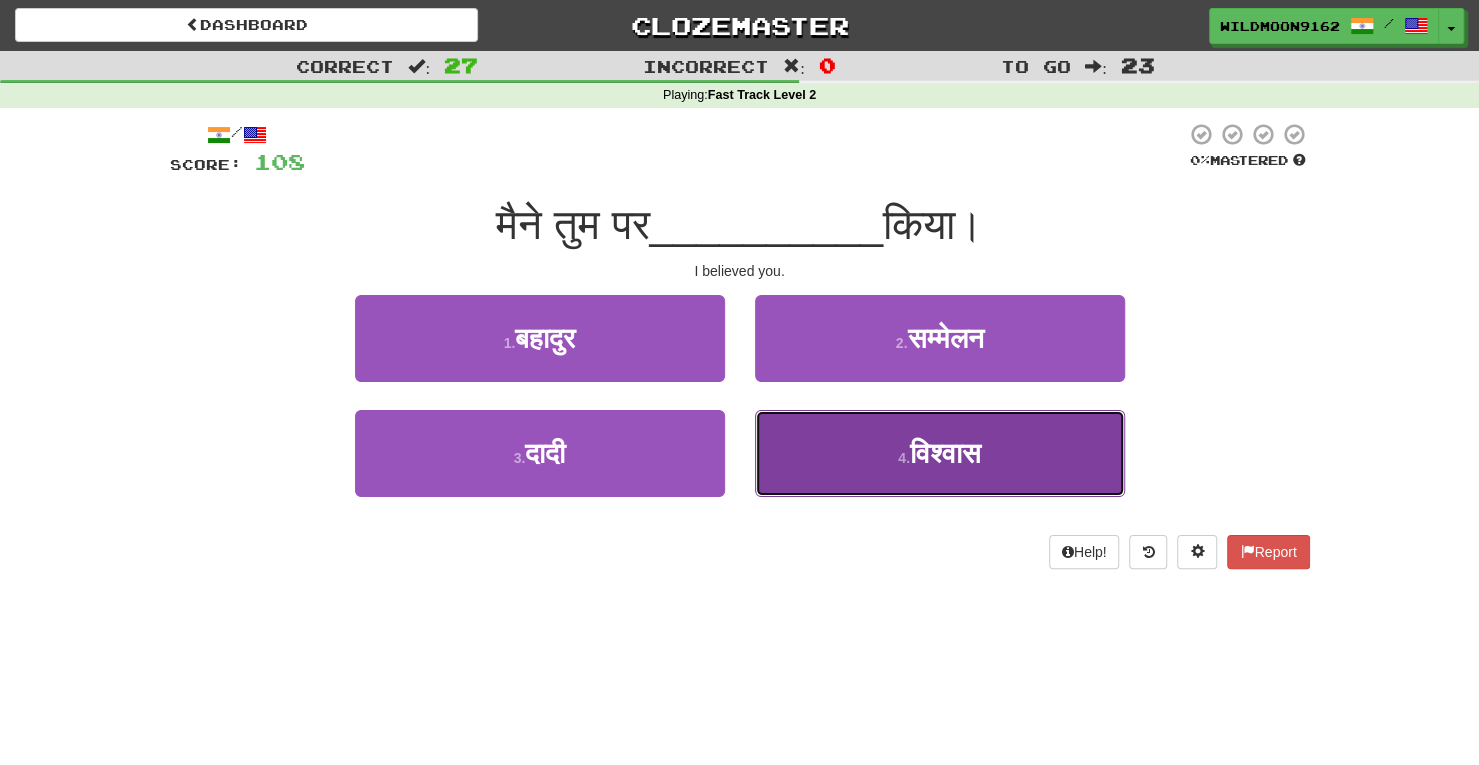 click on "विश्वास" at bounding box center [945, 453] 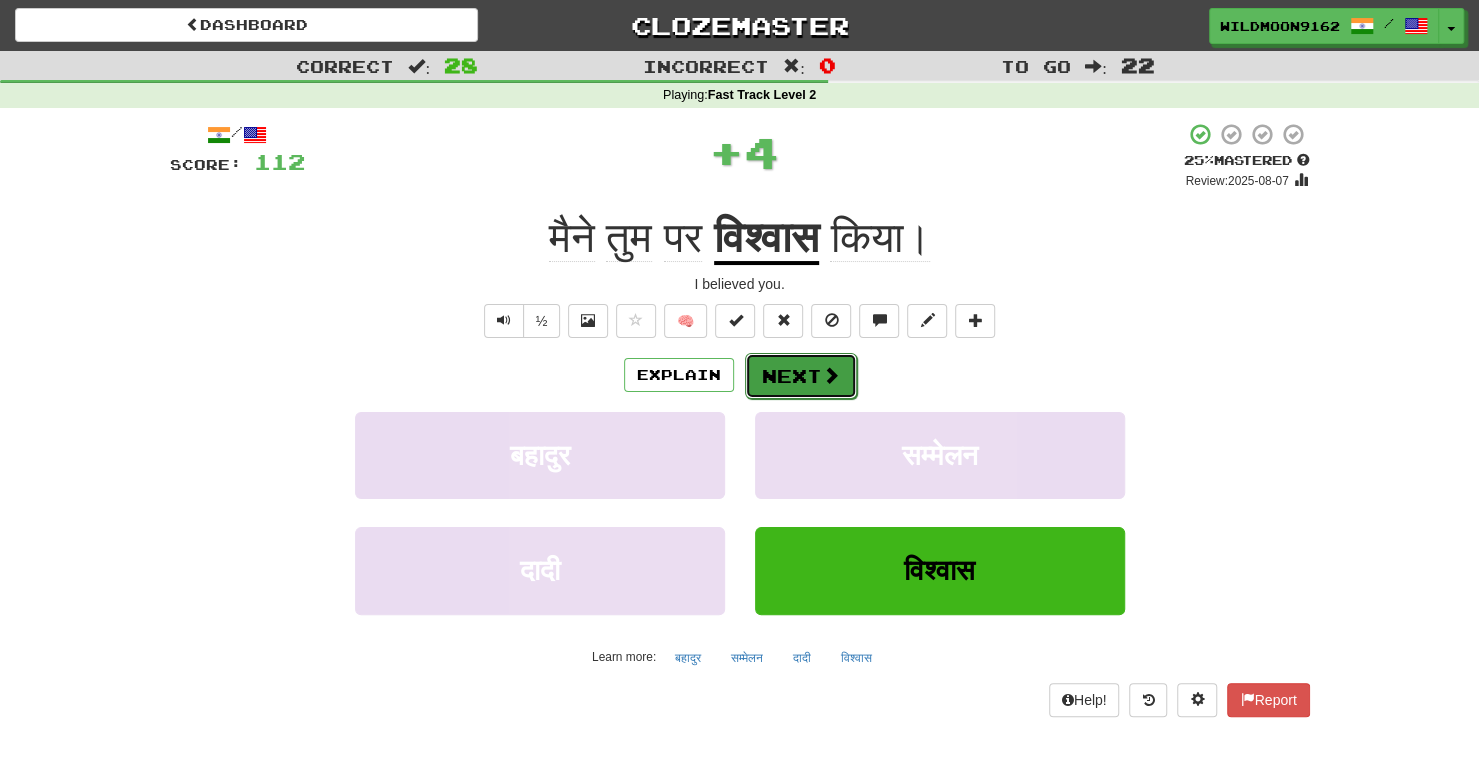 click on "Next" at bounding box center [801, 376] 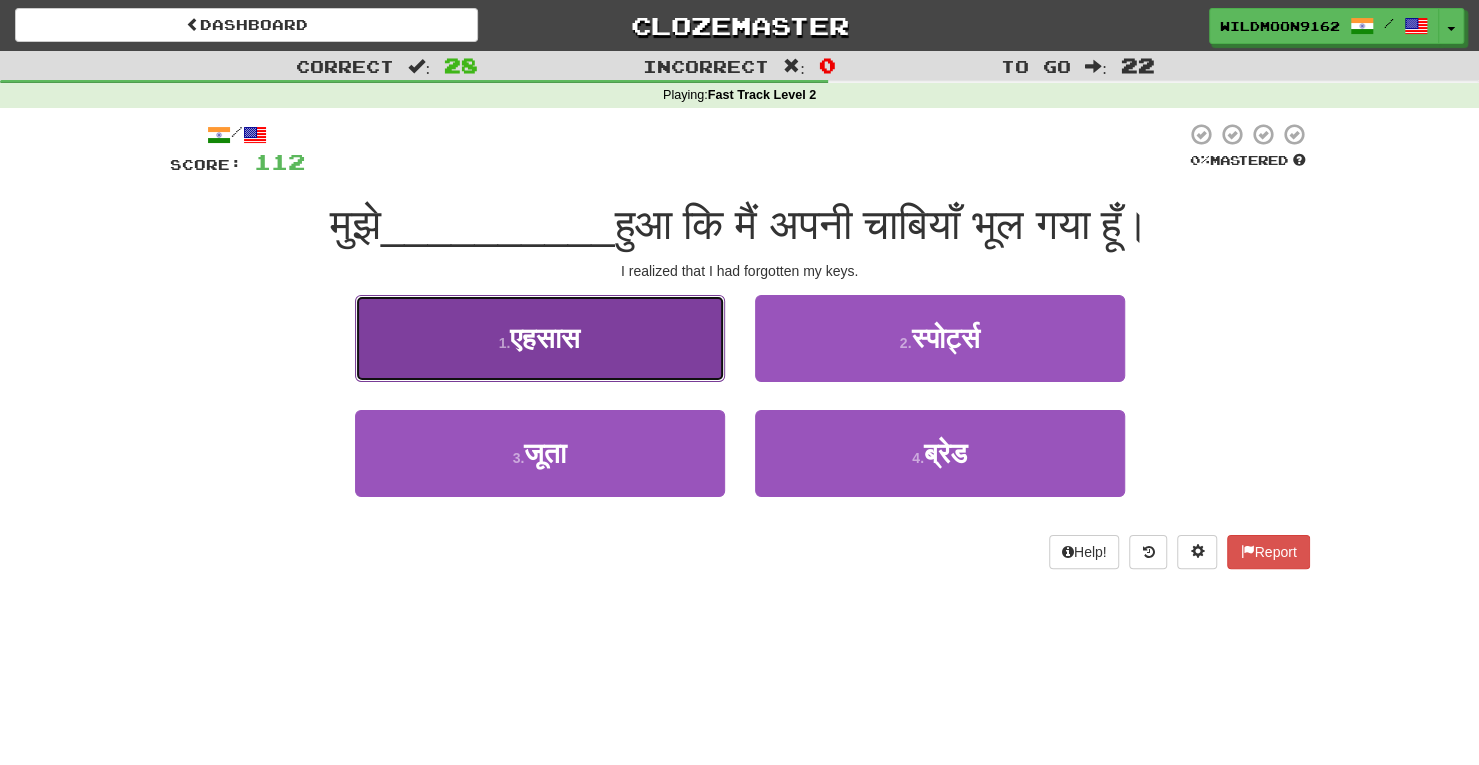 click on "1 .  एहसास" at bounding box center [540, 338] 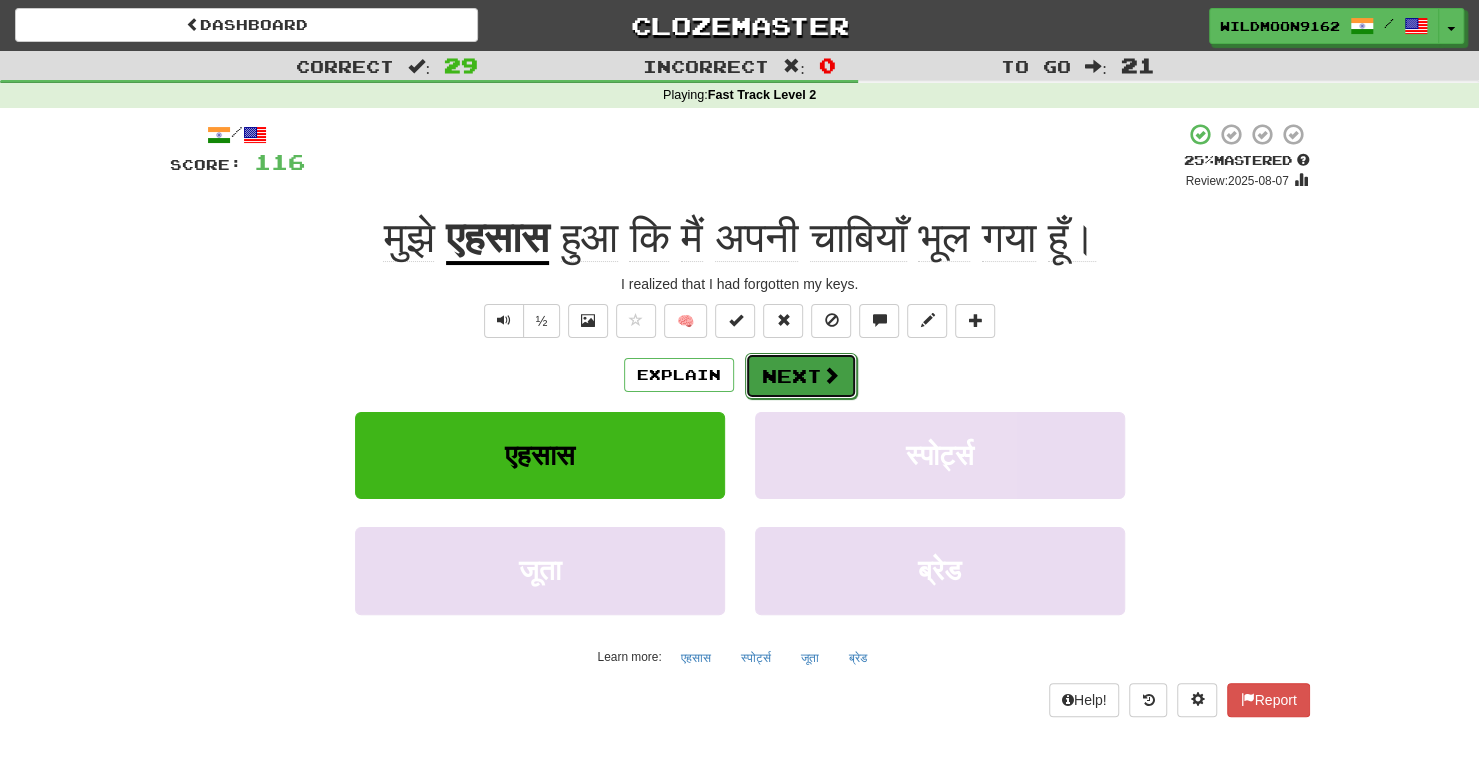 click at bounding box center (831, 375) 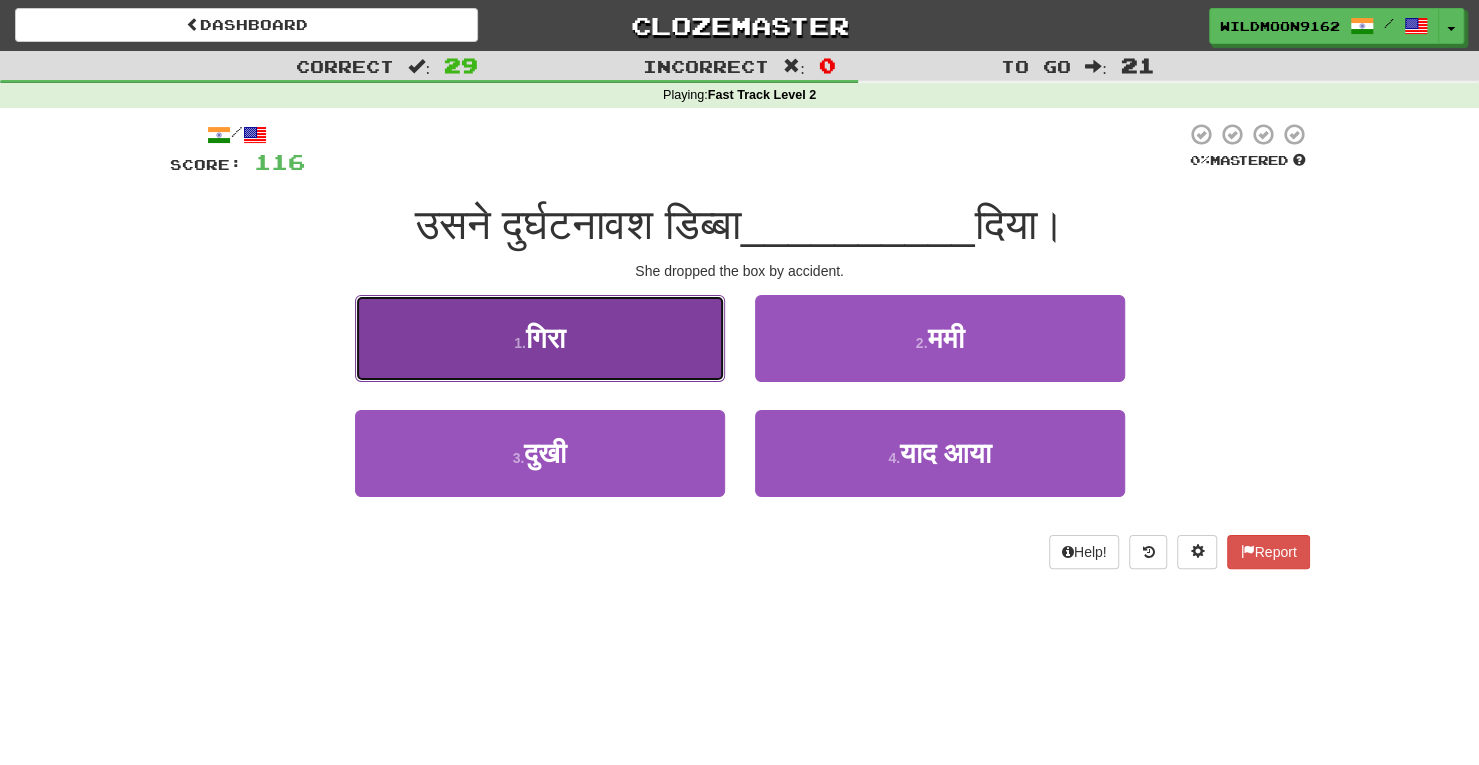 click on "1 .  गिरा" at bounding box center (540, 338) 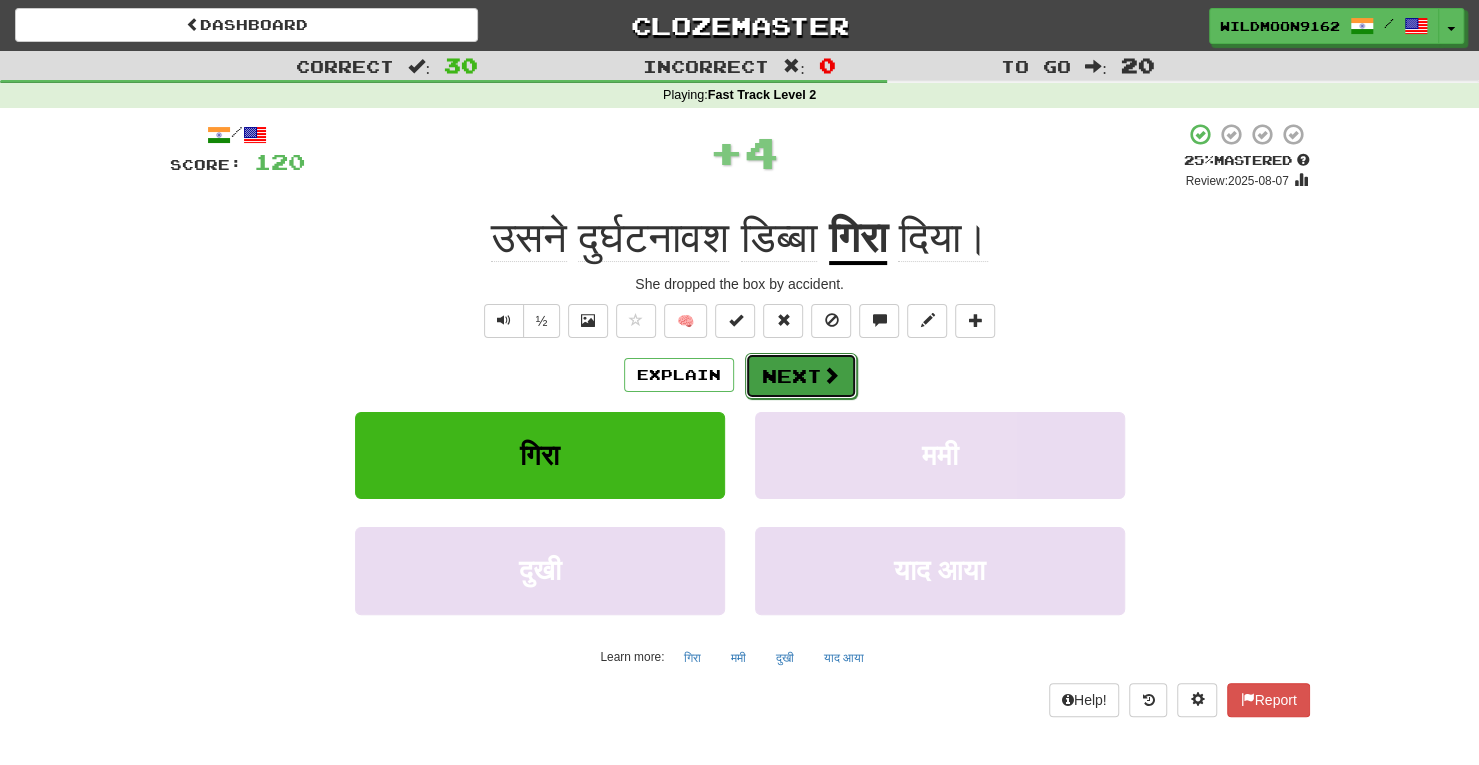 click on "Next" at bounding box center (801, 376) 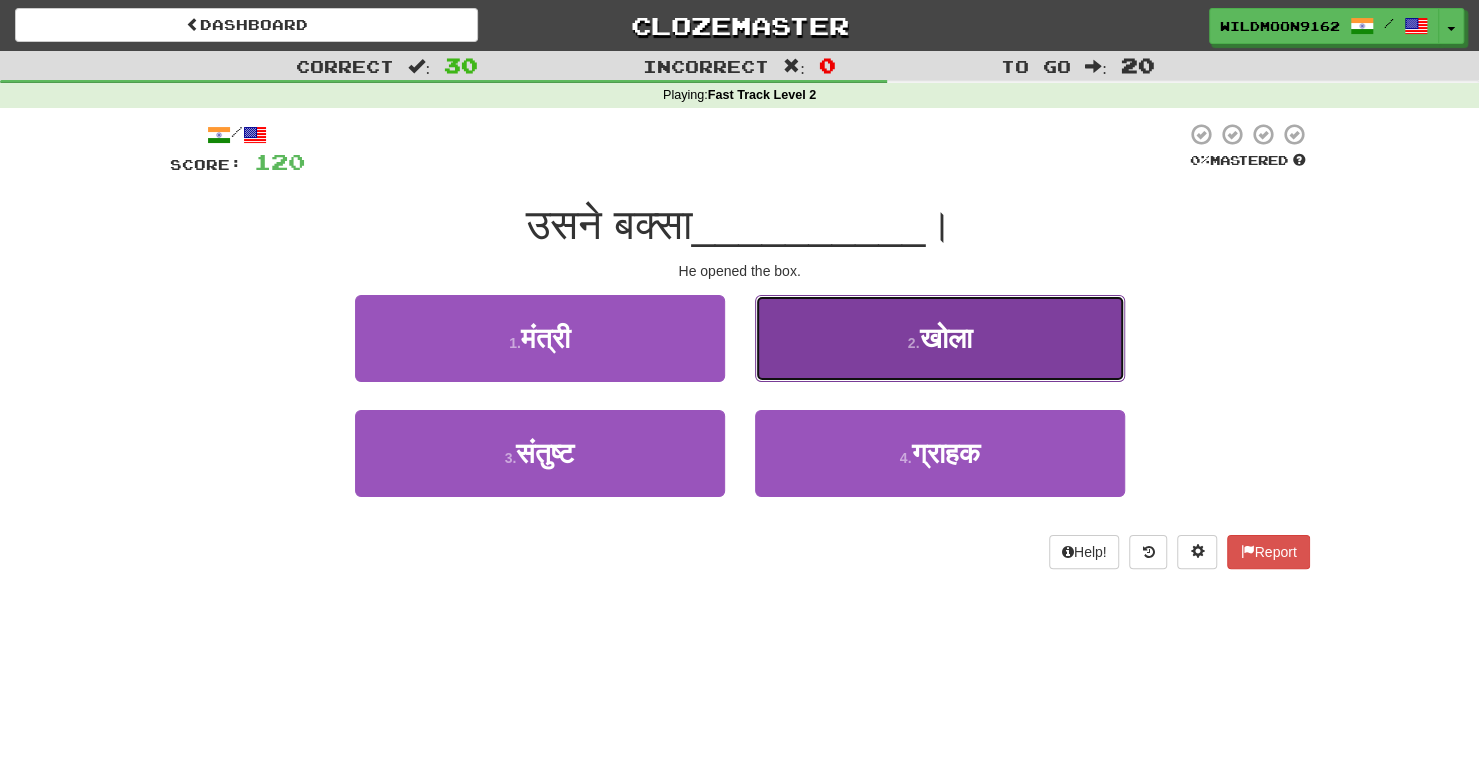 click on "खोला" at bounding box center [945, 338] 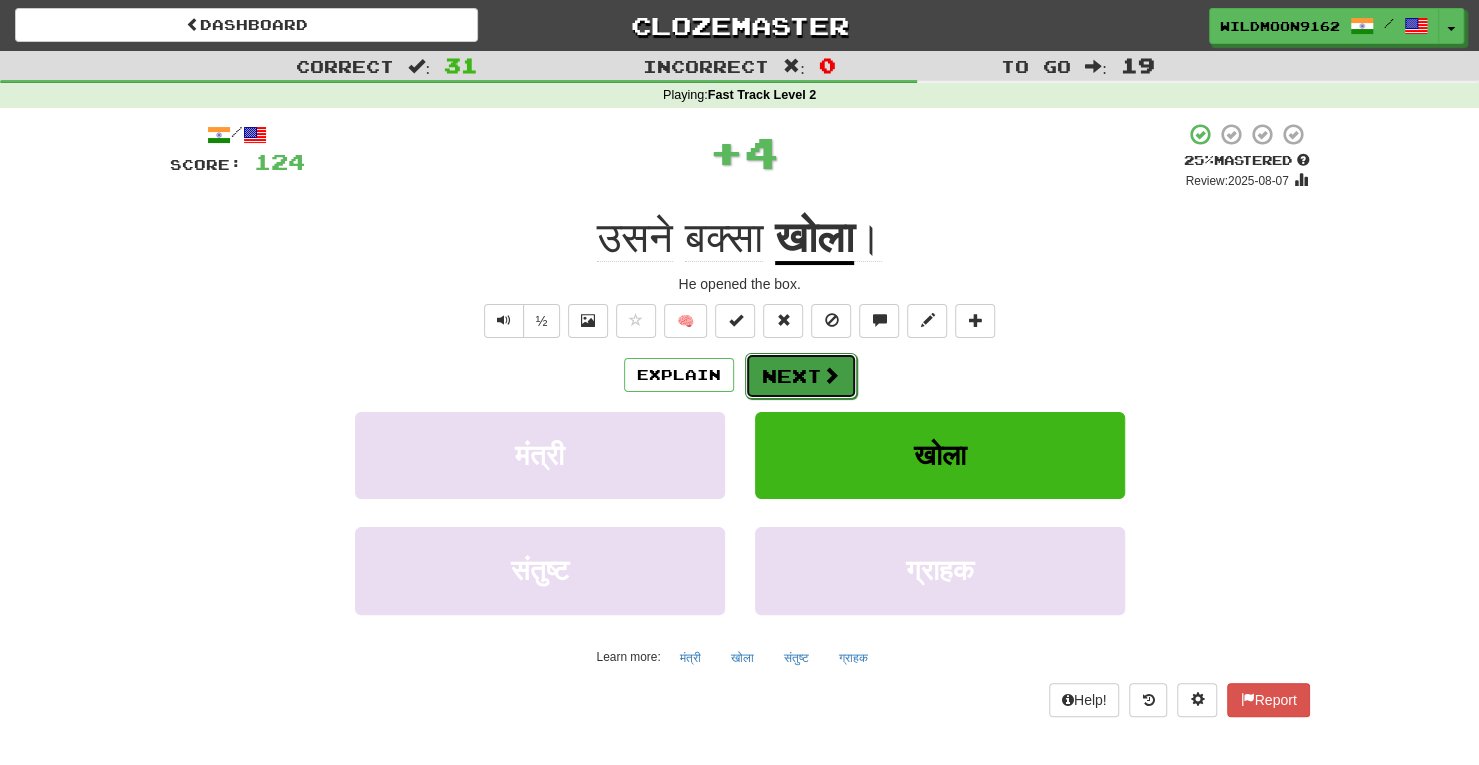 click on "Next" at bounding box center (801, 376) 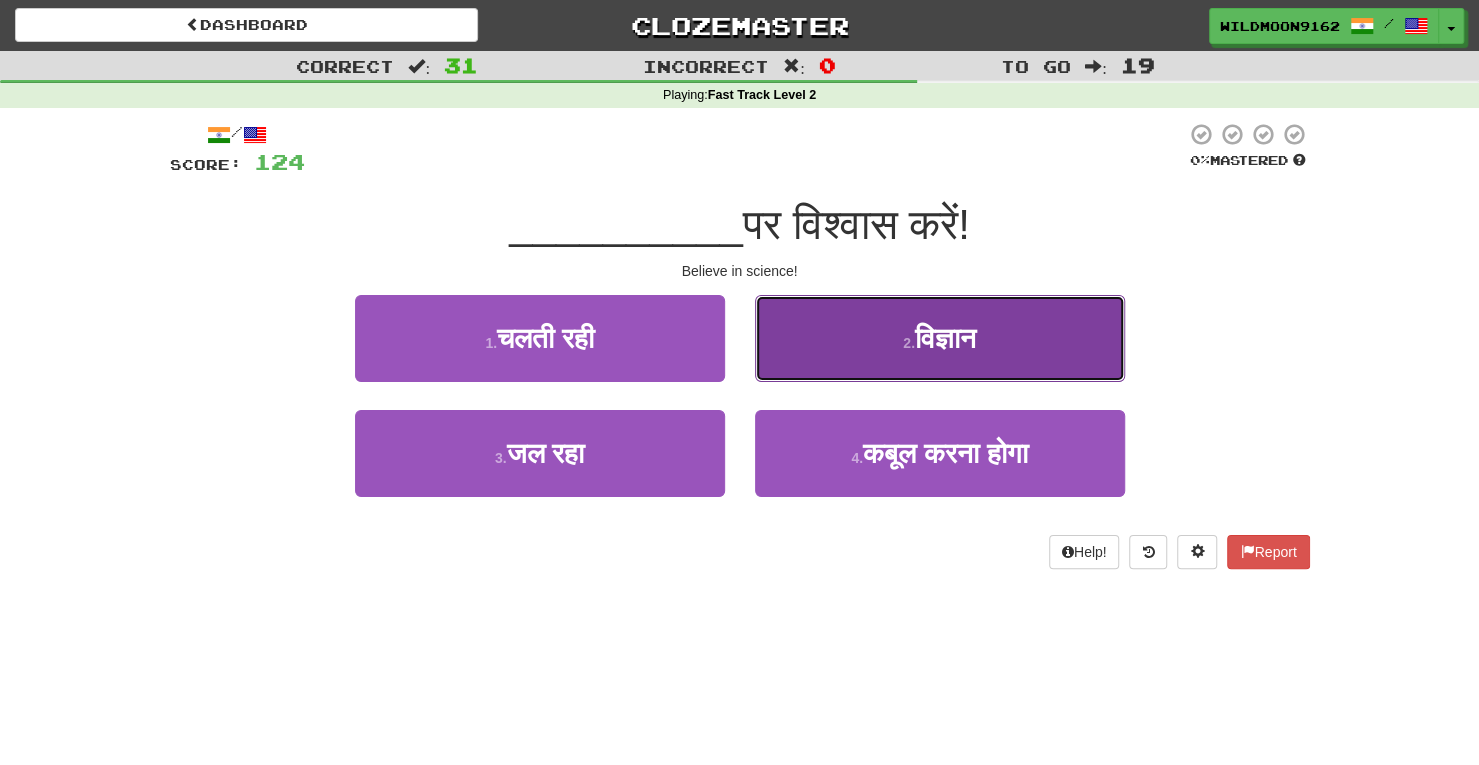click on "विज्ञान" at bounding box center [945, 338] 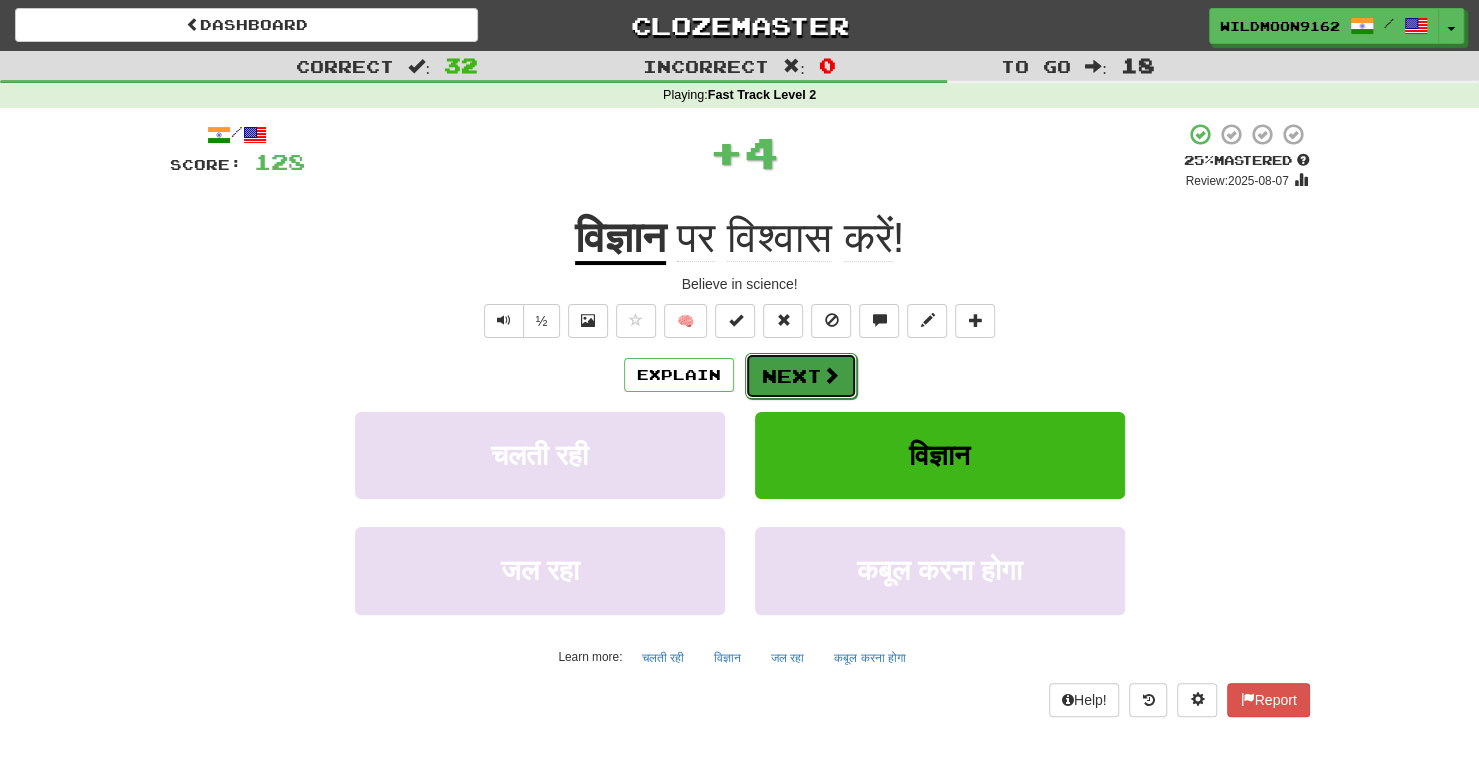 click on "Next" at bounding box center (801, 376) 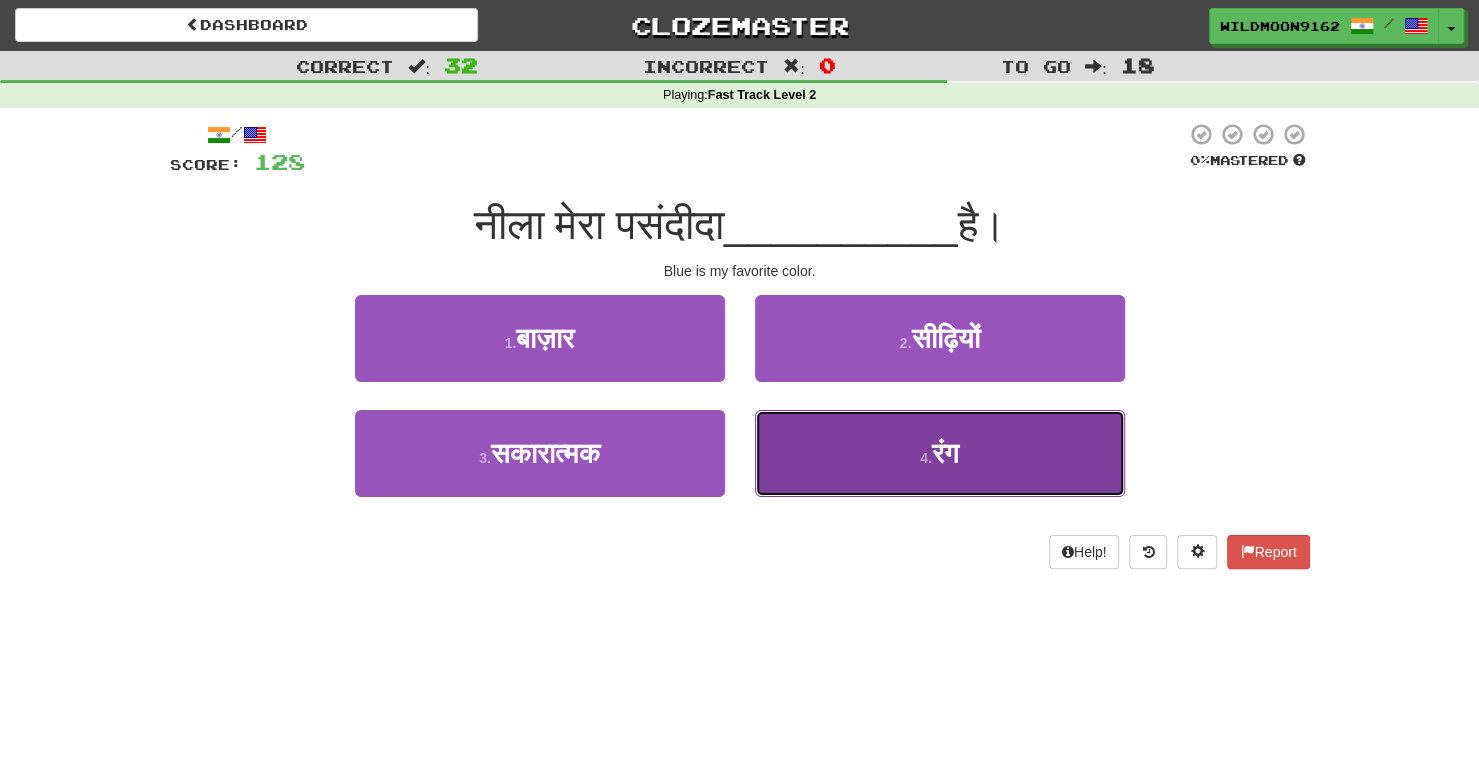 click on "4 .  रंग" at bounding box center (940, 453) 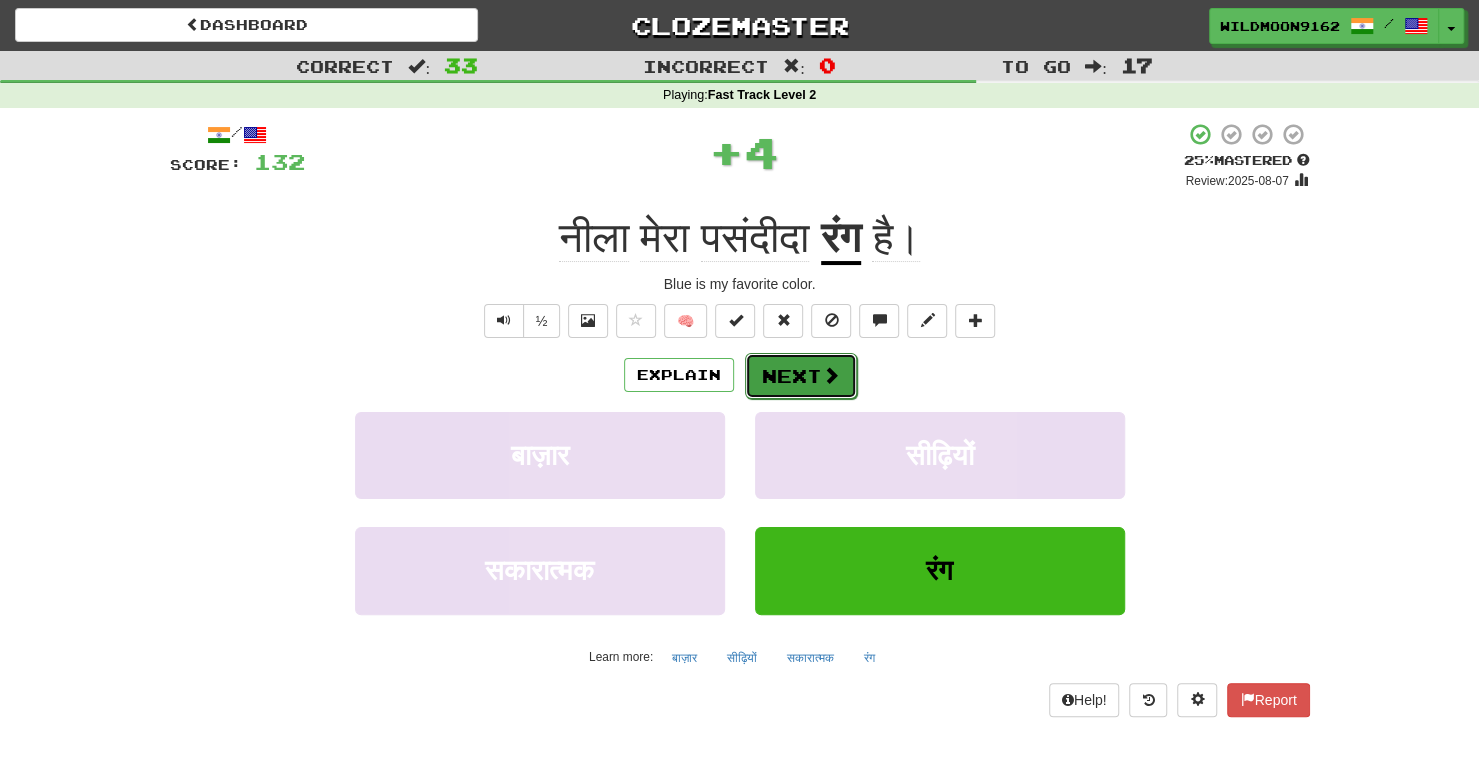 click on "Next" at bounding box center [801, 376] 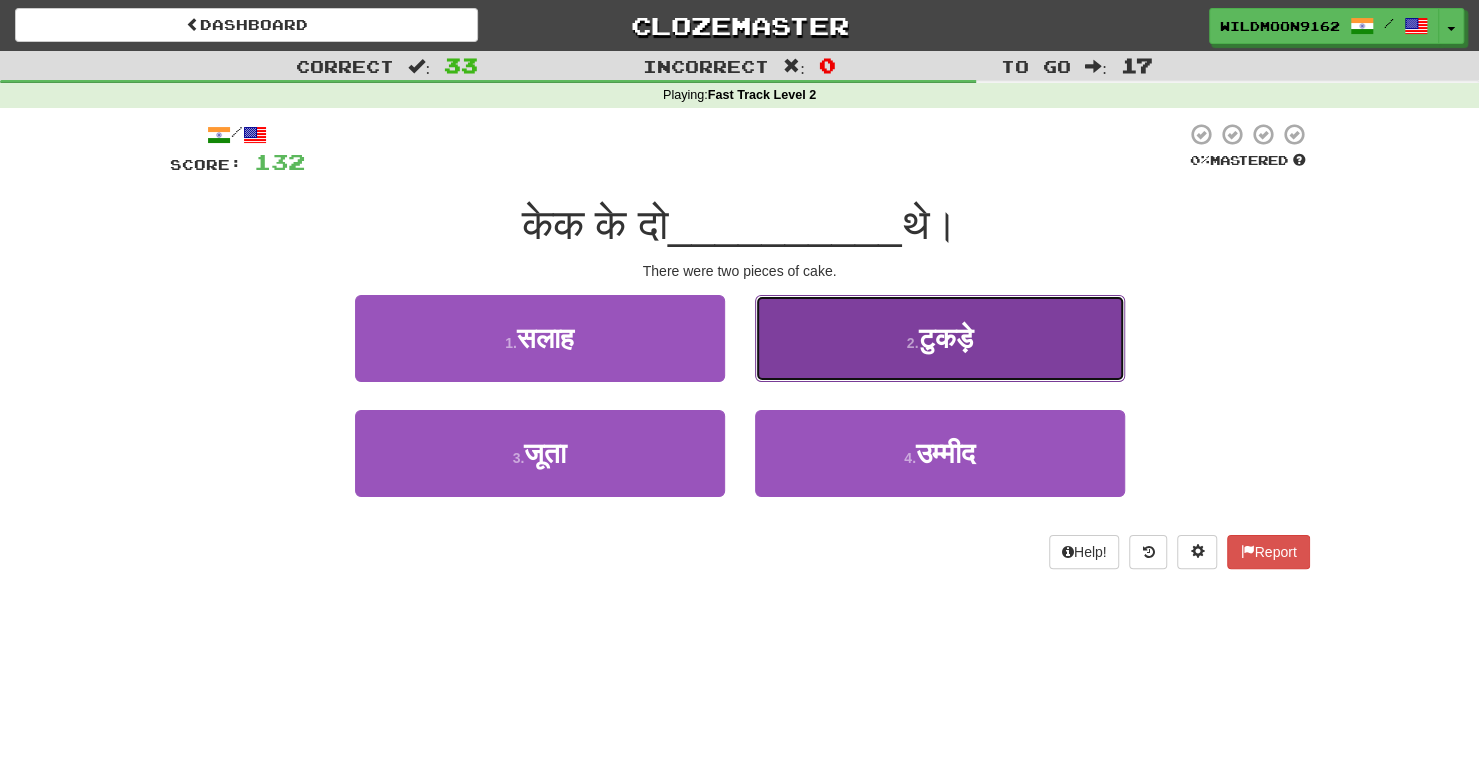 click on "2 .  टुकड़े" at bounding box center (940, 338) 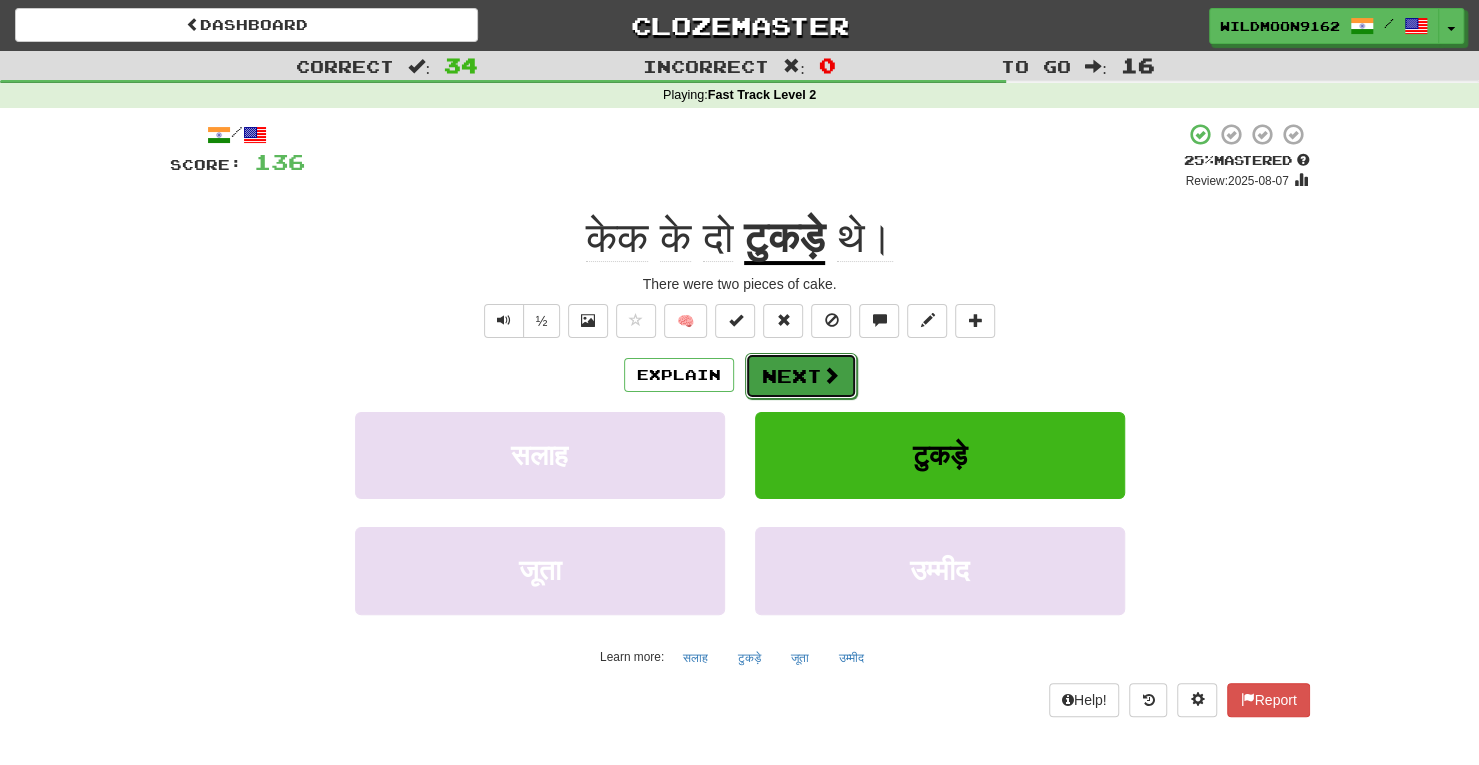 click on "Next" at bounding box center [801, 376] 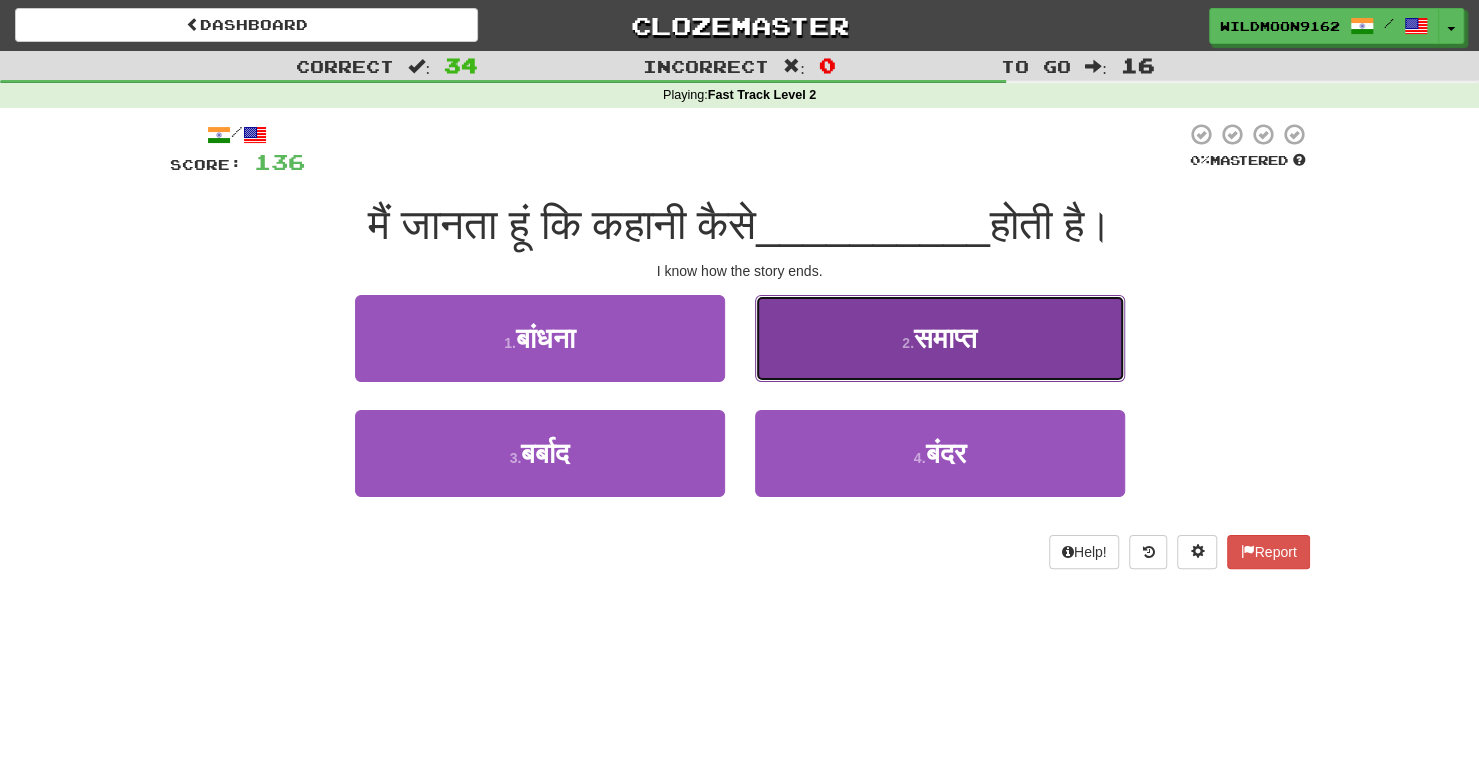 click on "समाप्त" at bounding box center [945, 338] 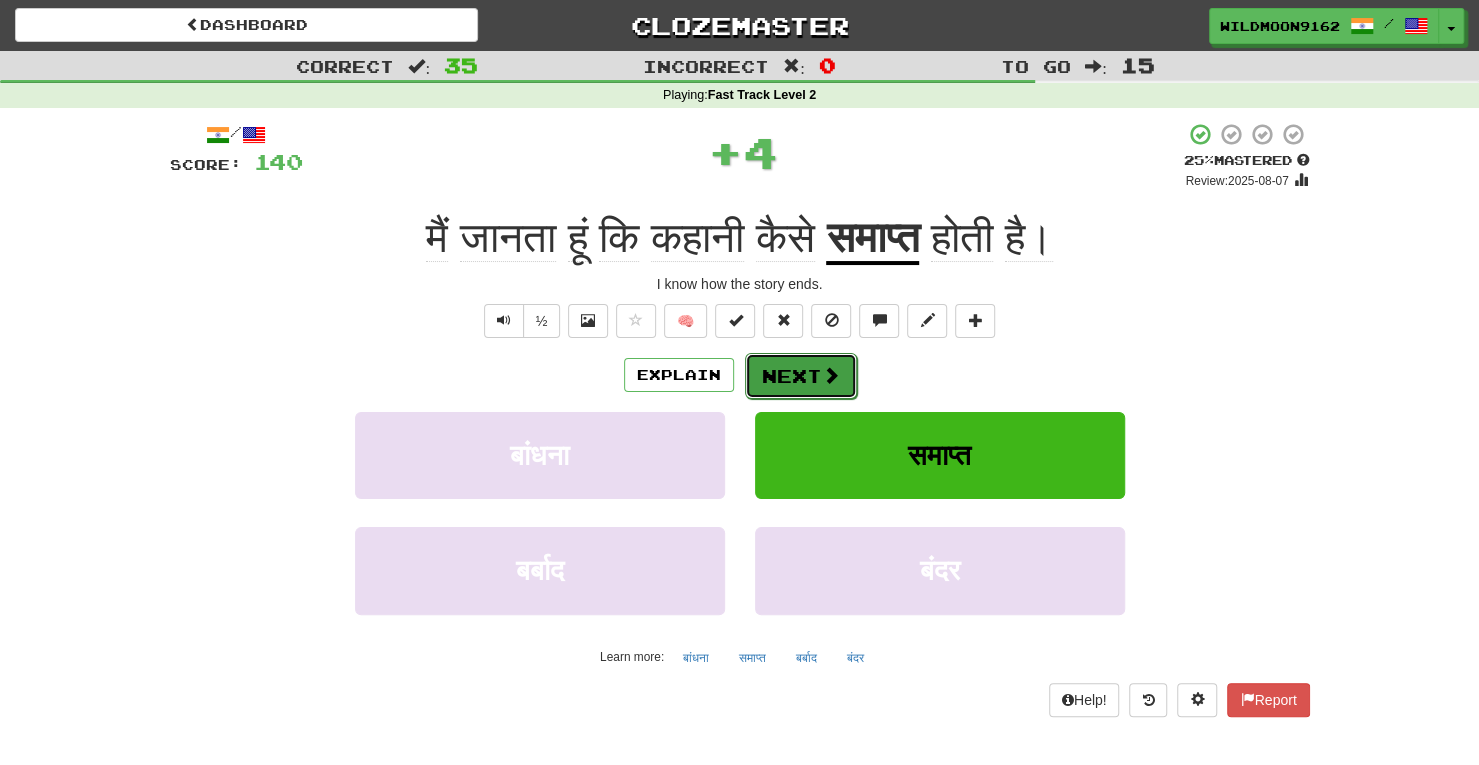 click on "Next" at bounding box center (801, 376) 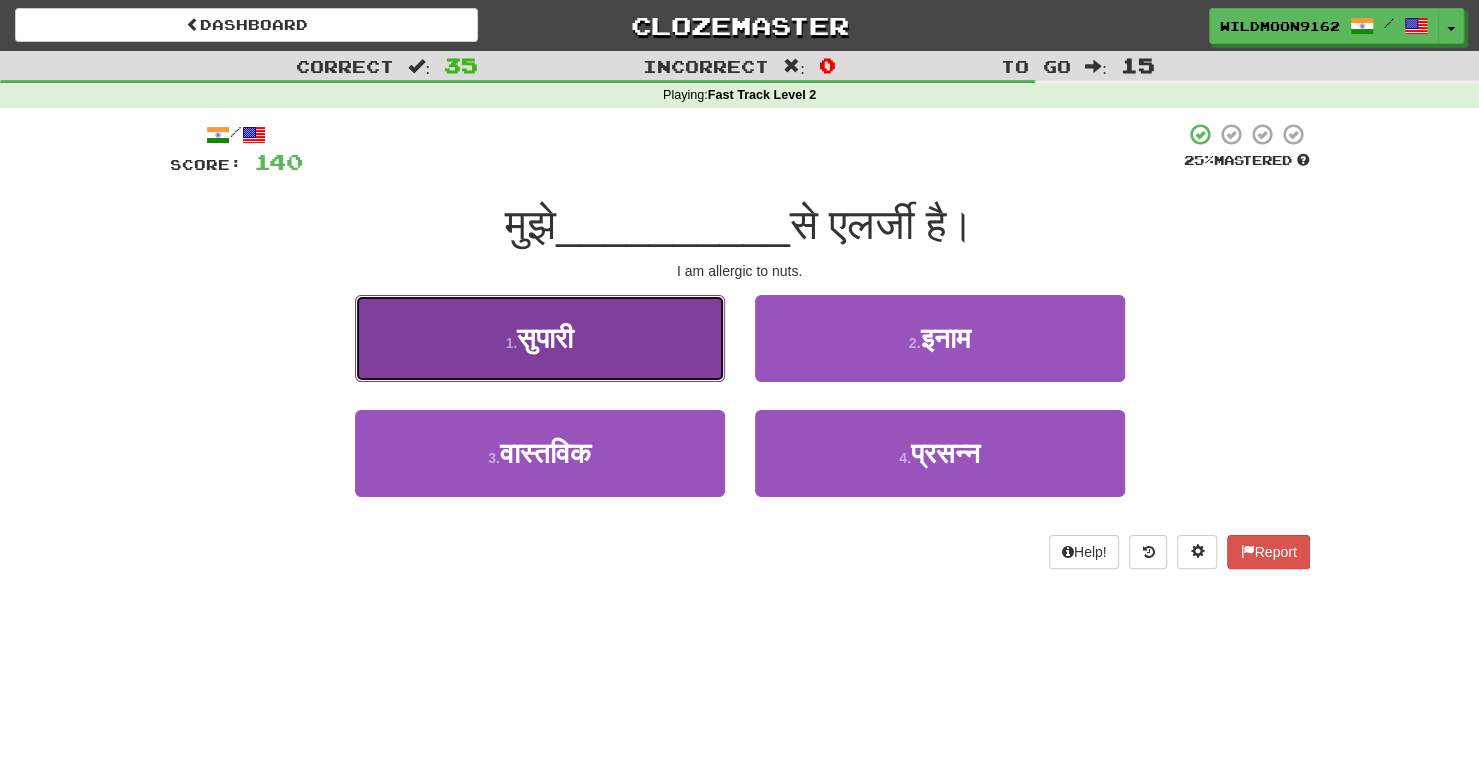 click on "1 .  सुपारी" at bounding box center [540, 338] 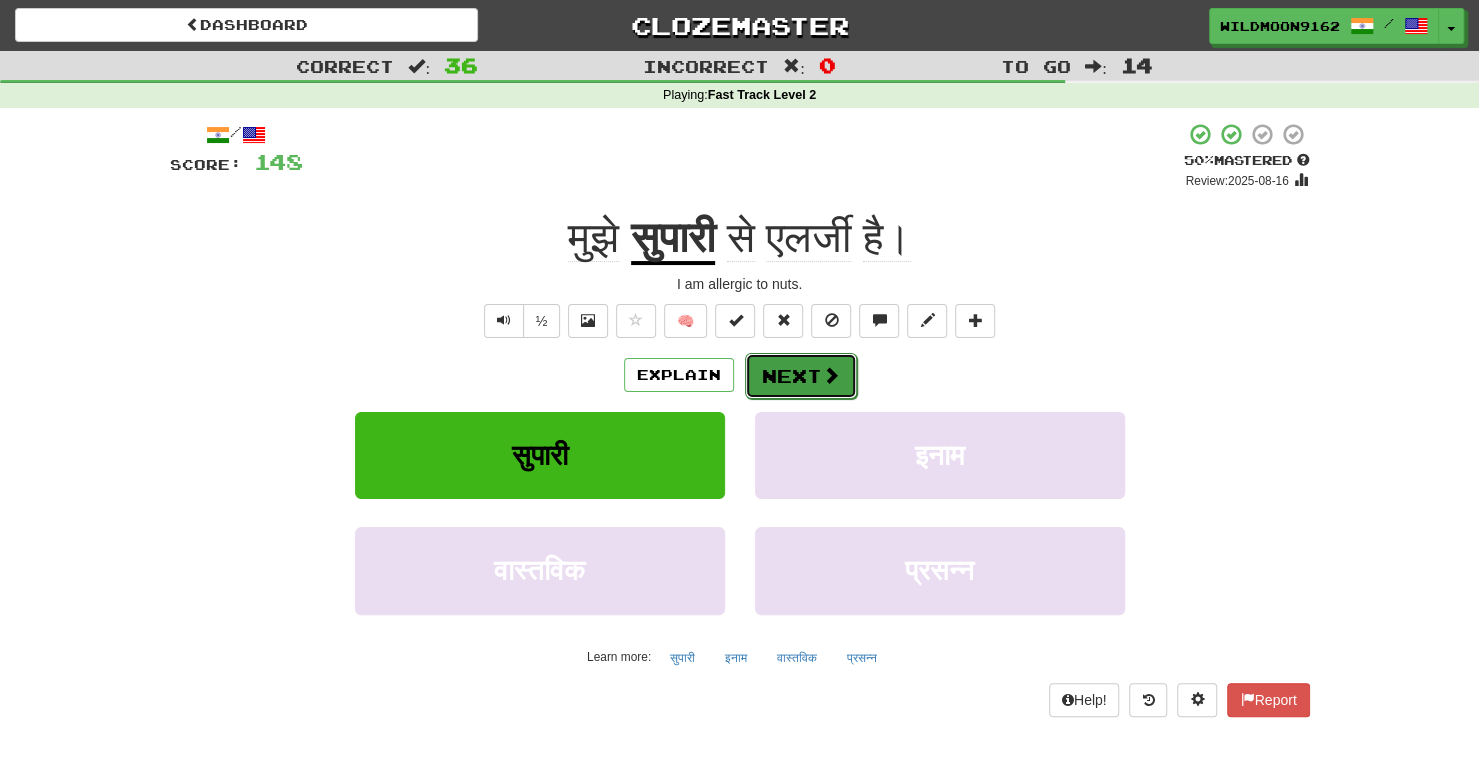 click on "Next" at bounding box center [801, 376] 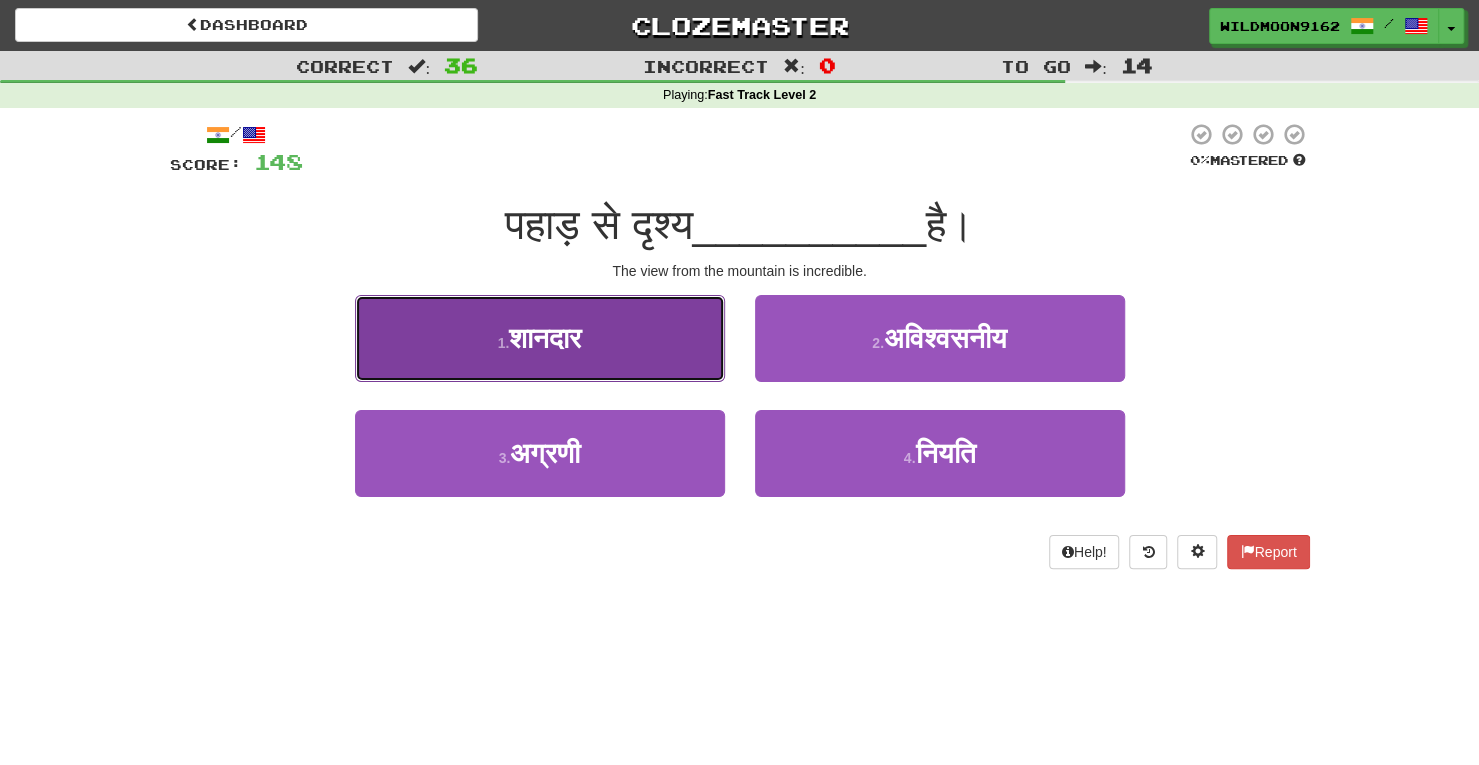 click on "शानदार" at bounding box center [545, 338] 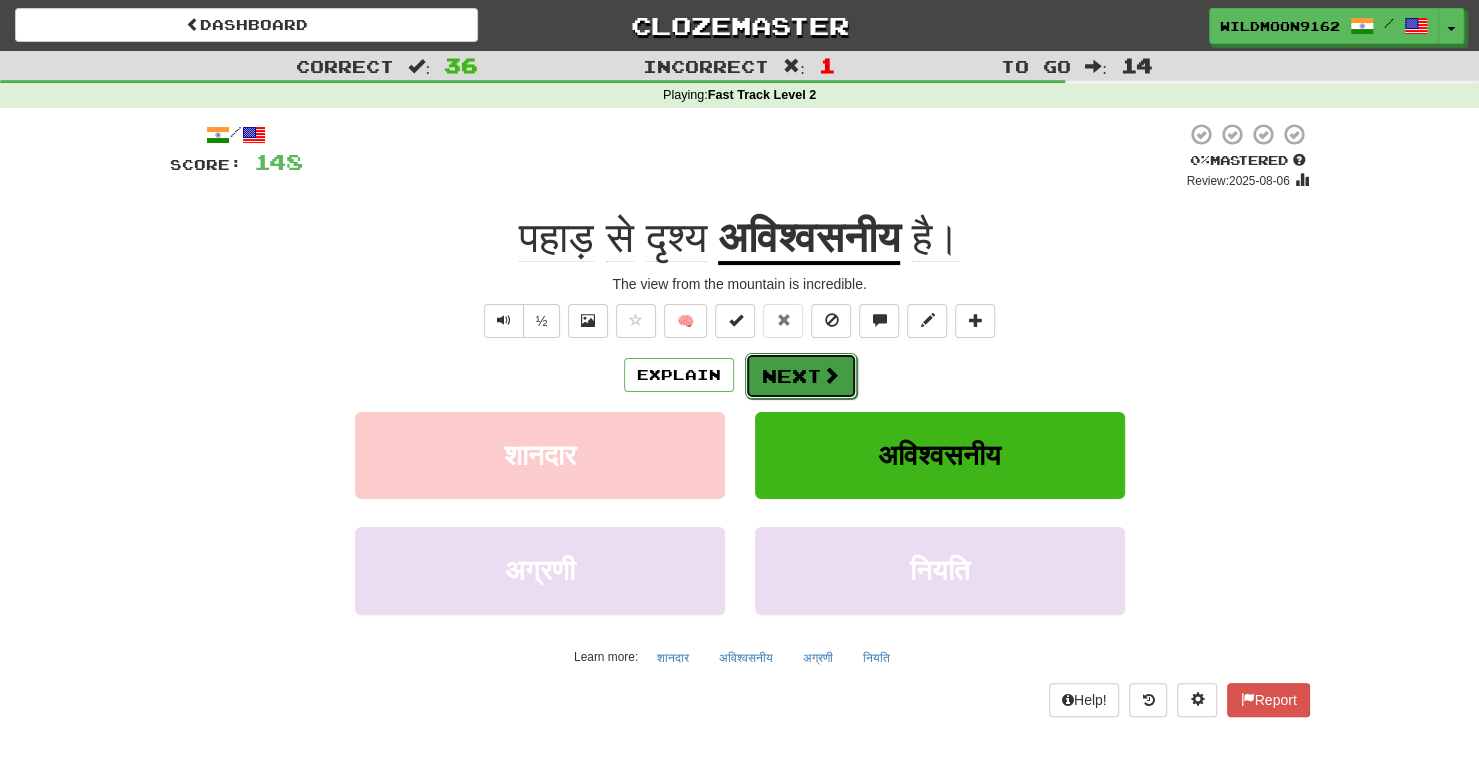 click on "Next" at bounding box center (801, 376) 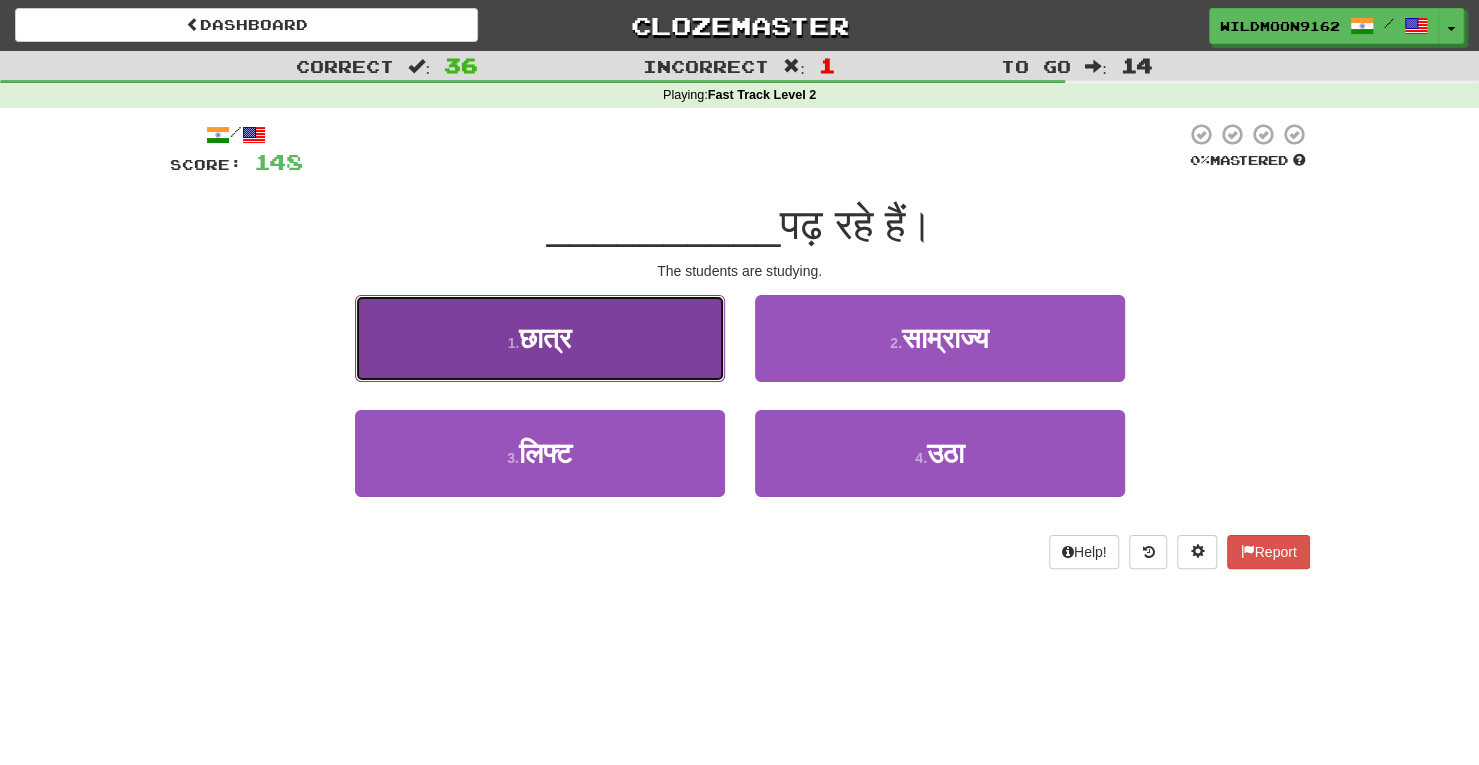 click on "1 .  छात्र" at bounding box center [540, 338] 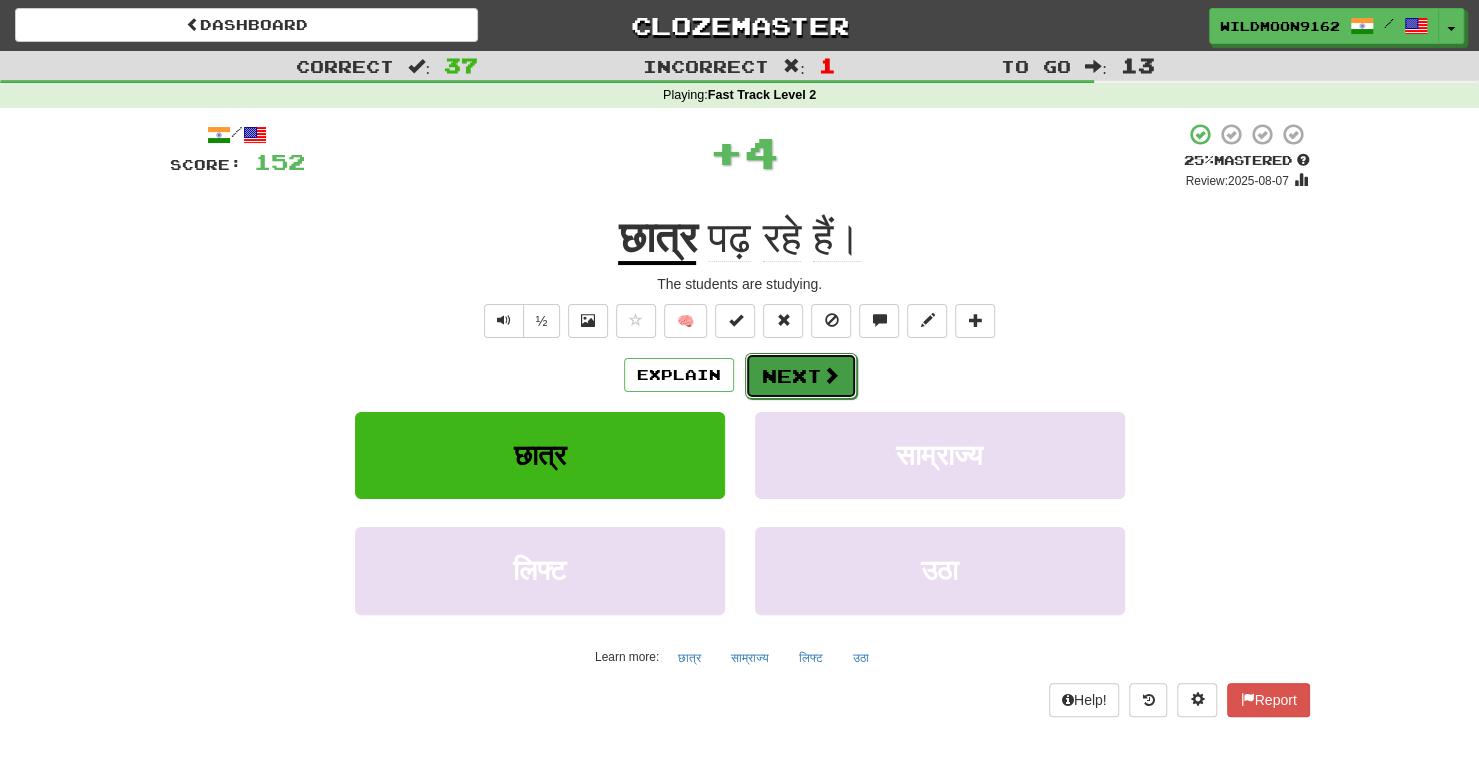 click on "Next" at bounding box center (801, 376) 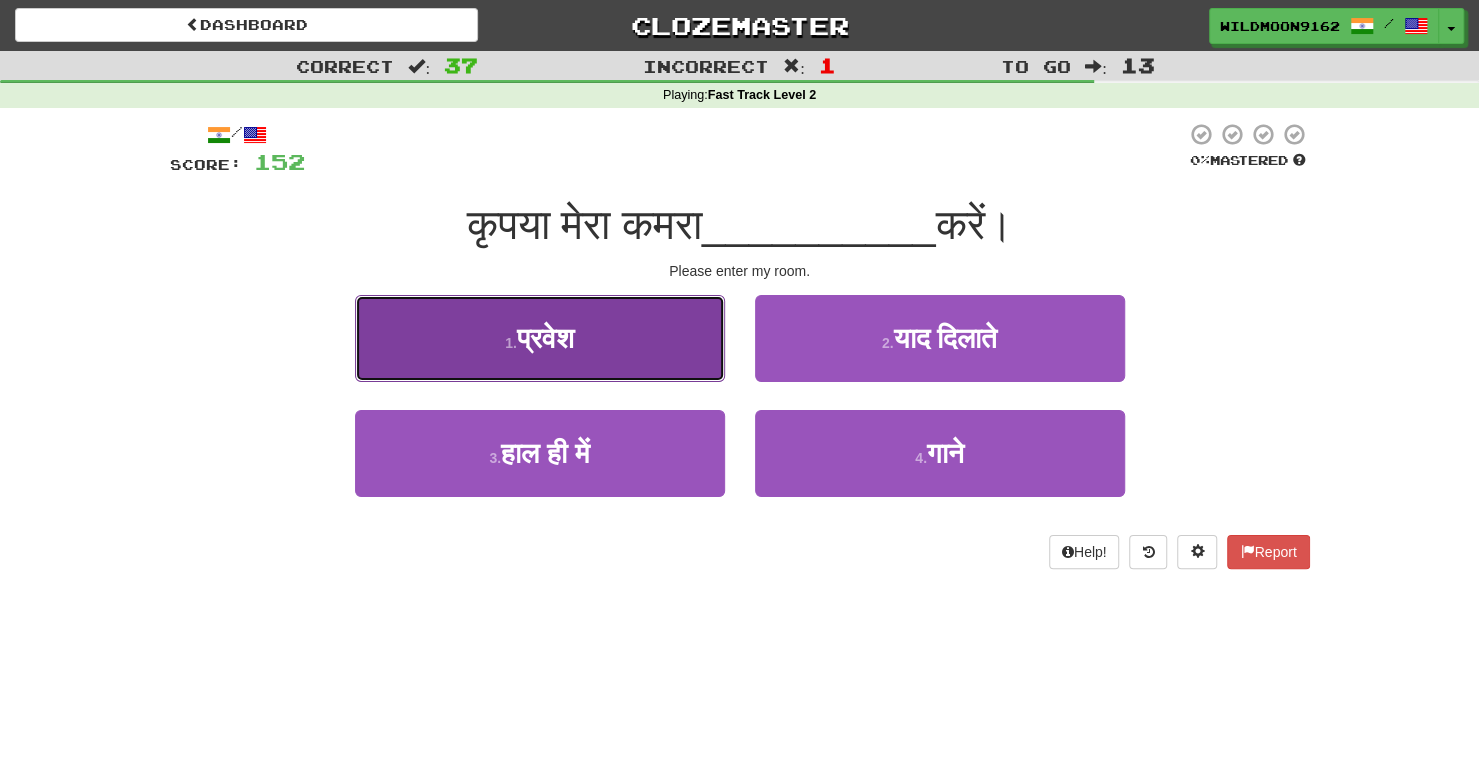 click on "1 .  प्रवेश" at bounding box center (540, 338) 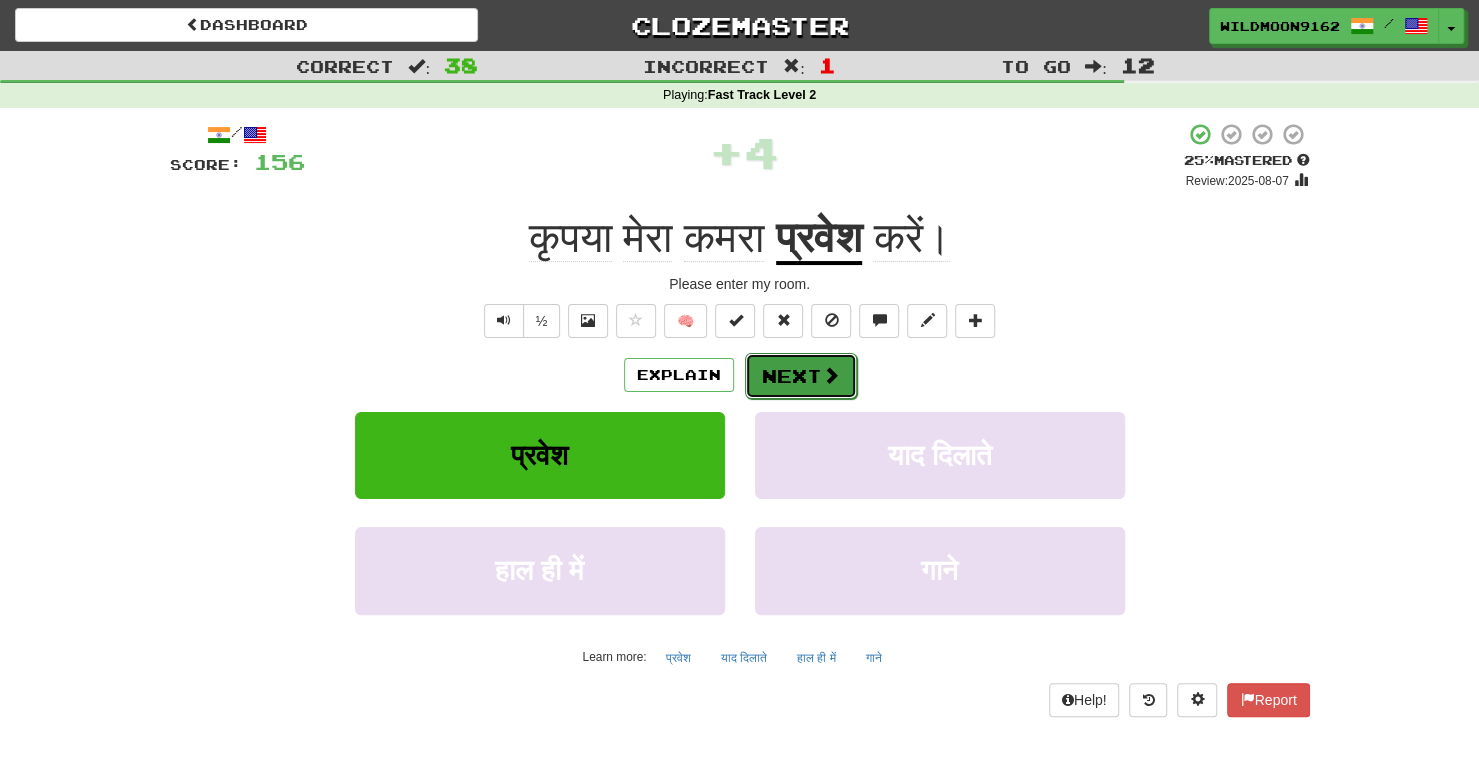 click at bounding box center (831, 375) 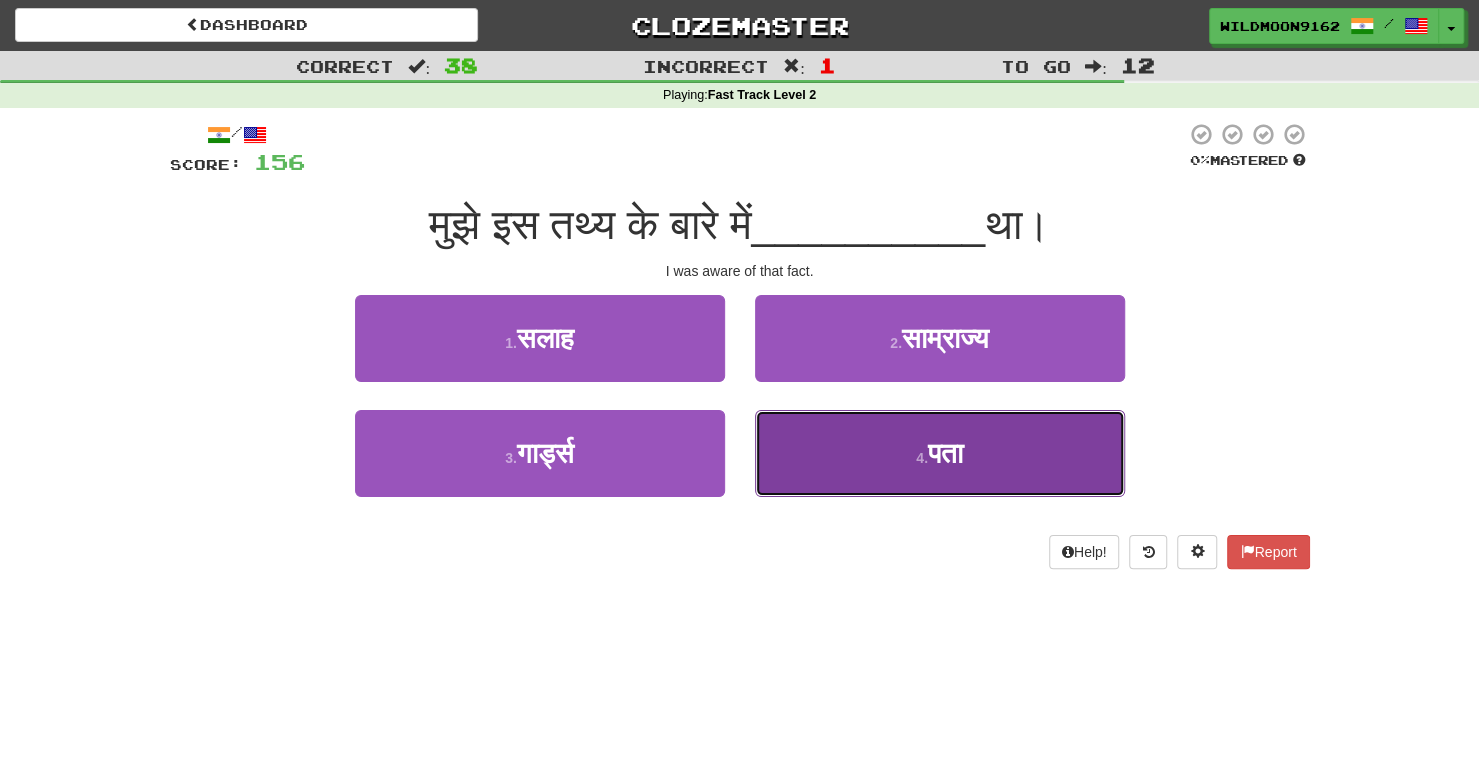 click on "4 .  पता" at bounding box center [940, 453] 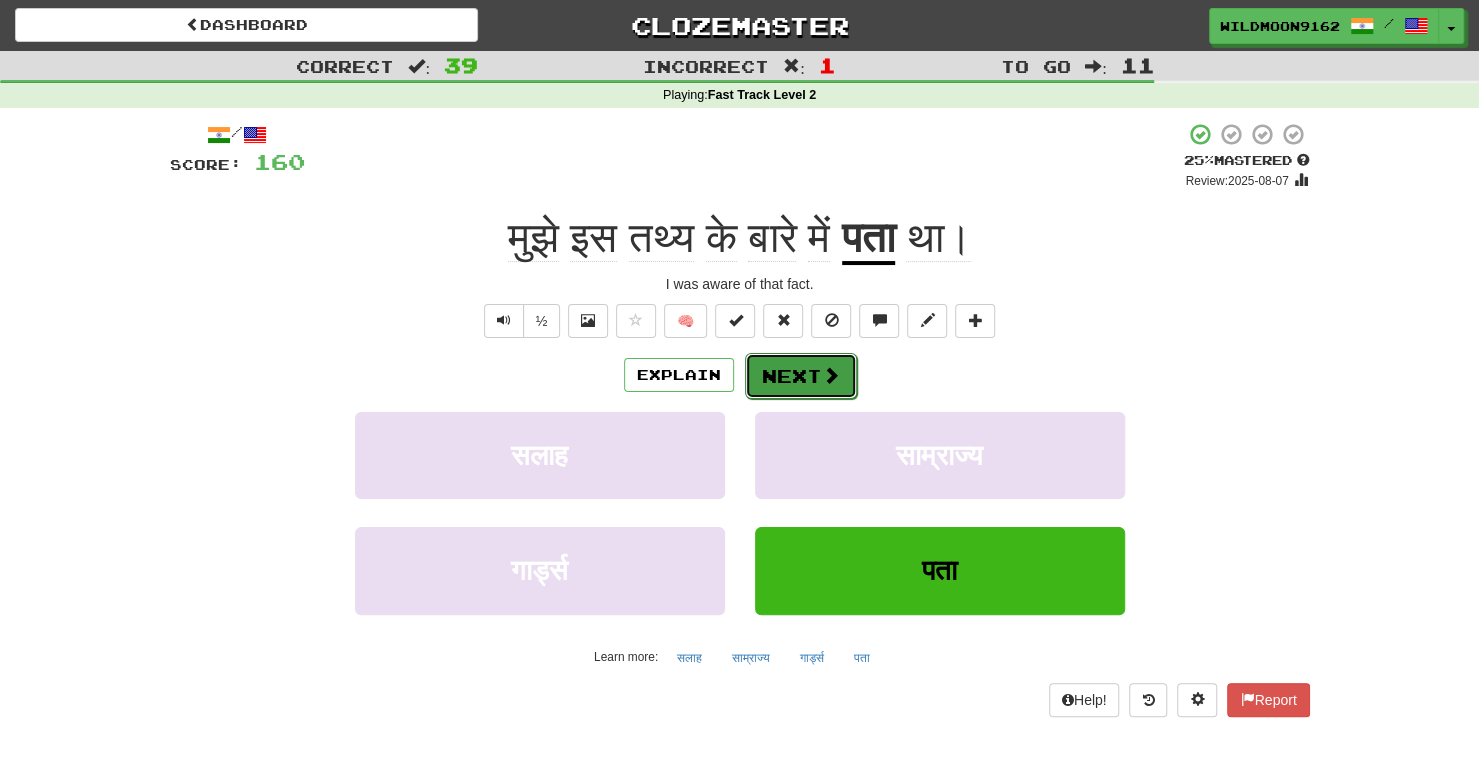 click on "Next" at bounding box center [801, 376] 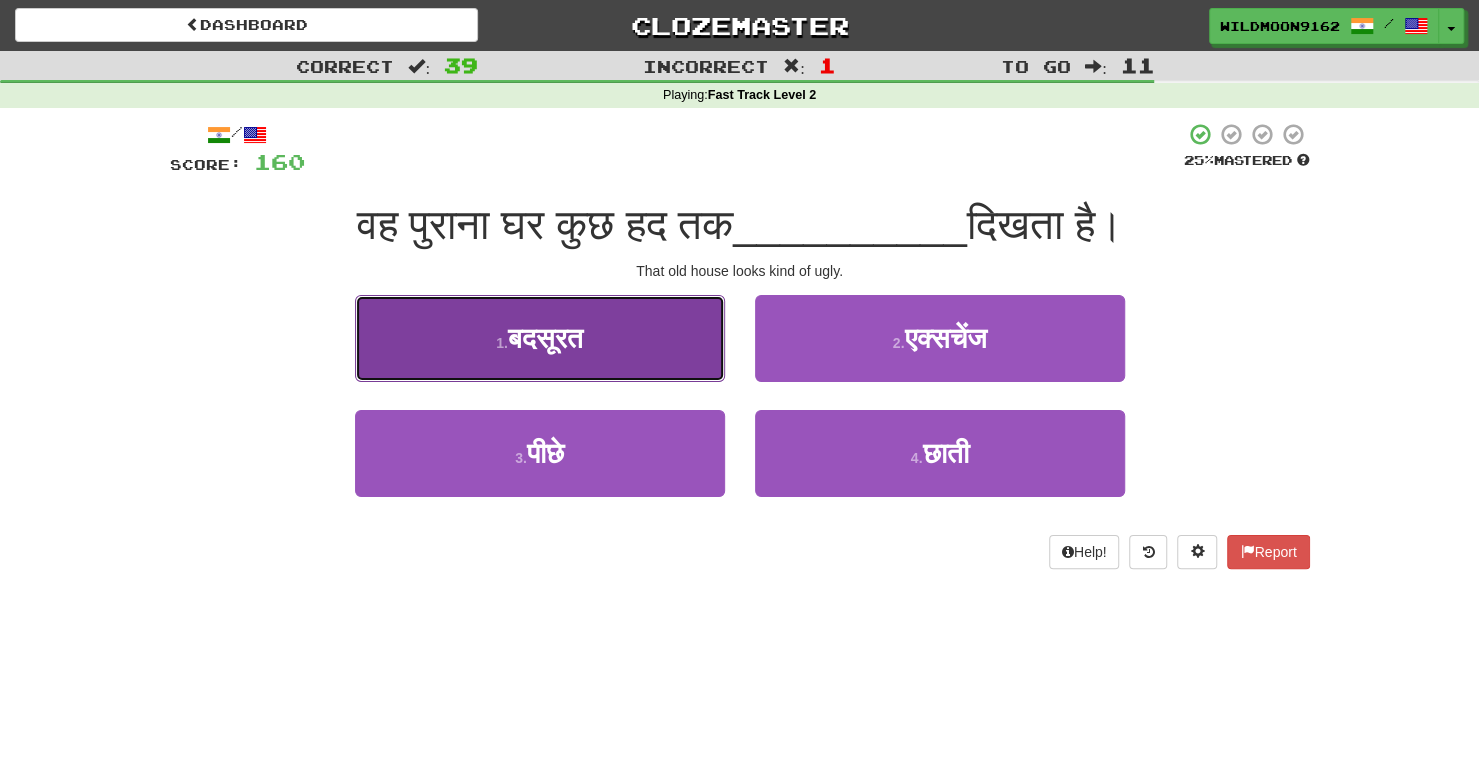 click on "बदसूरत" at bounding box center (545, 338) 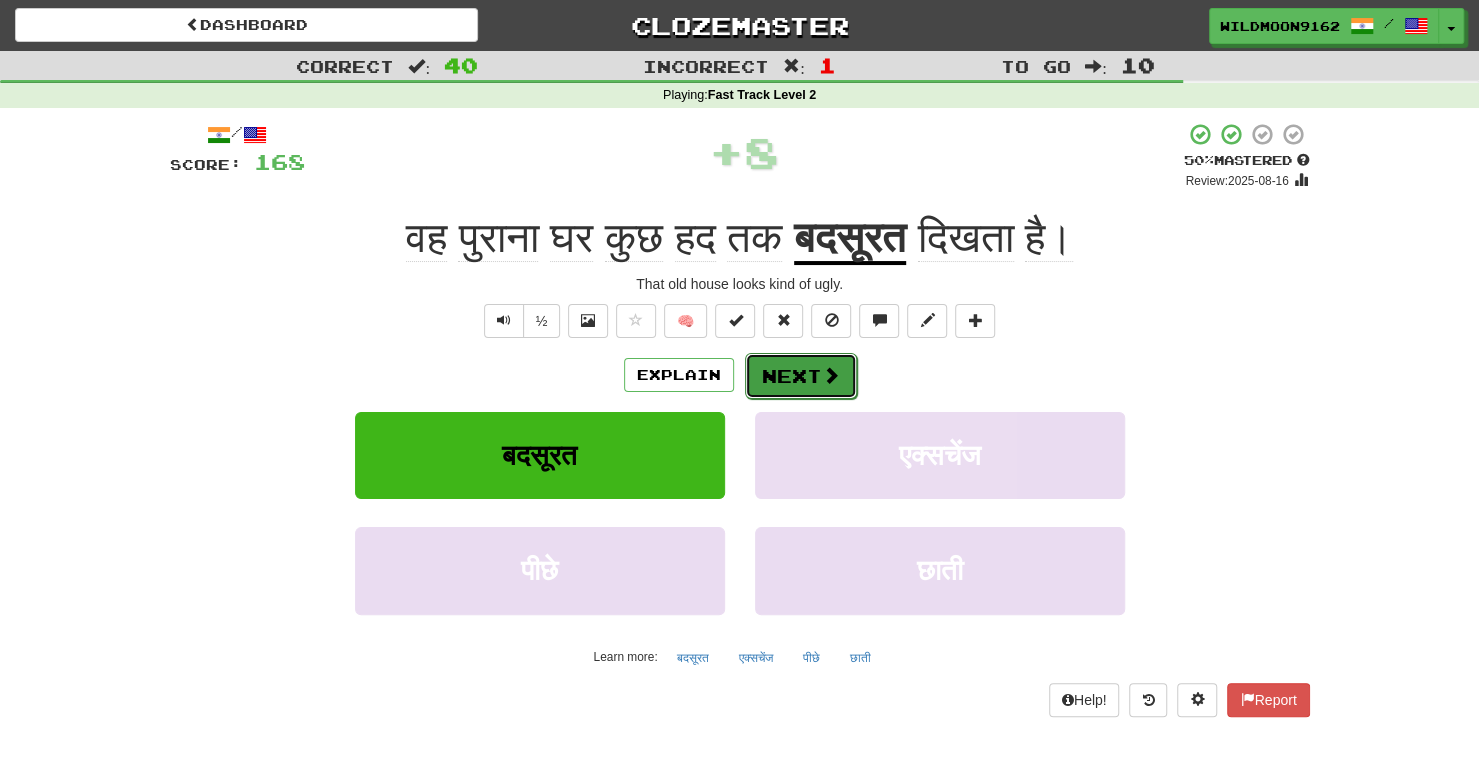 click on "Next" at bounding box center [801, 376] 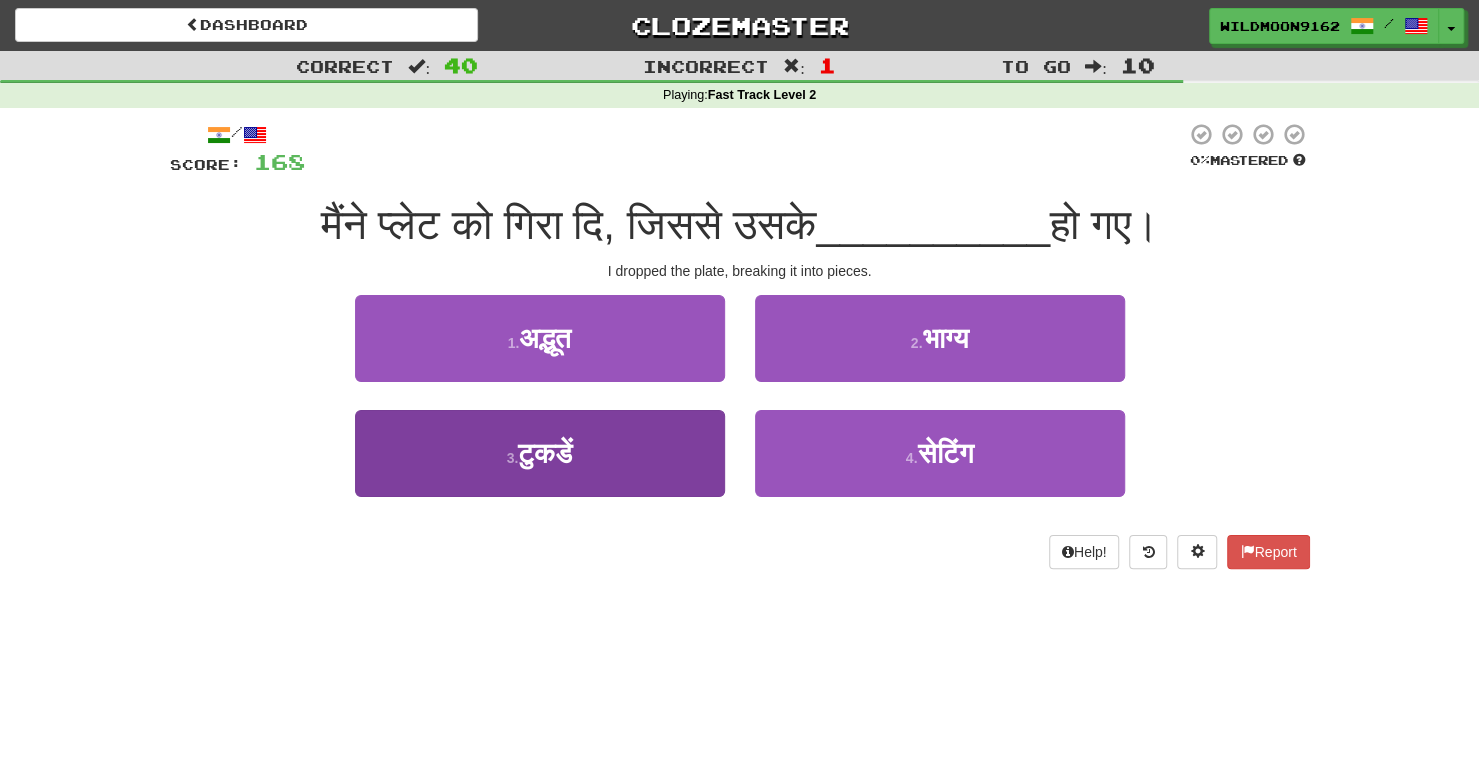 drag, startPoint x: 803, startPoint y: 577, endPoint x: 564, endPoint y: 471, distance: 261.45172 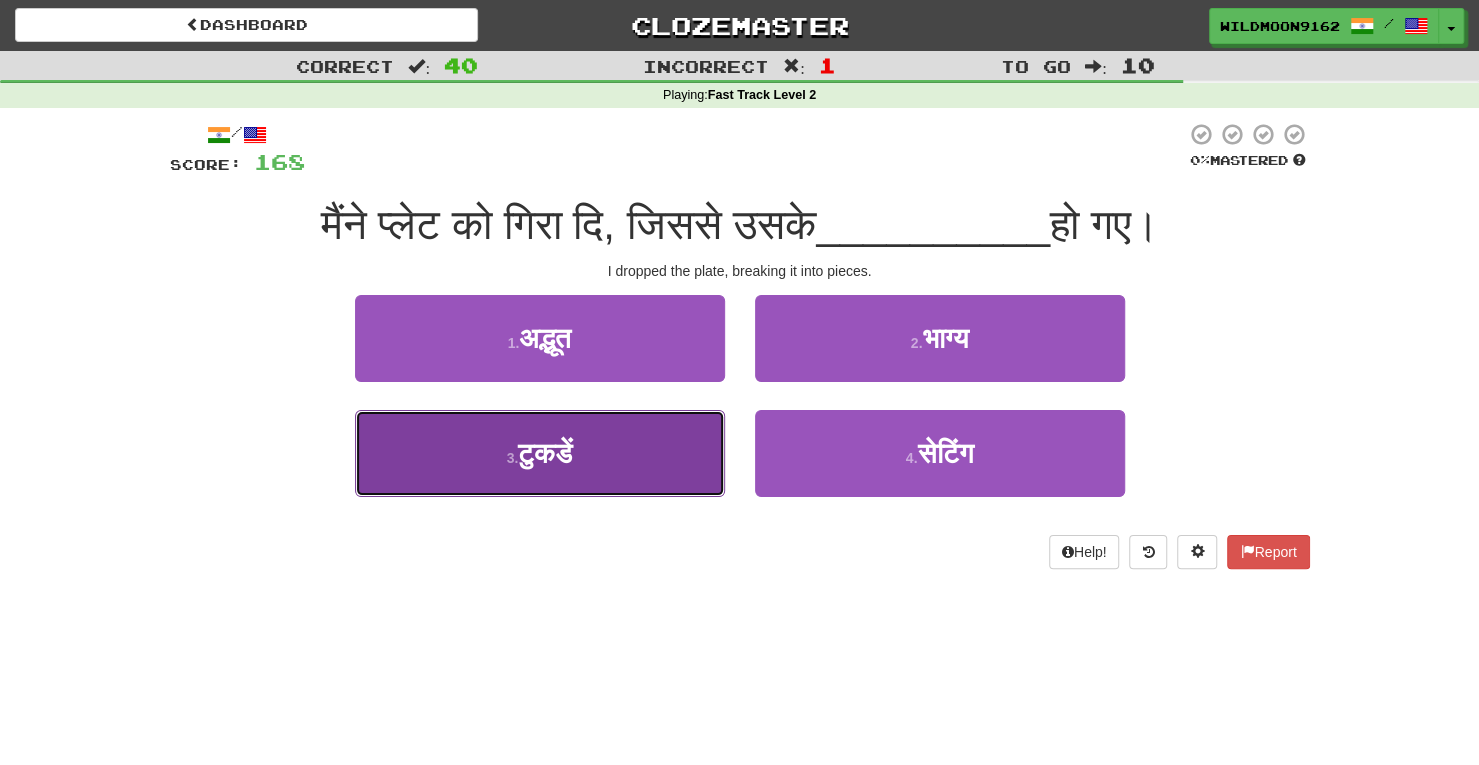 click on "3 .  टुकडें" at bounding box center (540, 453) 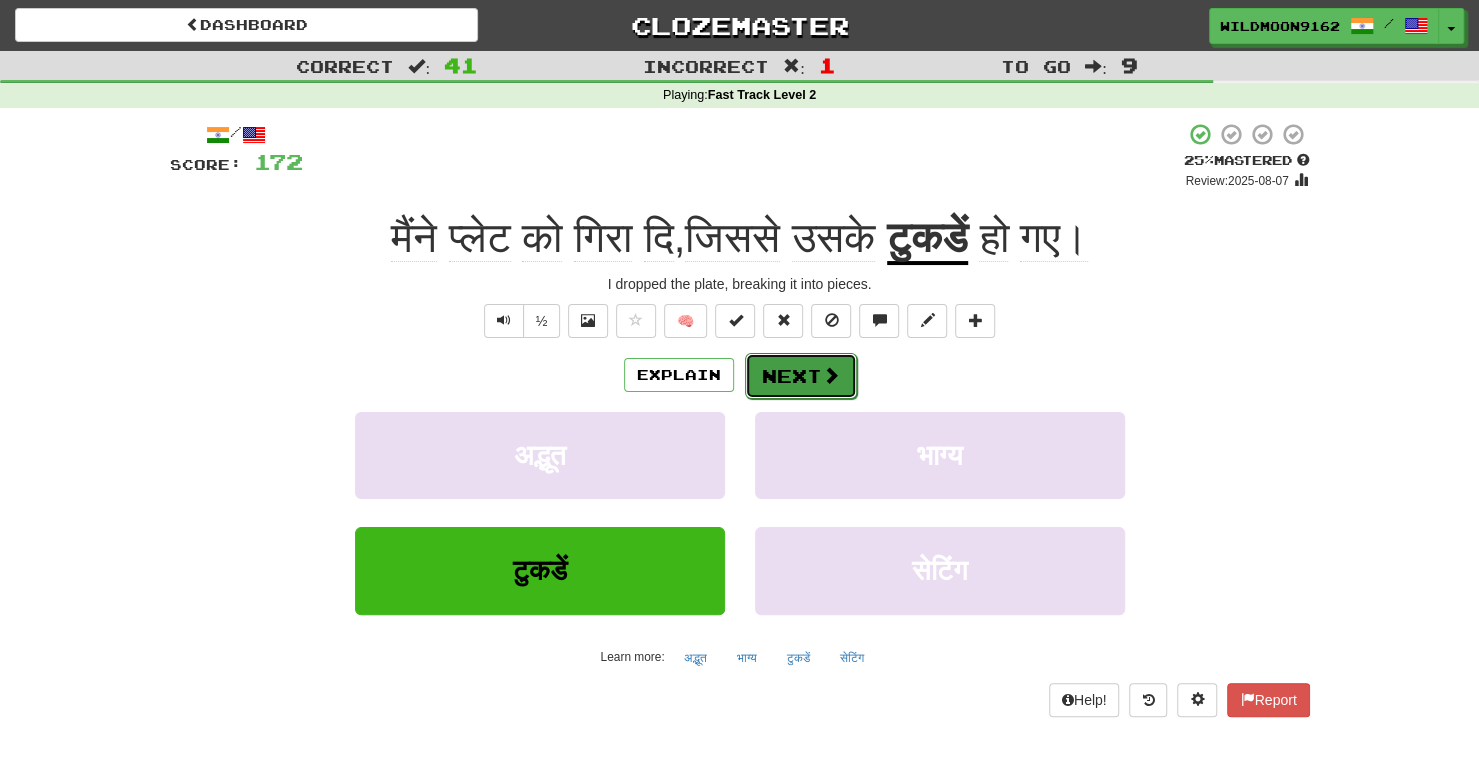 click at bounding box center [831, 375] 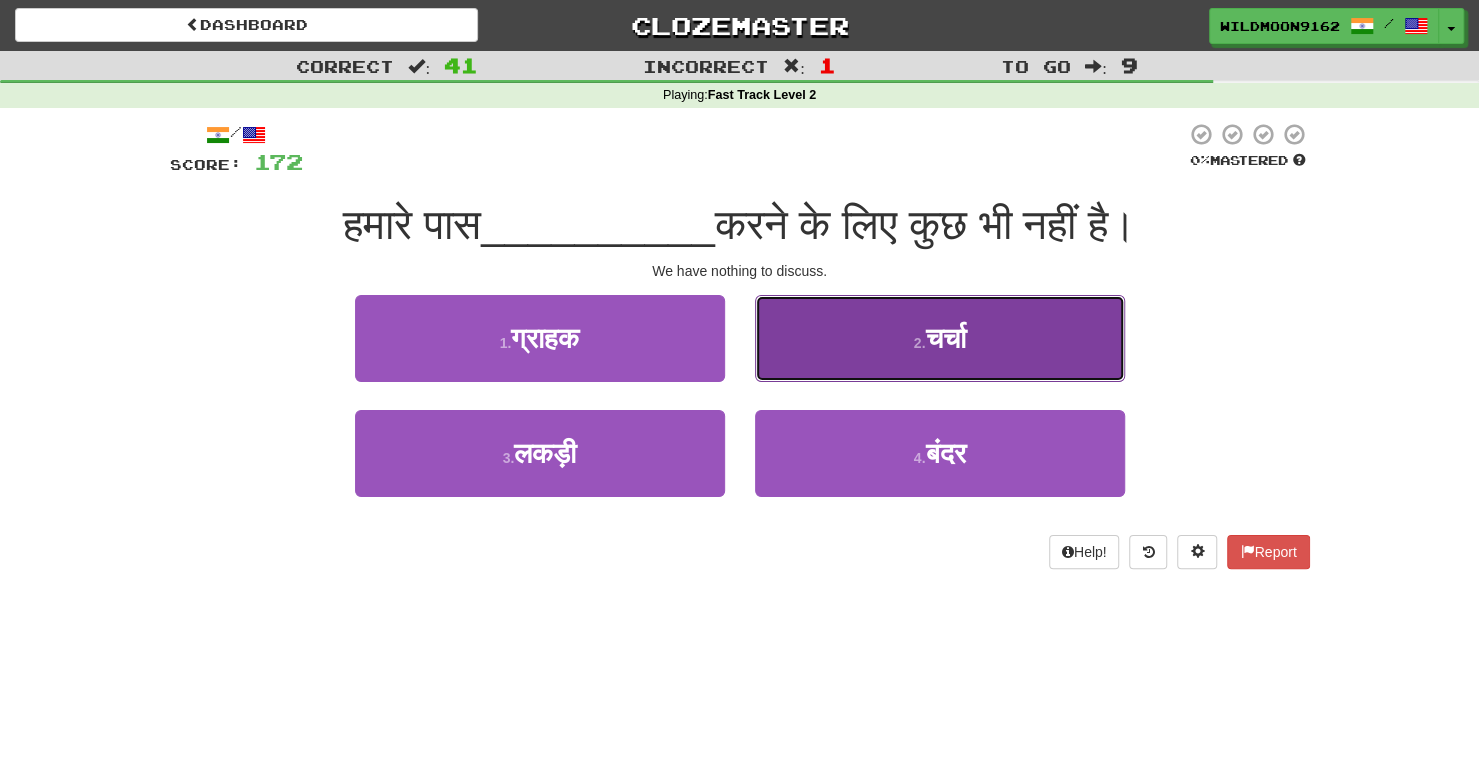 click on "चर्चा" at bounding box center [945, 338] 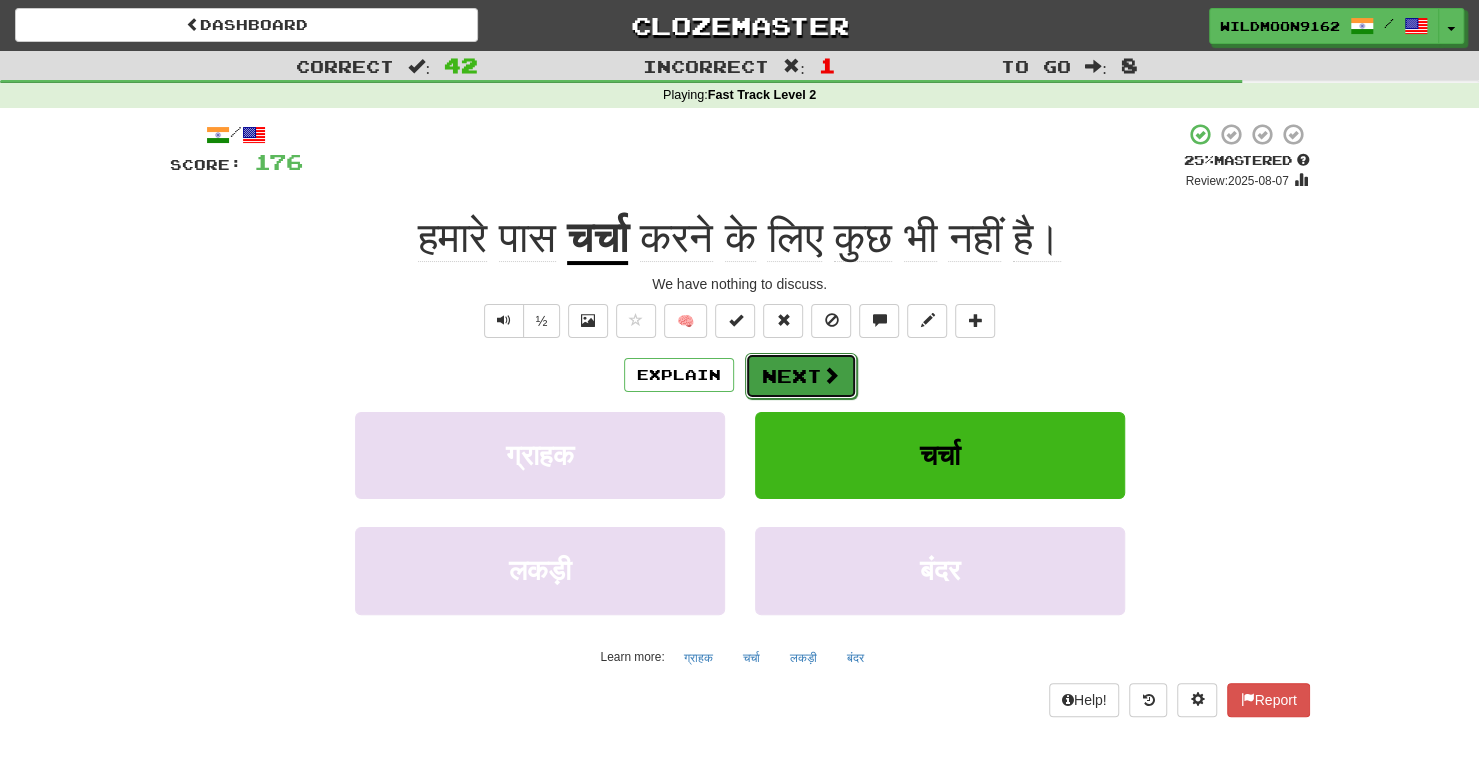 click on "Next" at bounding box center [801, 376] 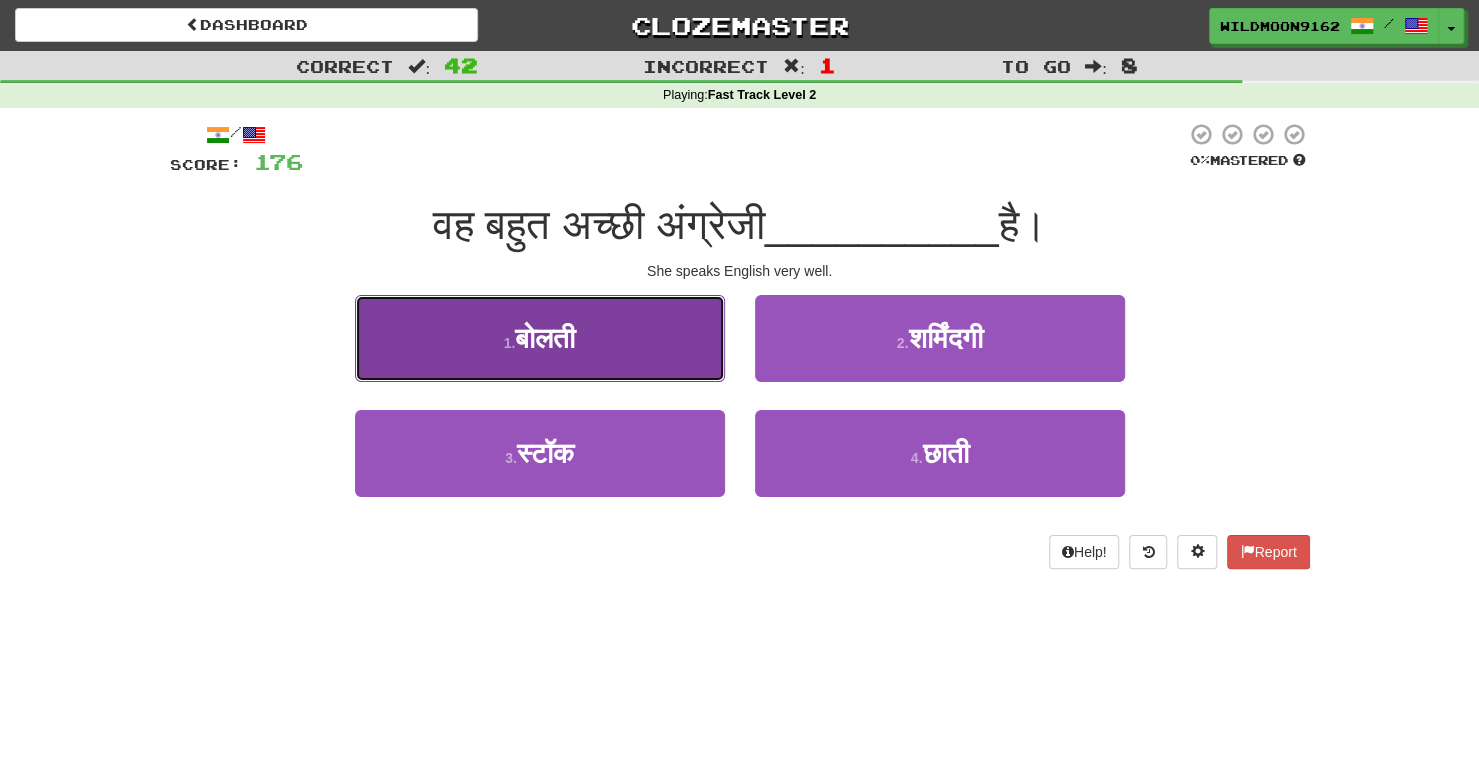 click on "1 .  बोलती" at bounding box center (540, 338) 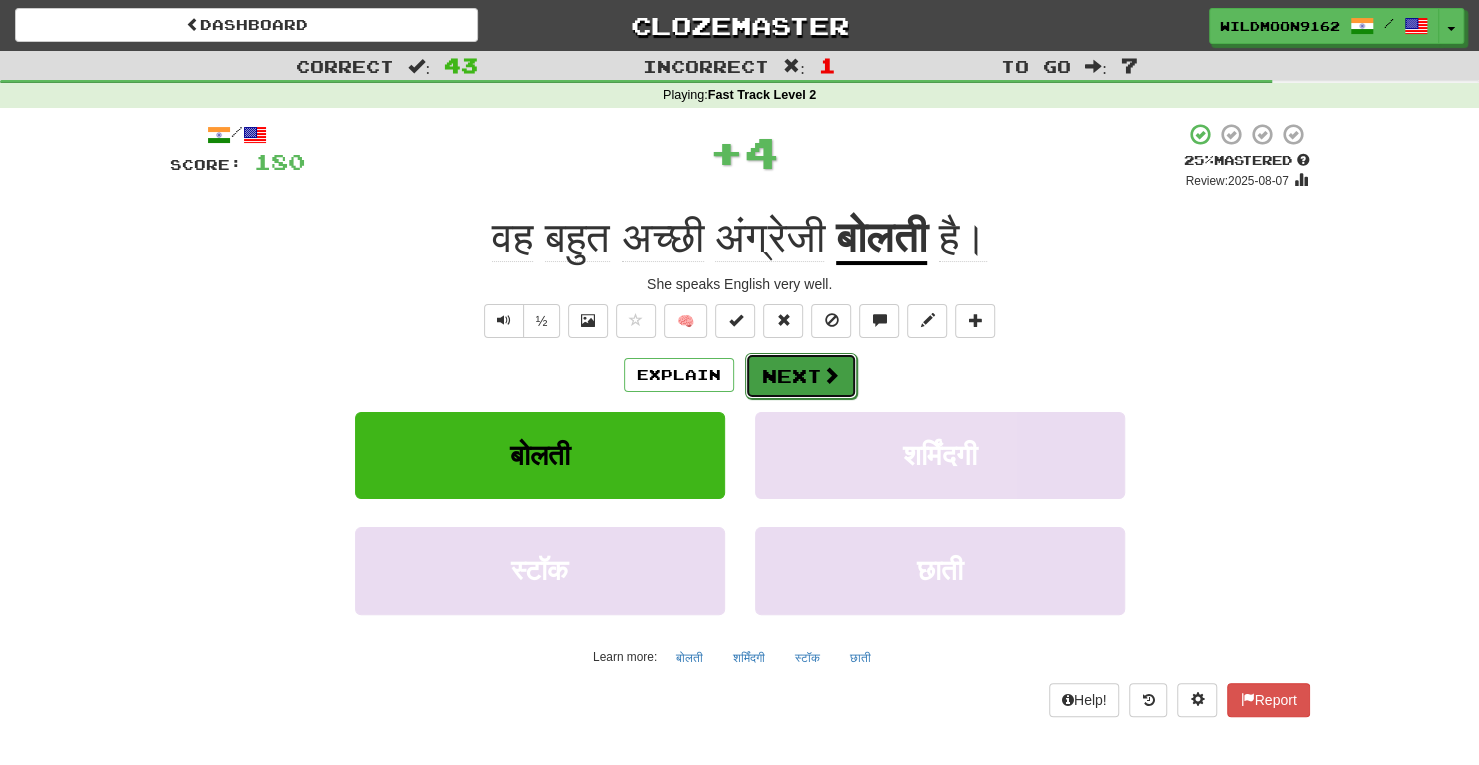click at bounding box center [831, 375] 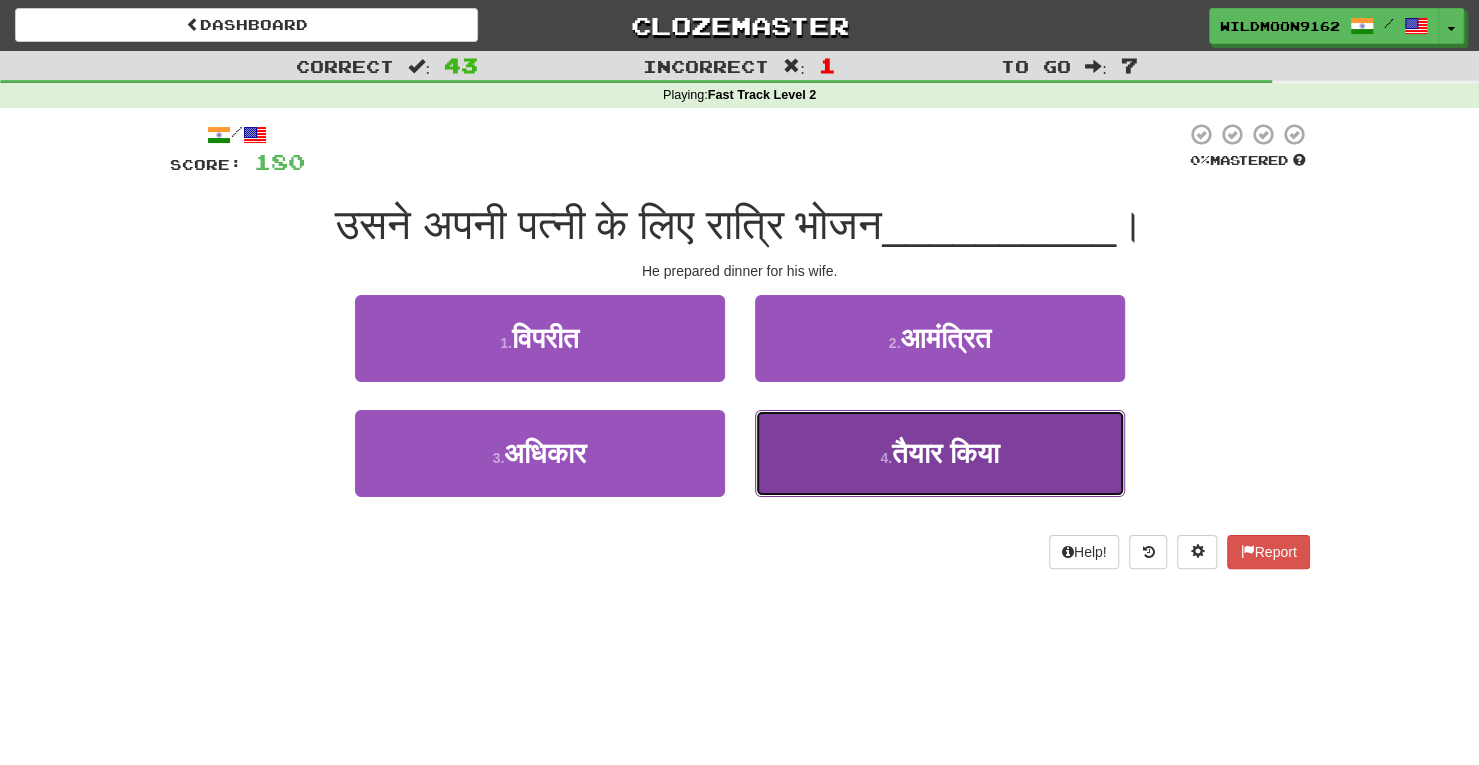 click on "तैयार किया" at bounding box center [945, 453] 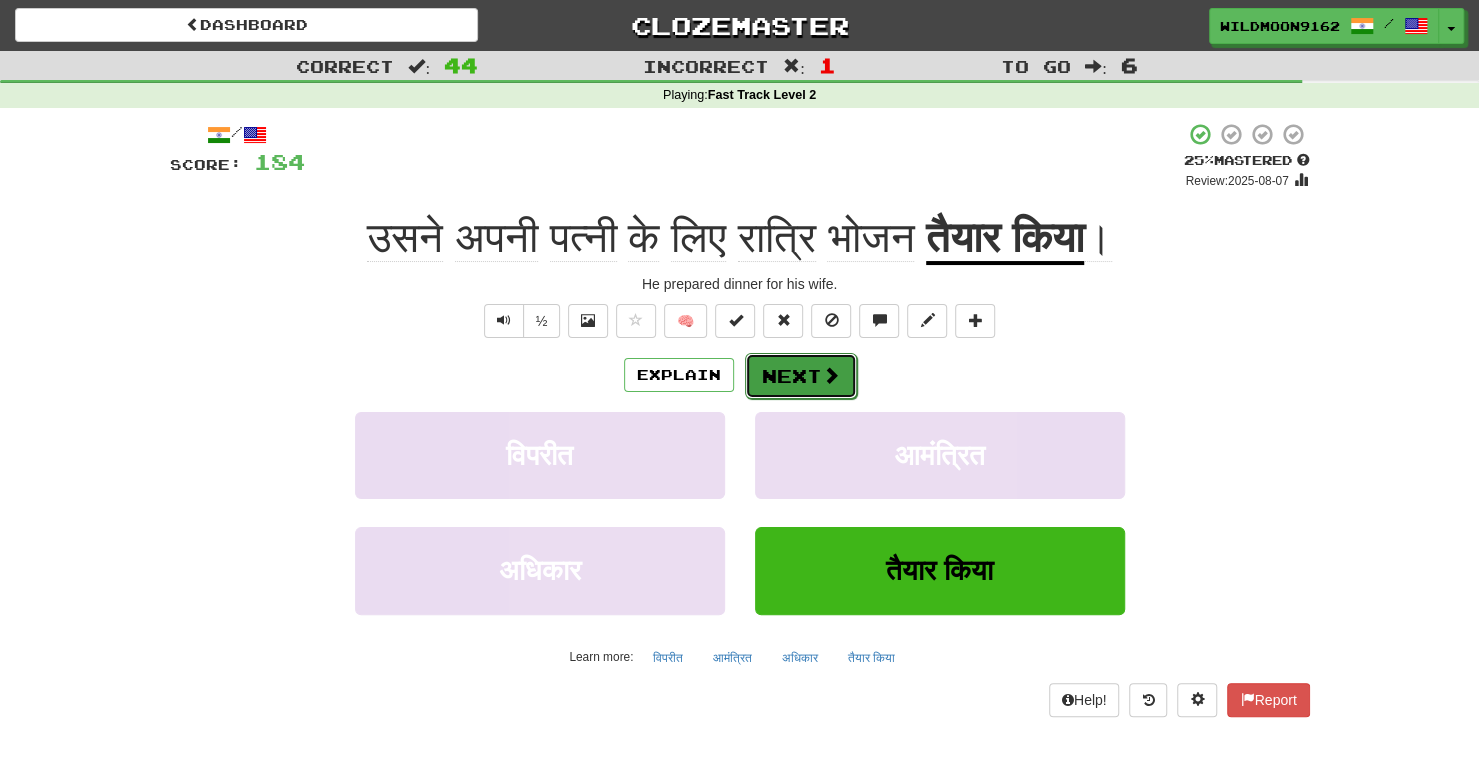 click on "Next" at bounding box center [801, 376] 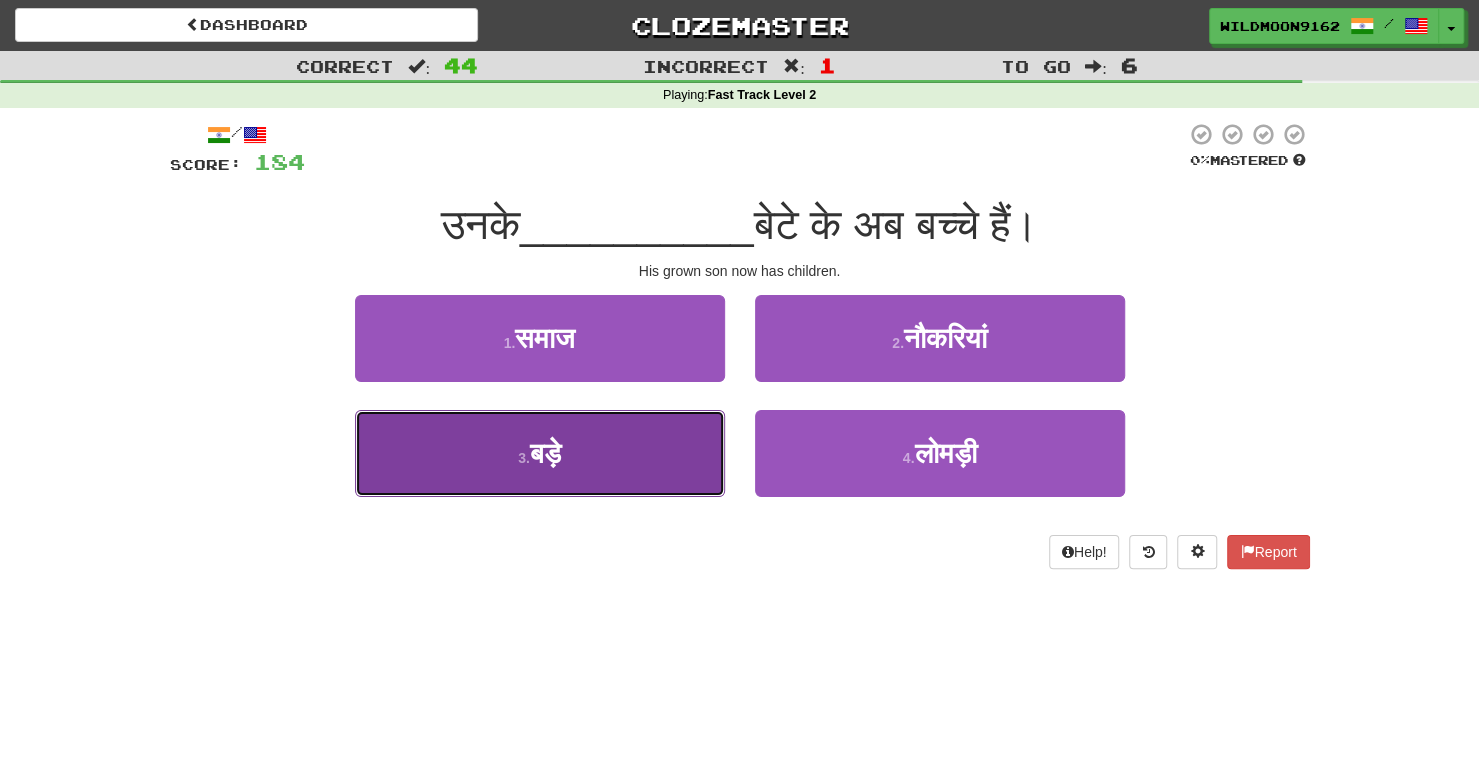 click on "3 .  बड़े" at bounding box center [540, 453] 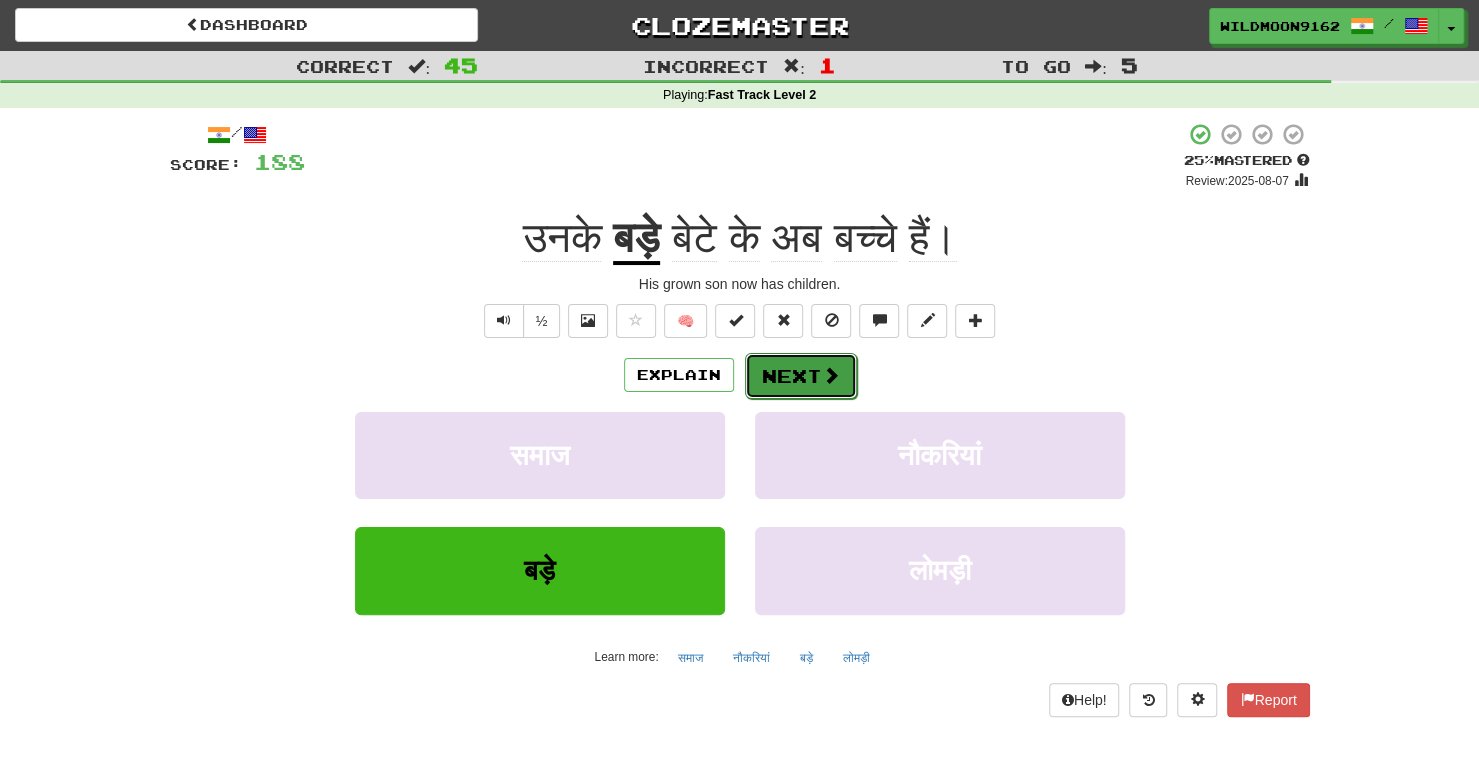 click on "Next" at bounding box center (801, 376) 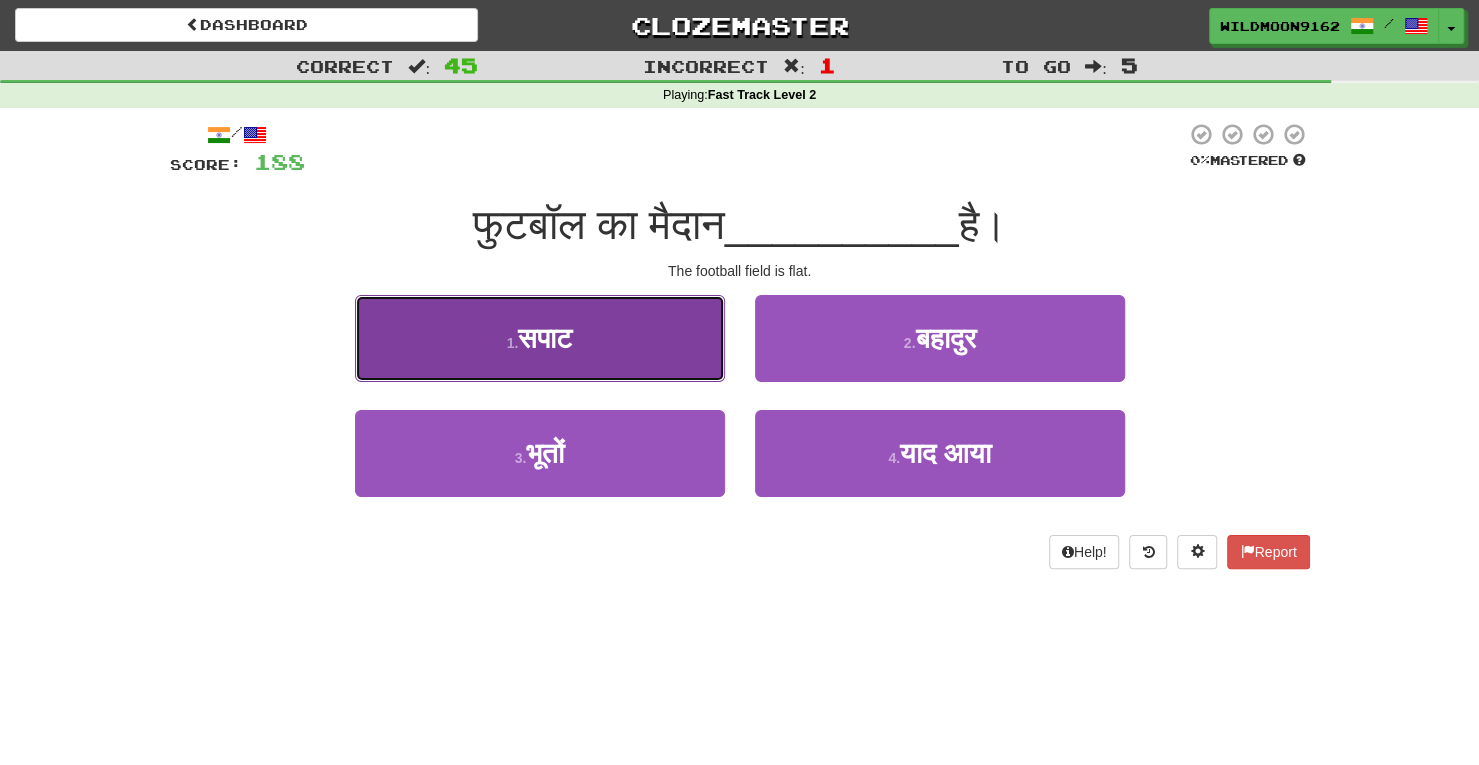 click on "1 .  सपाट" at bounding box center (540, 338) 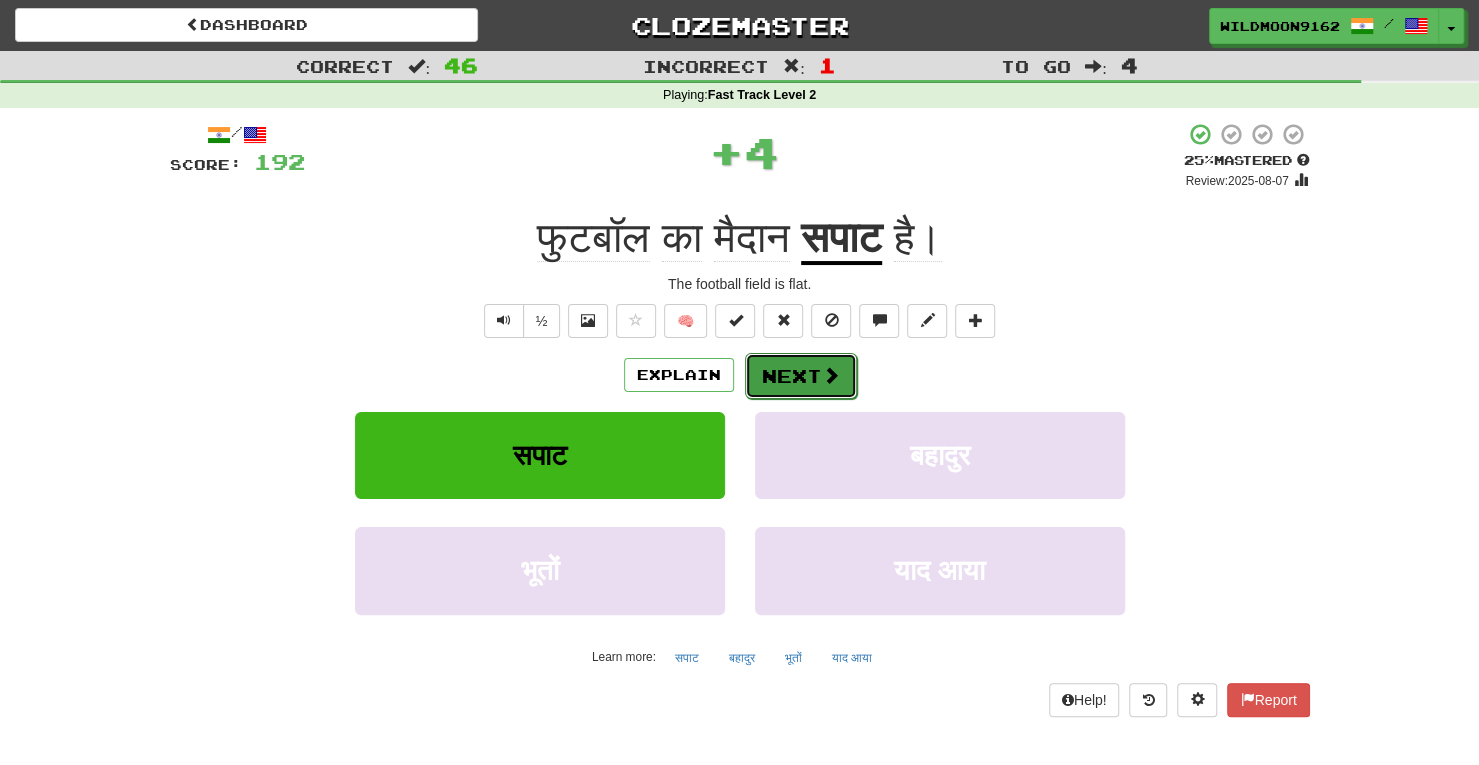 click on "Next" at bounding box center [801, 376] 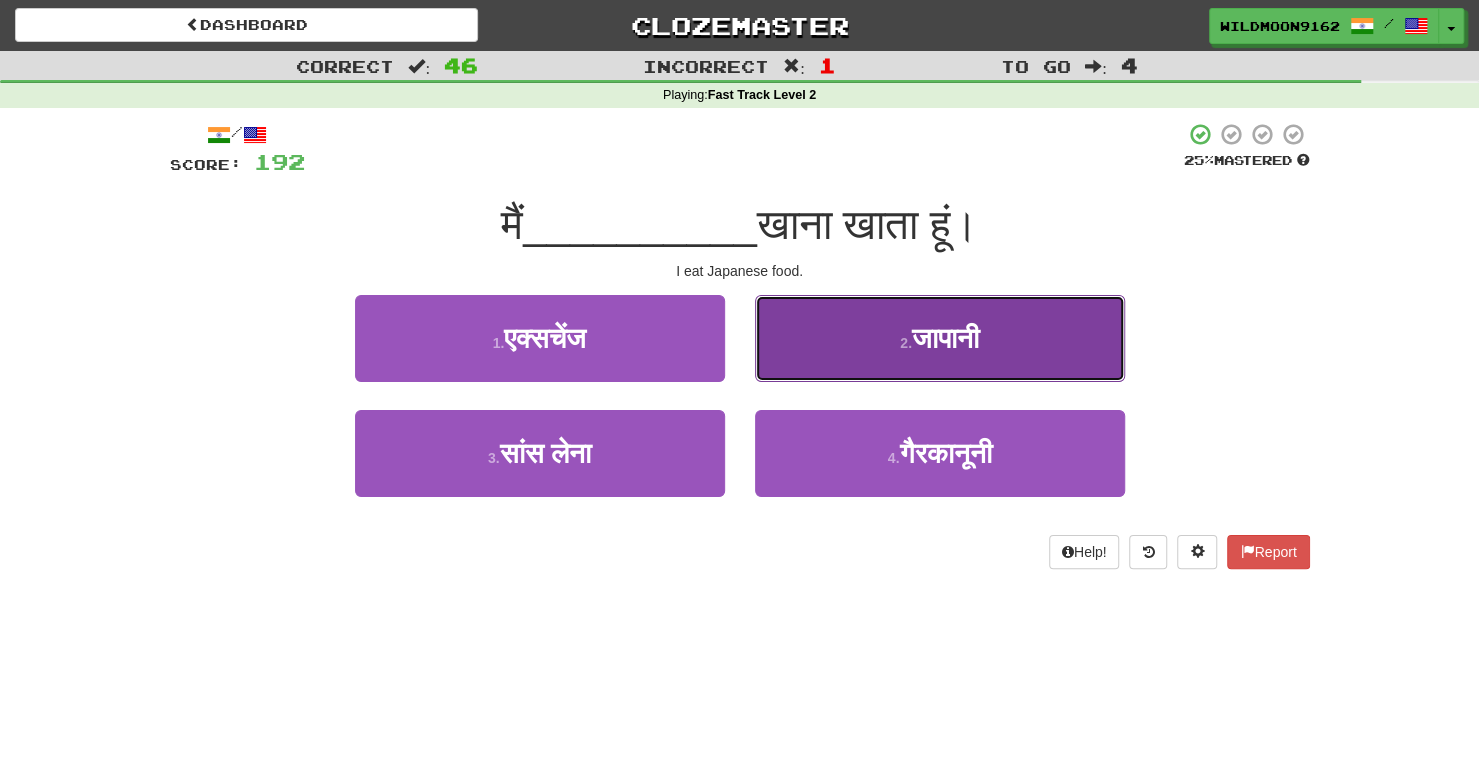 click on "2 .  जापानी" at bounding box center [940, 338] 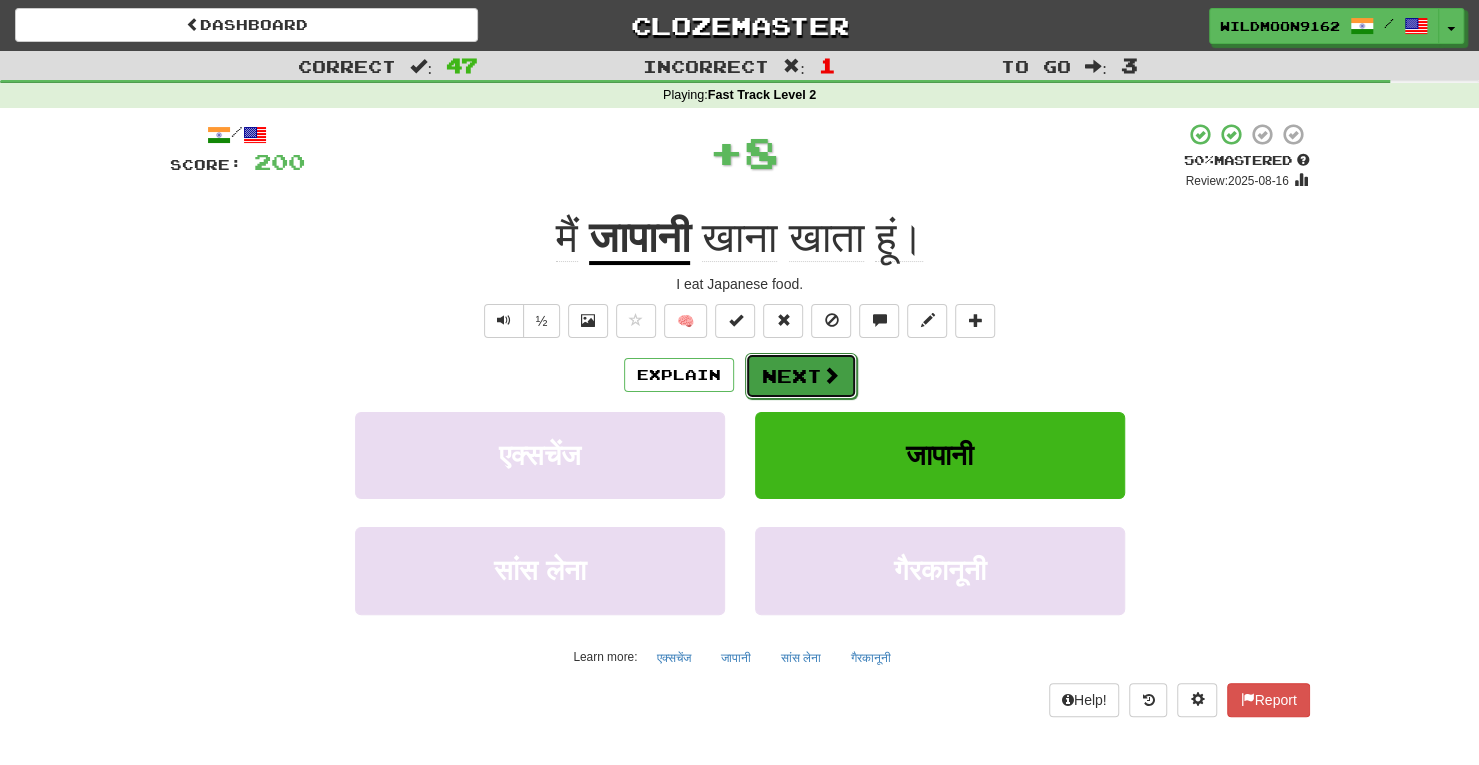 click on "Next" at bounding box center (801, 376) 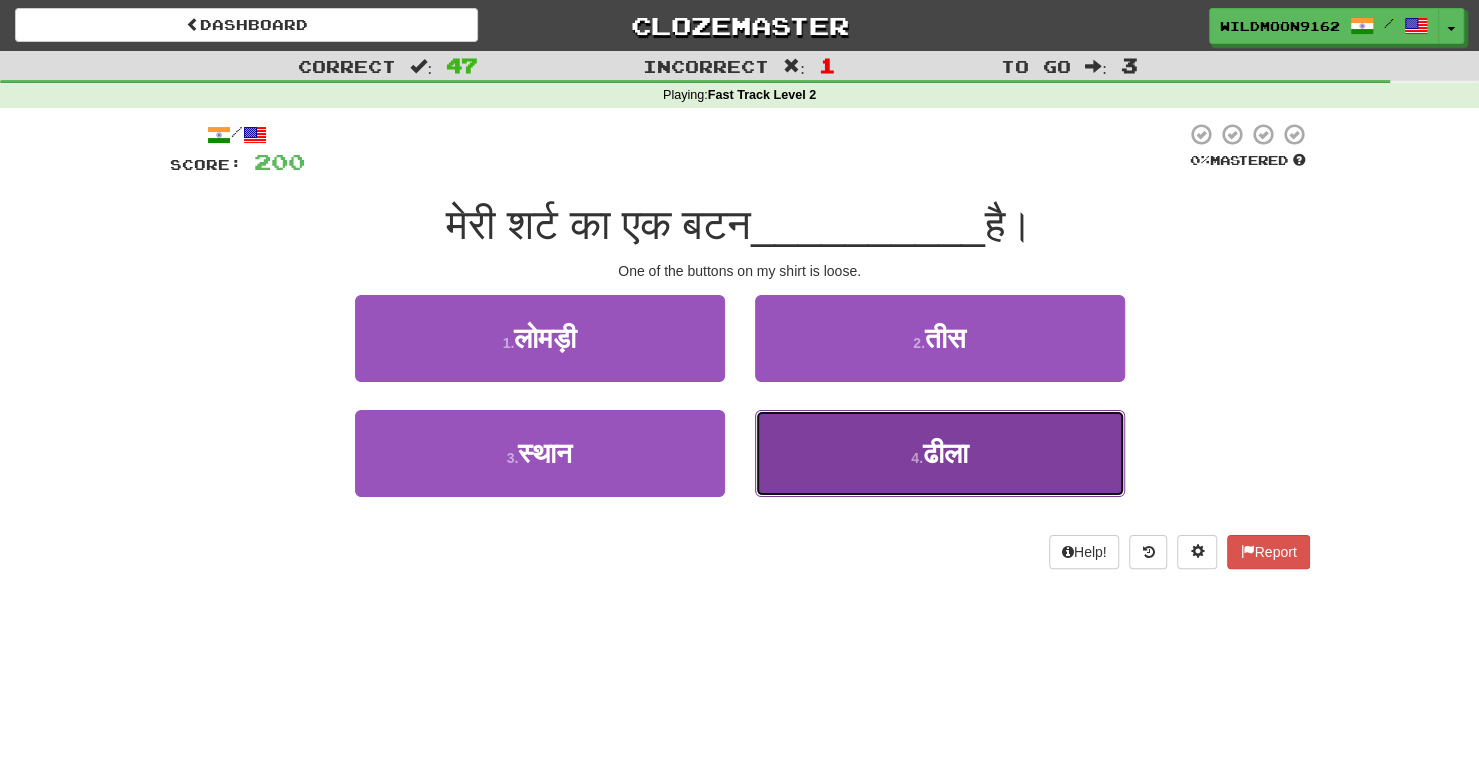 click on "4 .  ढीला" at bounding box center [940, 453] 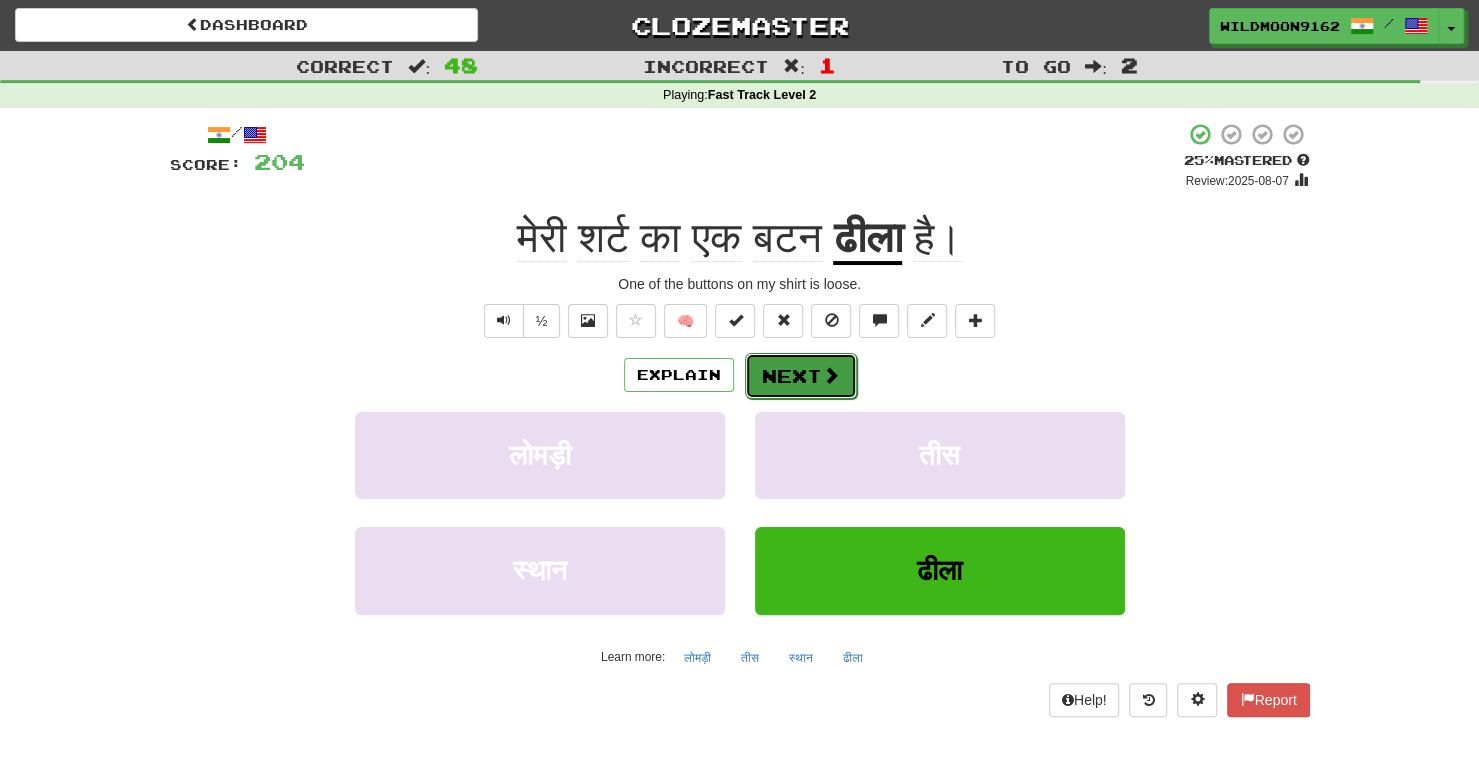 click on "Next" at bounding box center (801, 376) 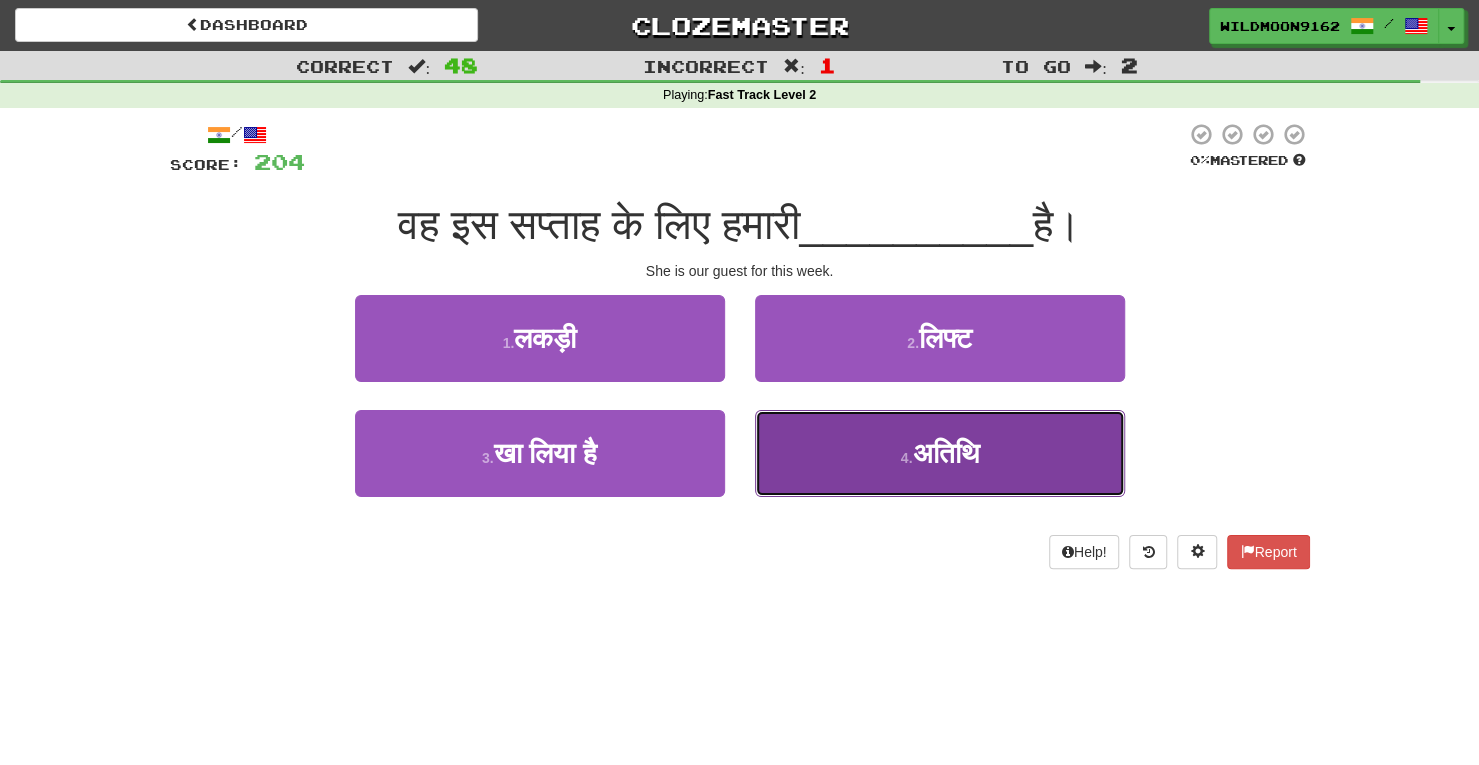 click on "अतिथि" at bounding box center [945, 453] 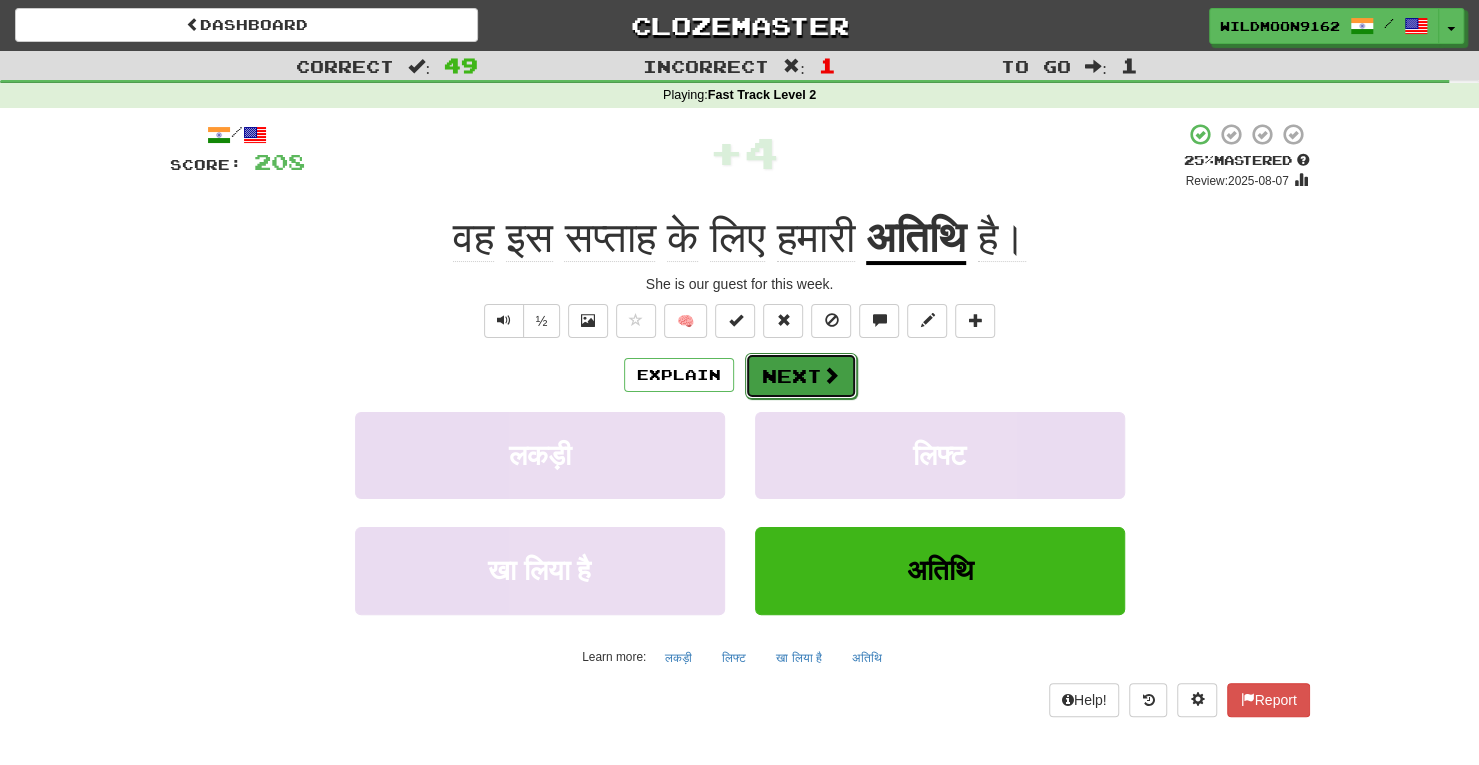 click on "Next" at bounding box center [801, 376] 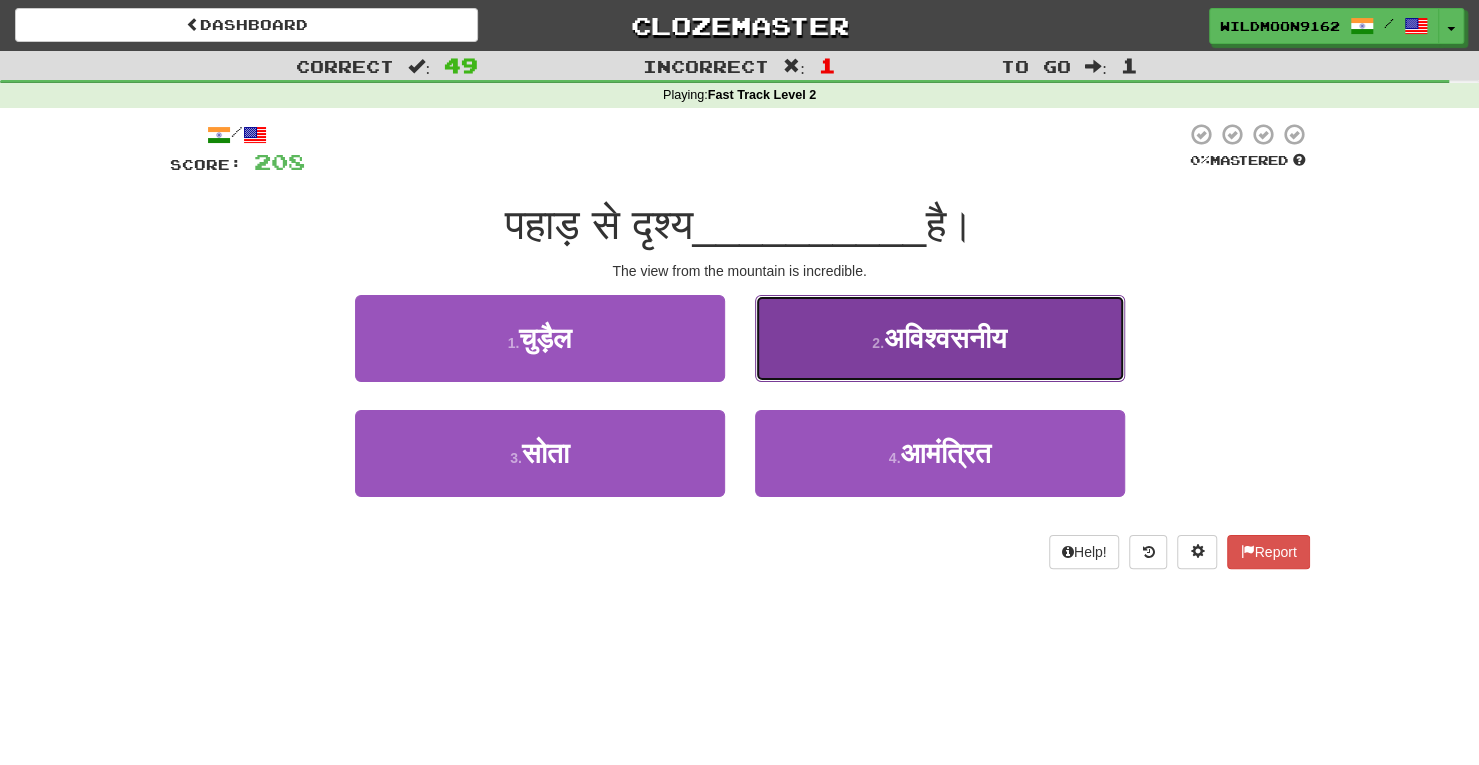 click on "2 .  अविश्वसनीय" at bounding box center [940, 338] 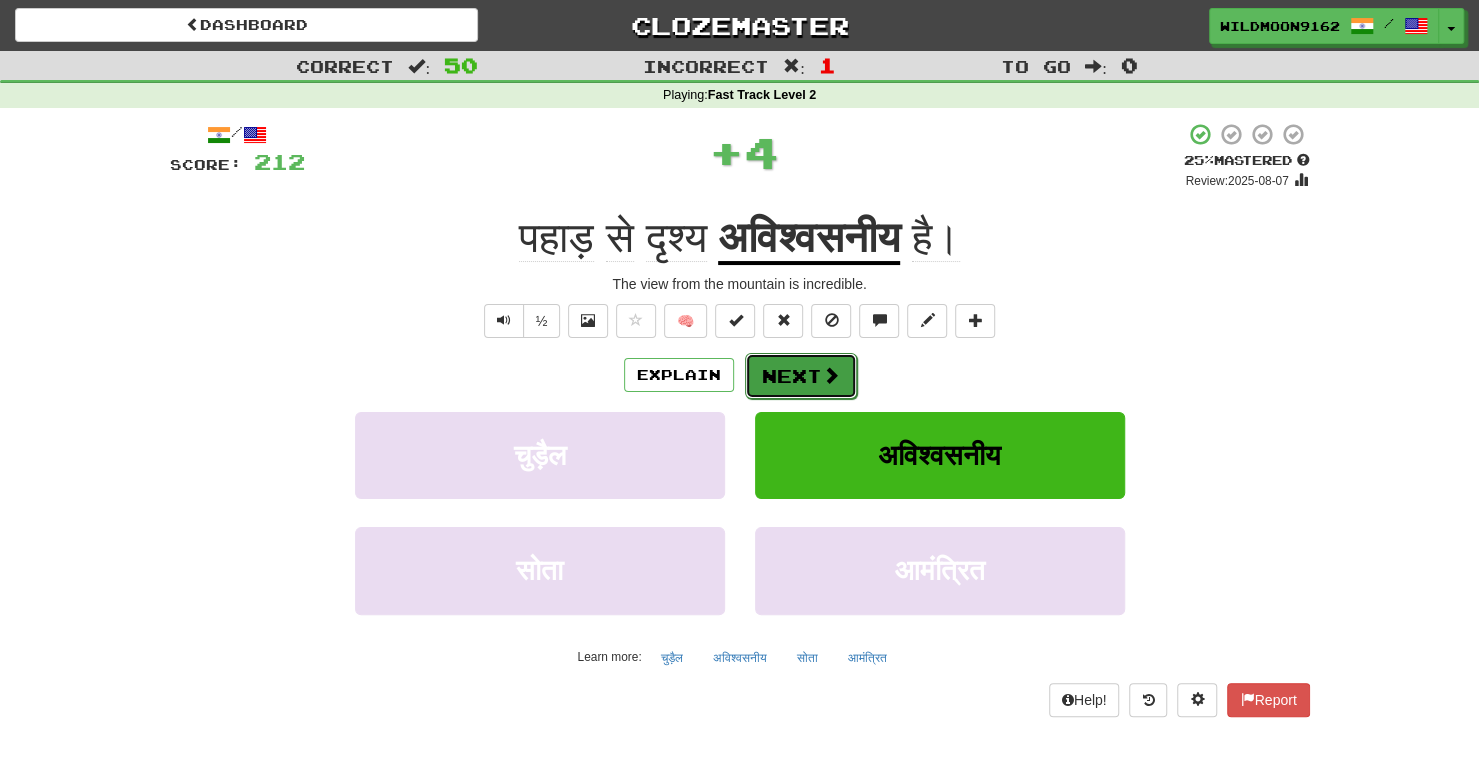 click on "Next" at bounding box center (801, 376) 